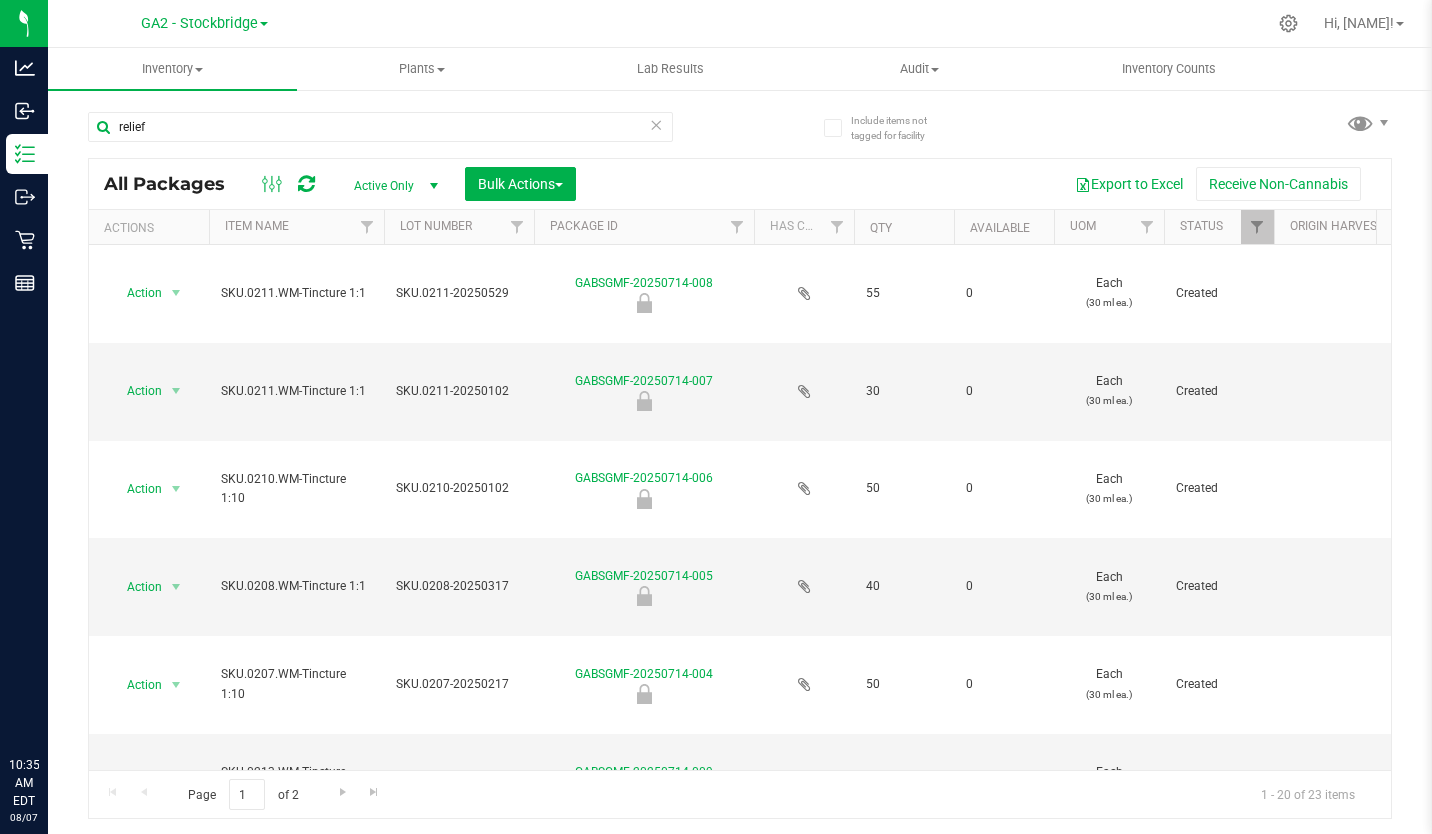 scroll, scrollTop: 0, scrollLeft: 0, axis: both 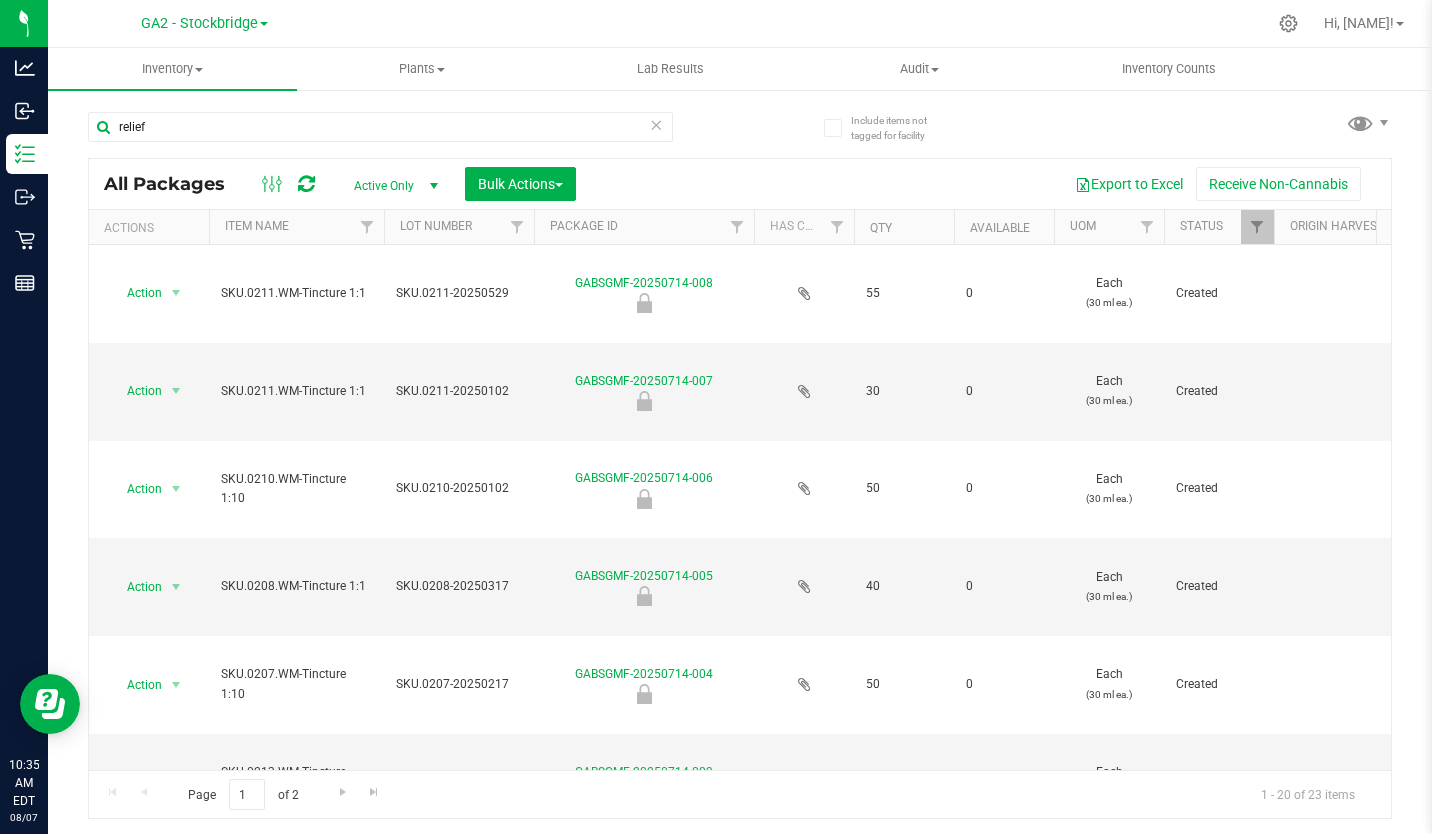 click 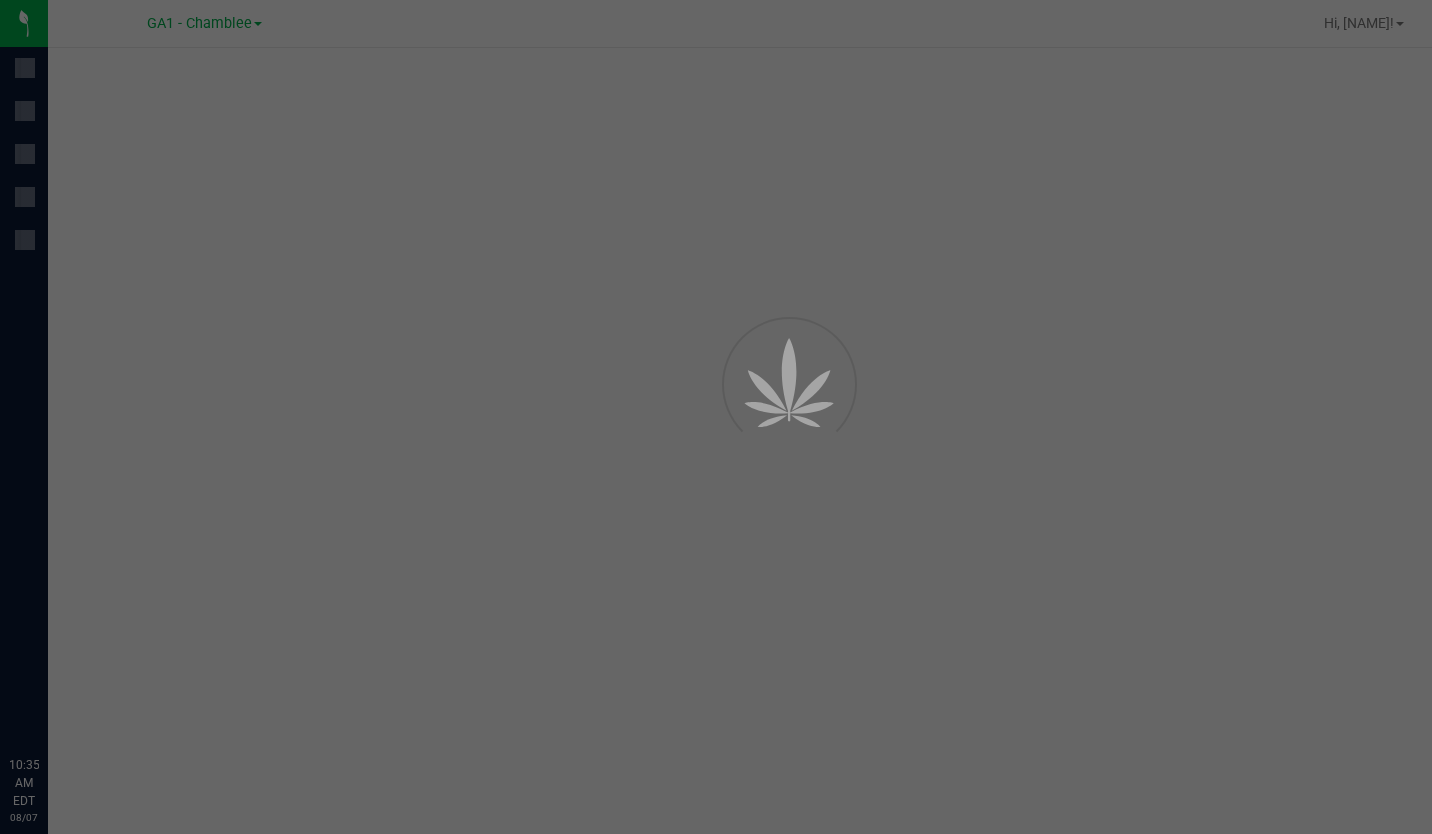 scroll, scrollTop: 0, scrollLeft: 0, axis: both 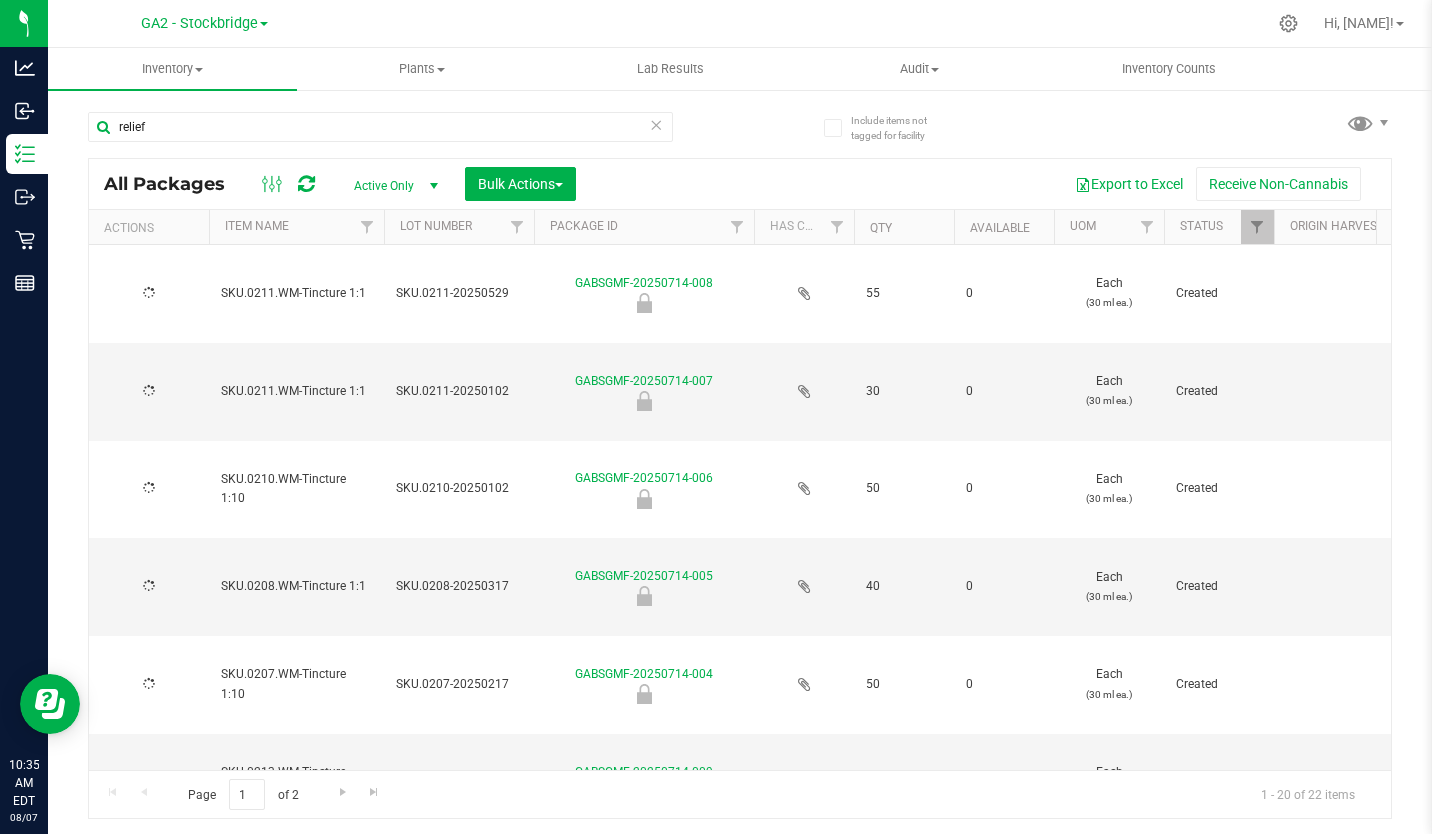 click 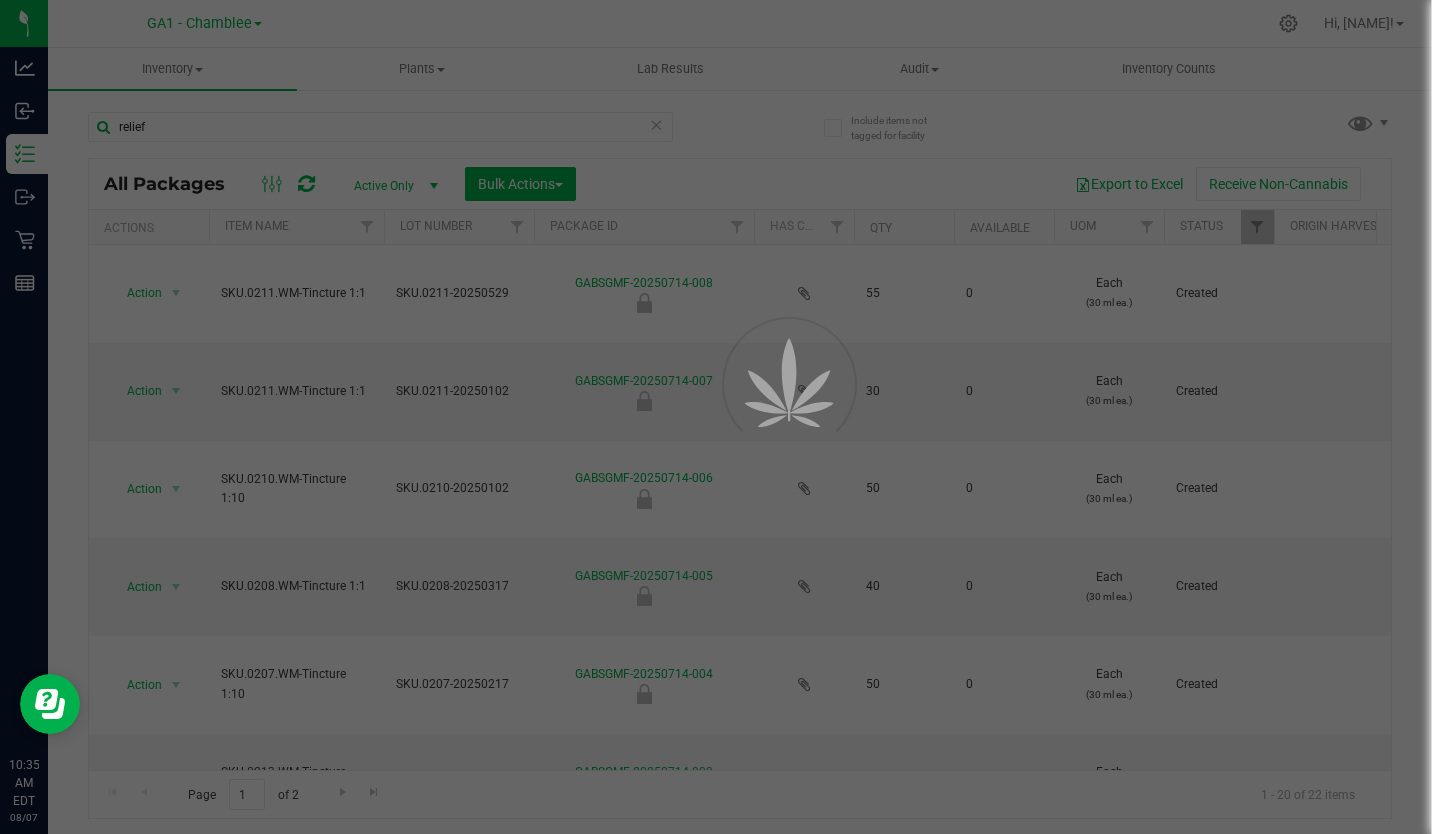 scroll, scrollTop: 0, scrollLeft: 0, axis: both 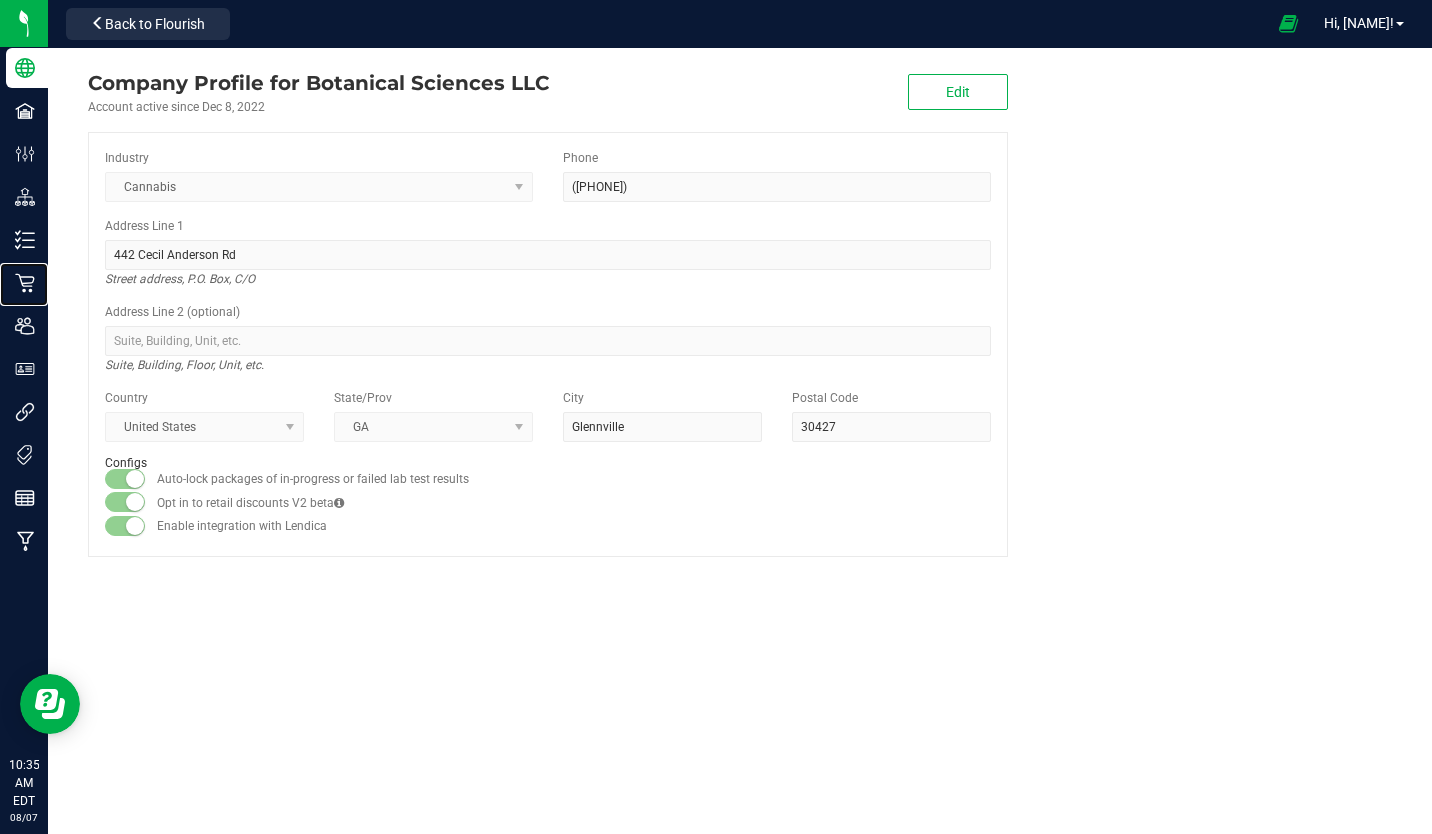 click on "Retail" at bounding box center (0, 0) 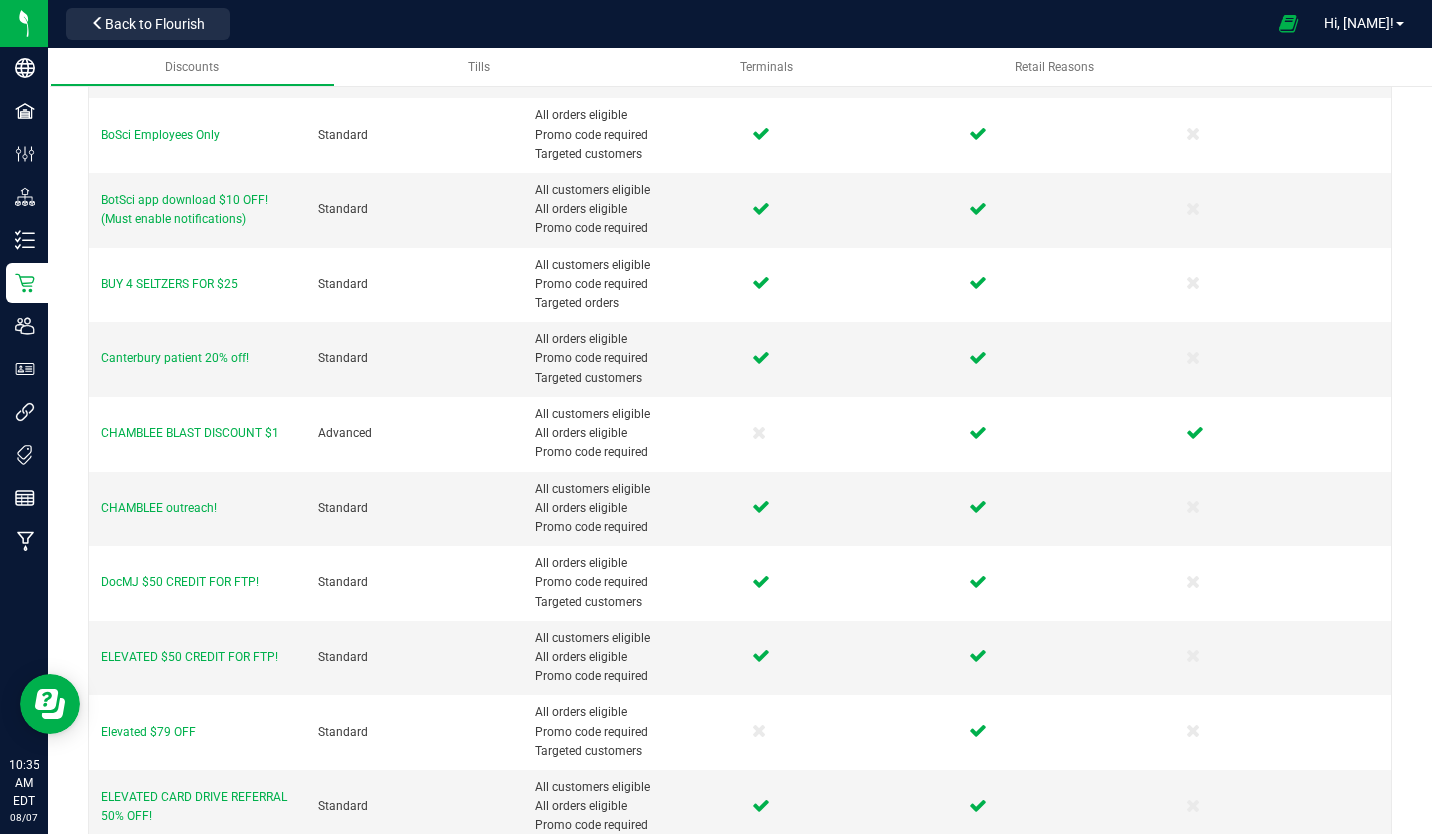 scroll, scrollTop: 806, scrollLeft: 0, axis: vertical 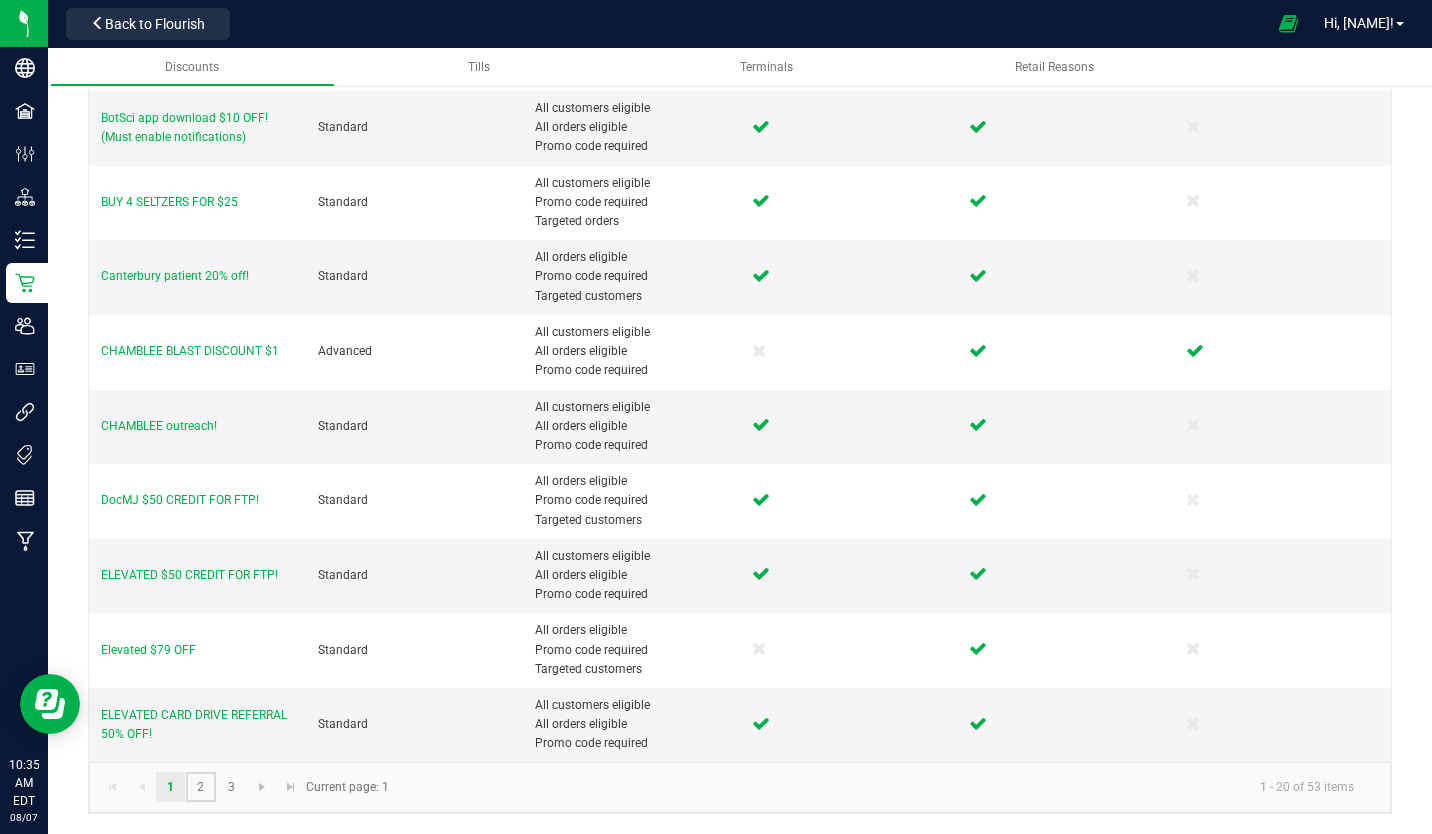 click on "2" 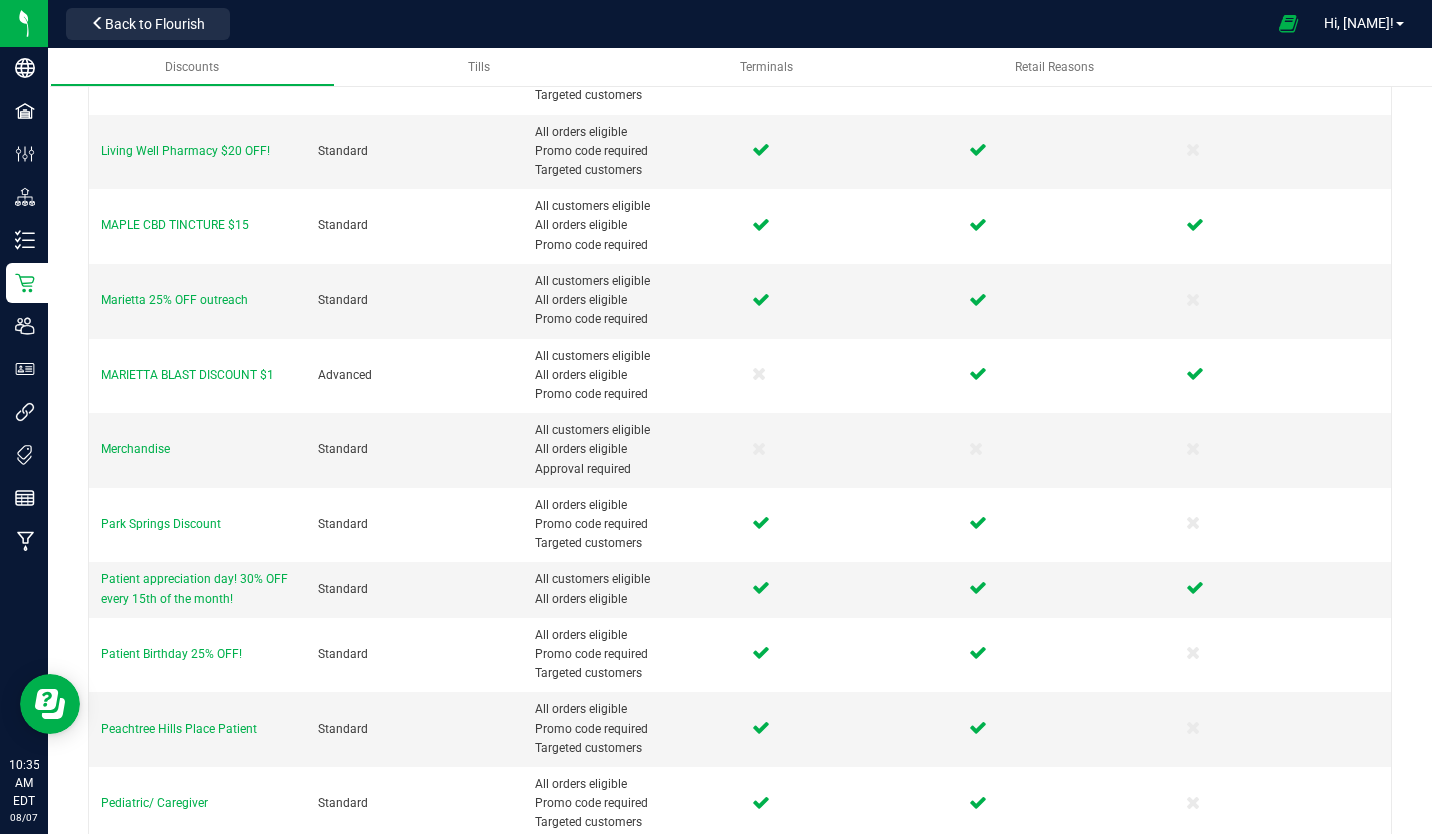 click on "Patient appreciation day! 30% OFF every 15th of the month!" at bounding box center [194, 588] 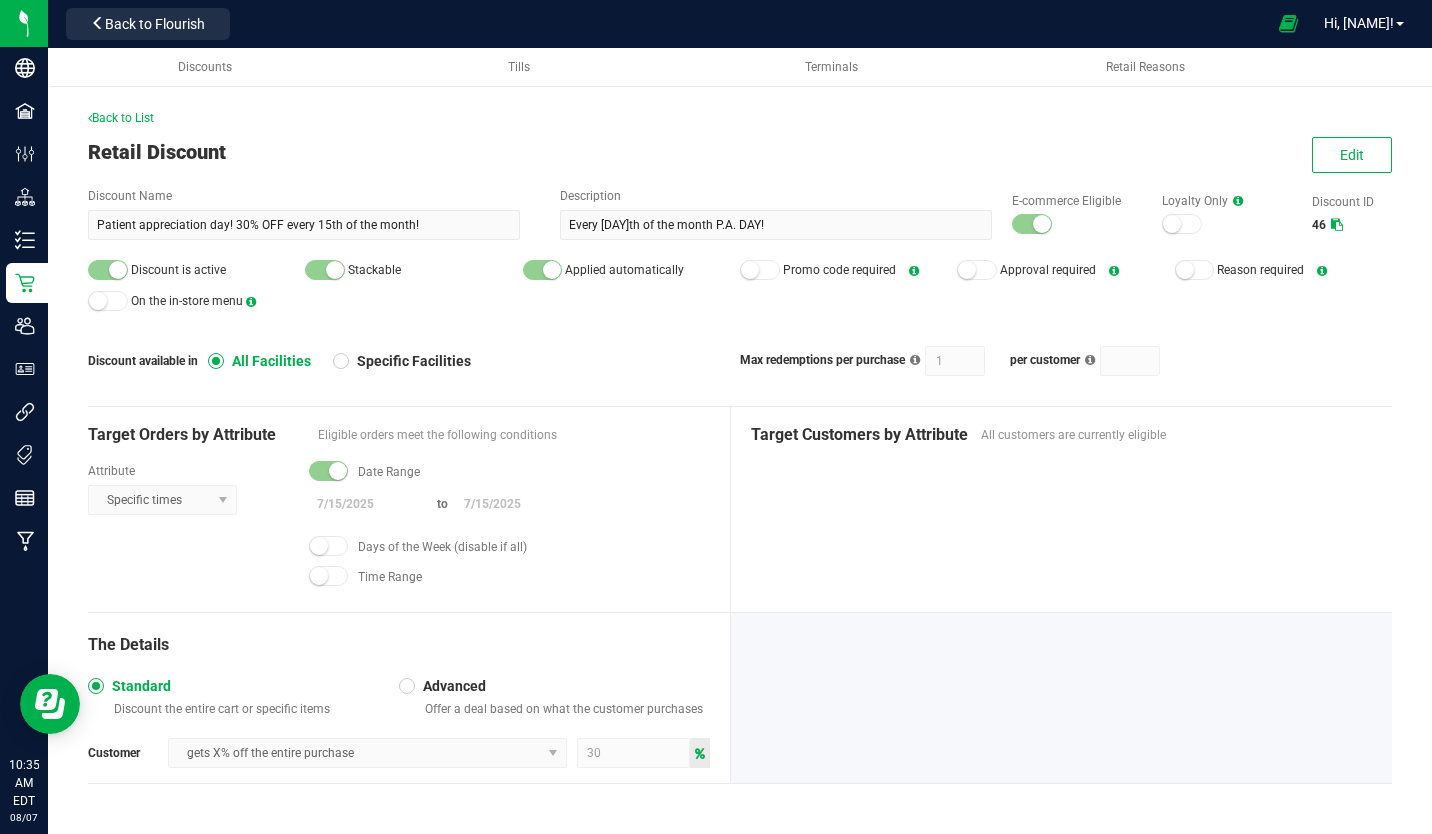 scroll, scrollTop: 0, scrollLeft: 0, axis: both 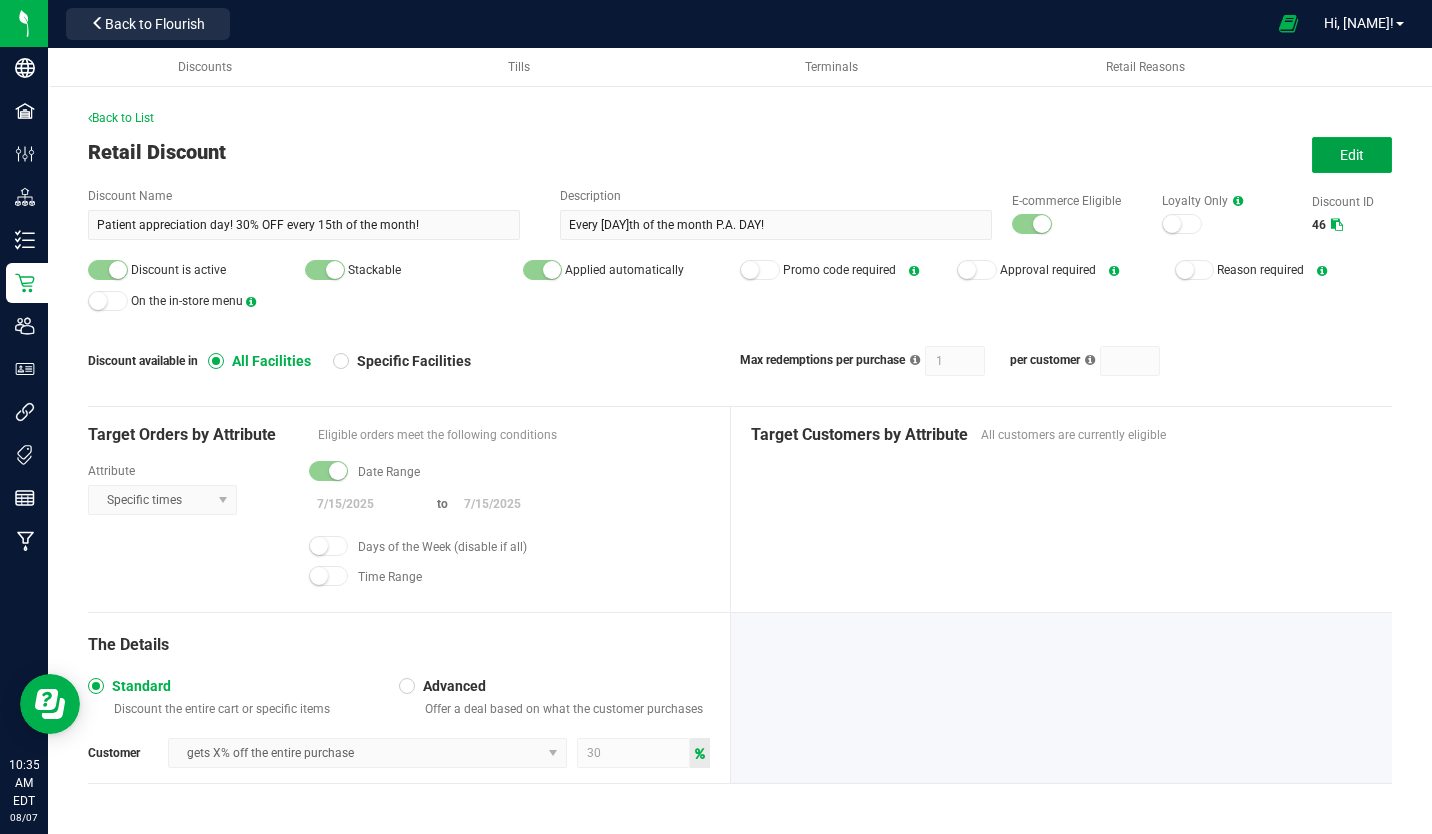 click on "Edit" at bounding box center (1352, 155) 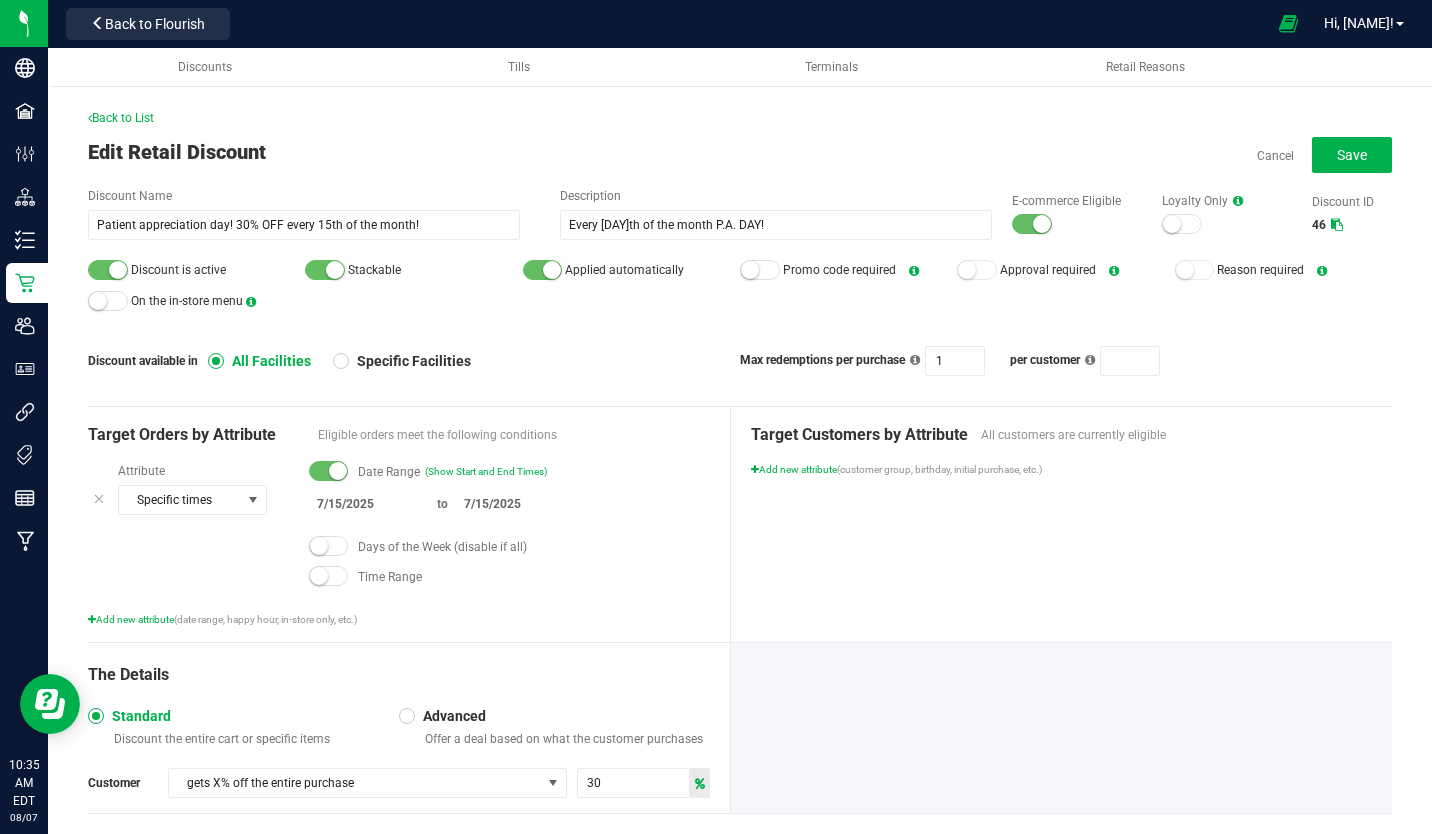 click on "7/15/2025" at bounding box center [369, 504] 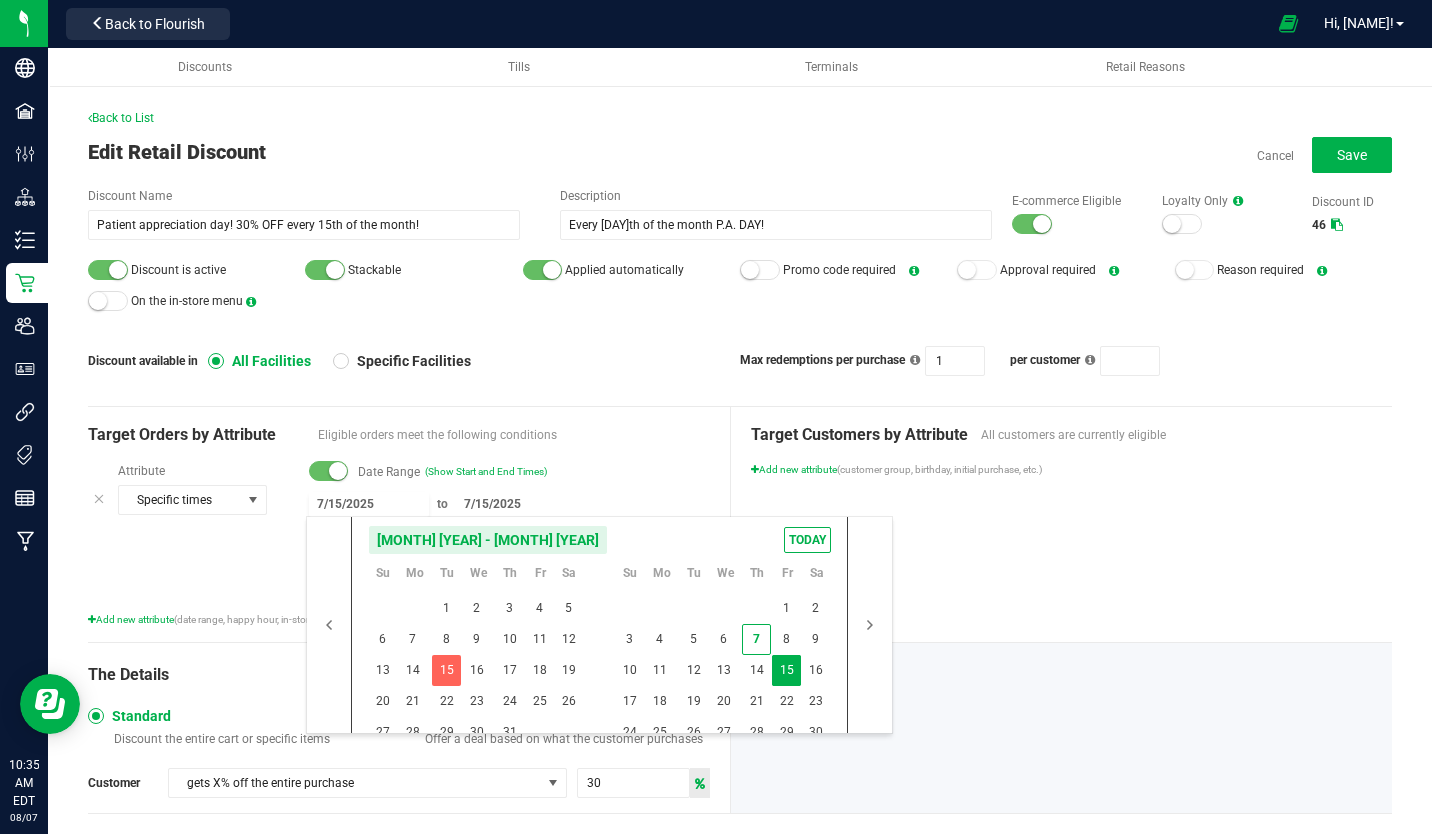 click on "15" at bounding box center [786, 670] 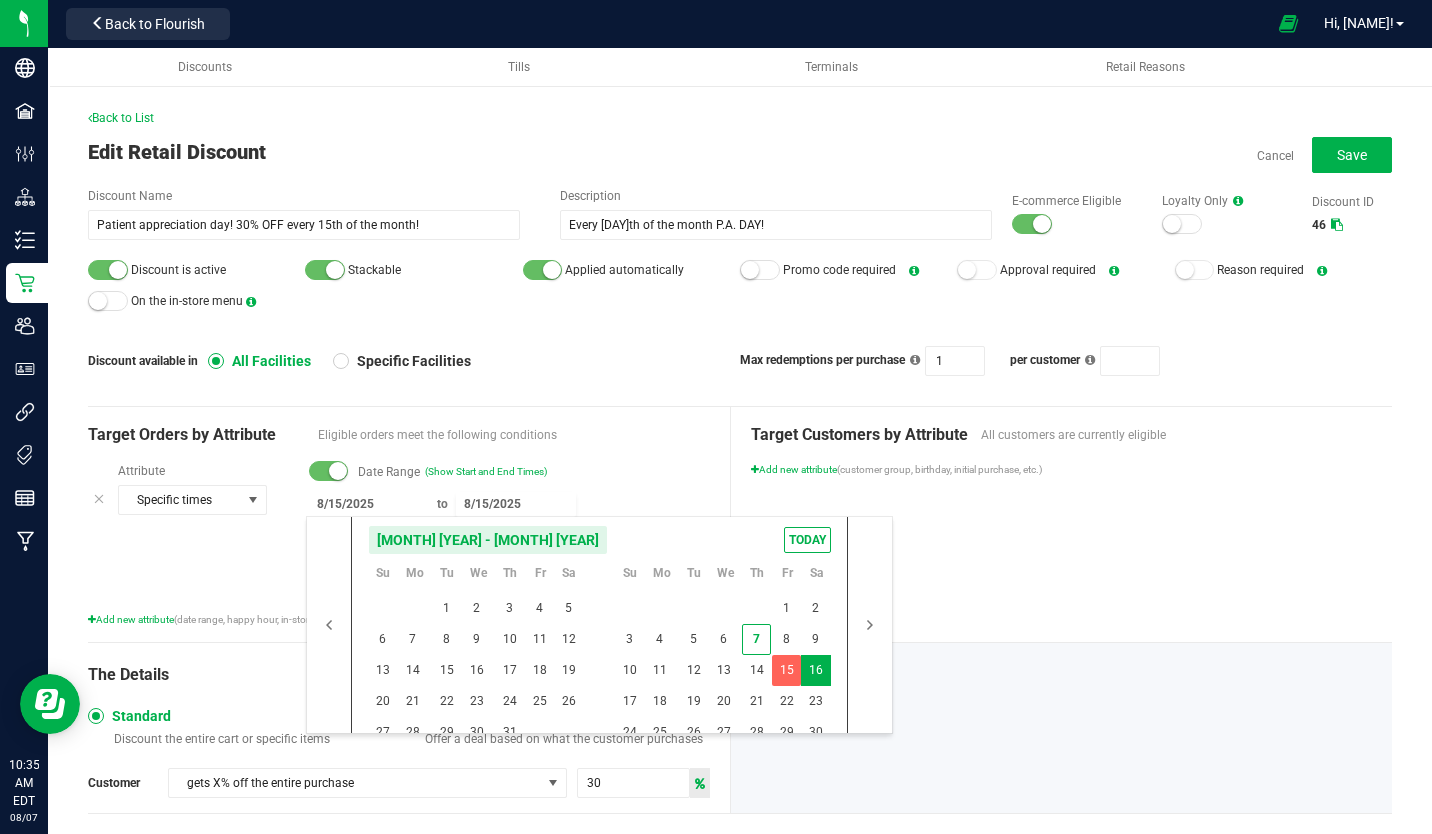 click on "Target Customers by Attribute   All customers are currently eligible   Add new attribute   (customer group, birthday, initial purchase, etc.)" at bounding box center [1062, 524] 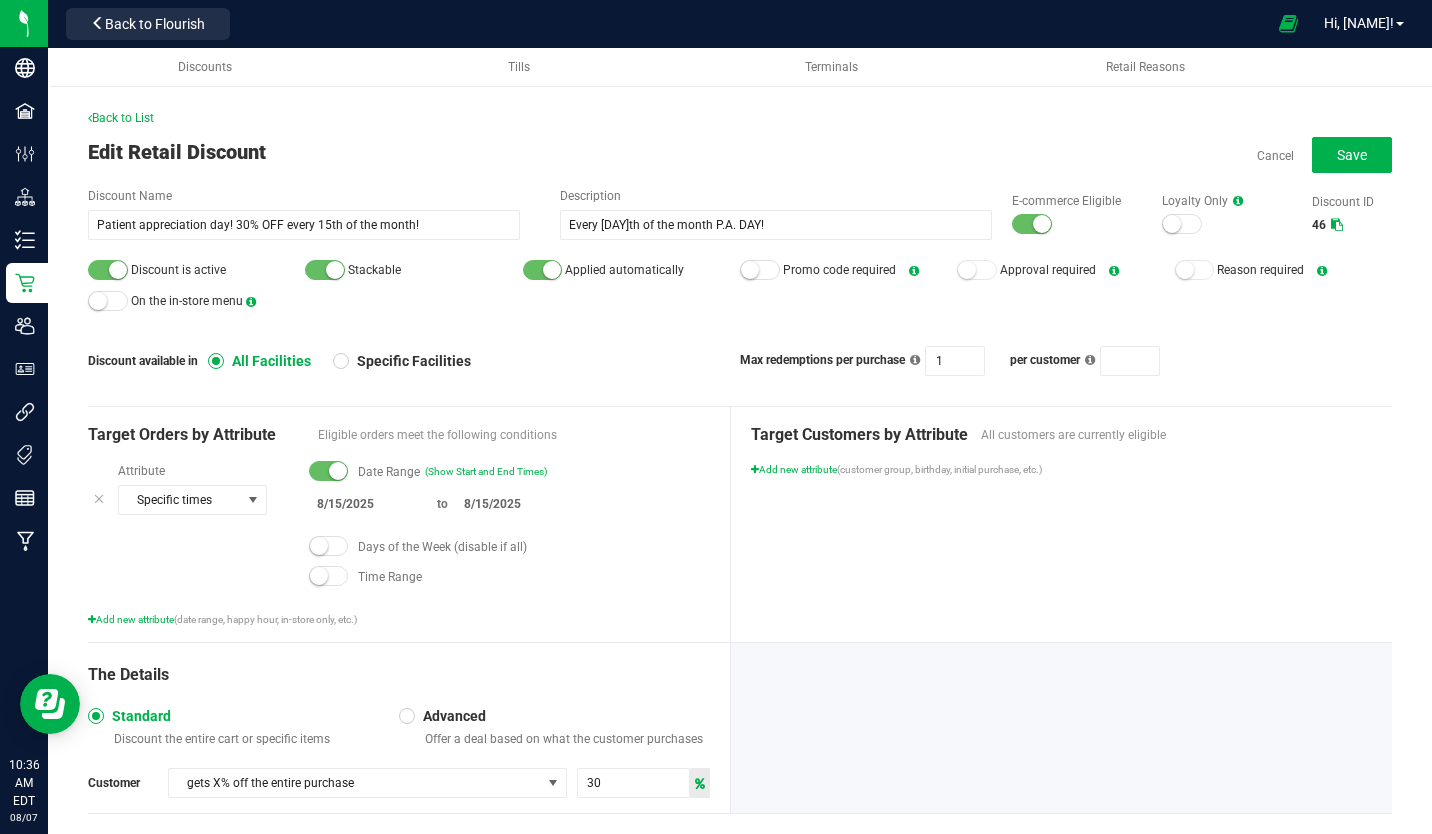 scroll, scrollTop: 28, scrollLeft: 0, axis: vertical 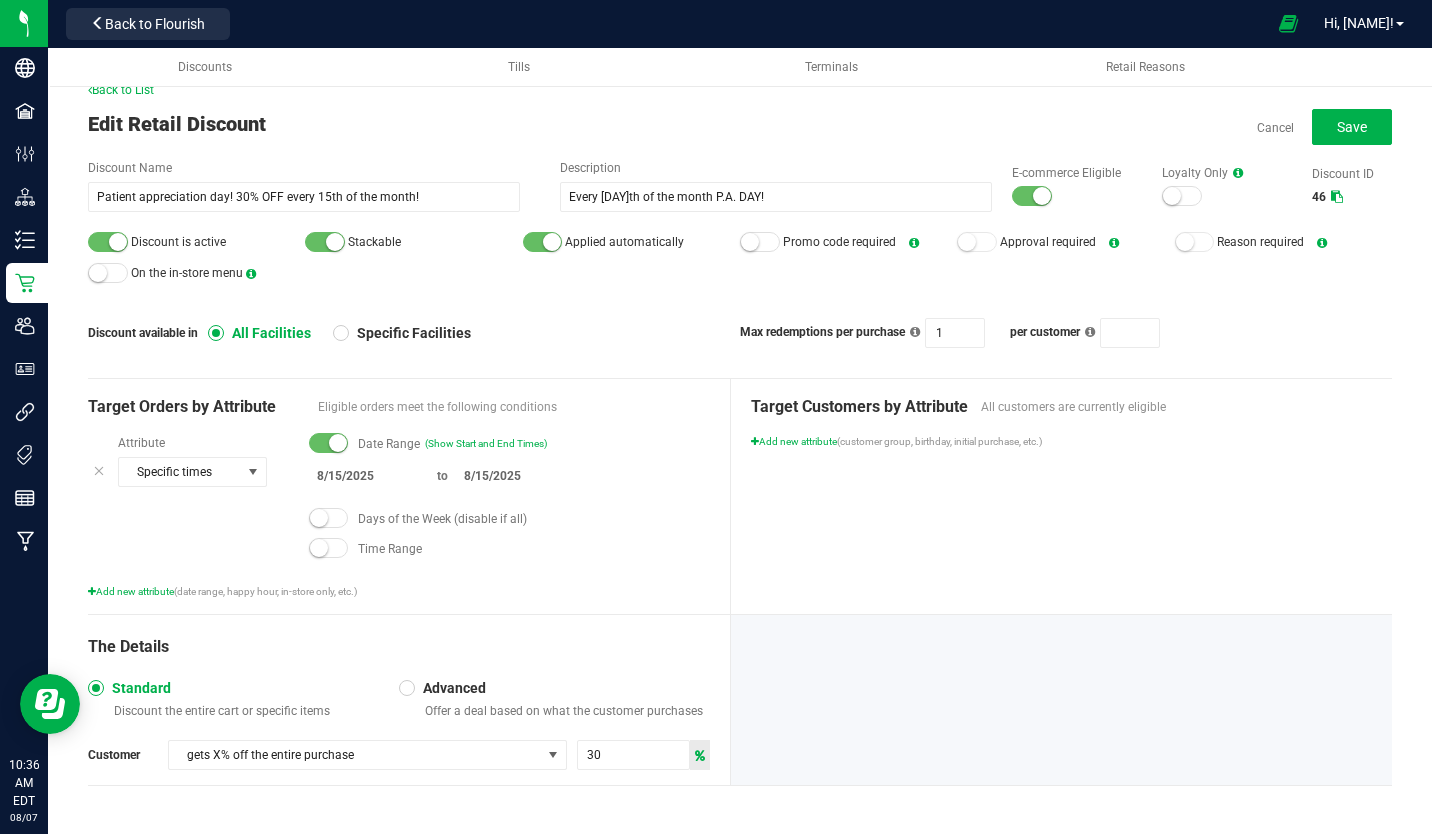 click at bounding box center [341, 333] 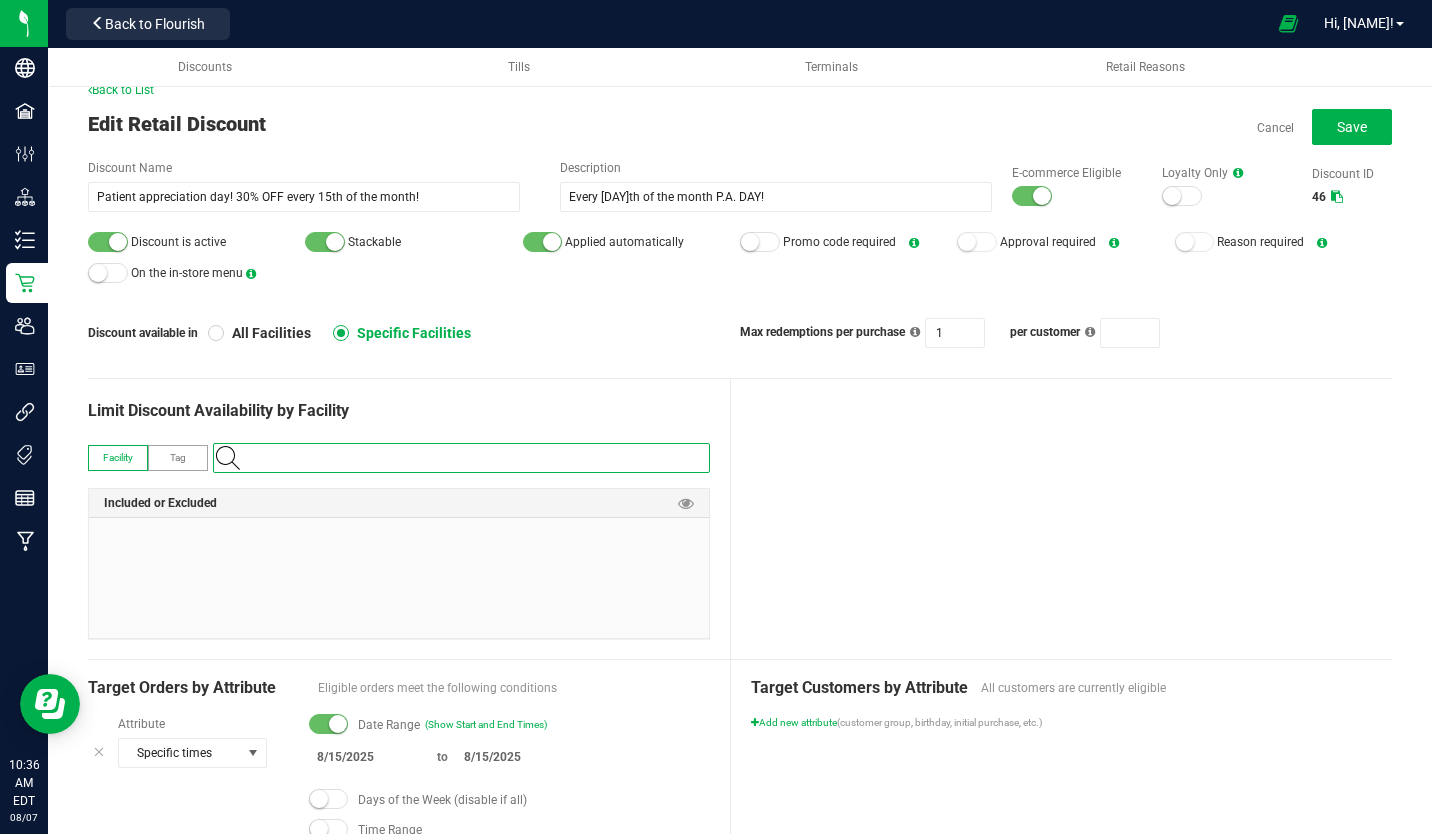 click at bounding box center (471, 458) 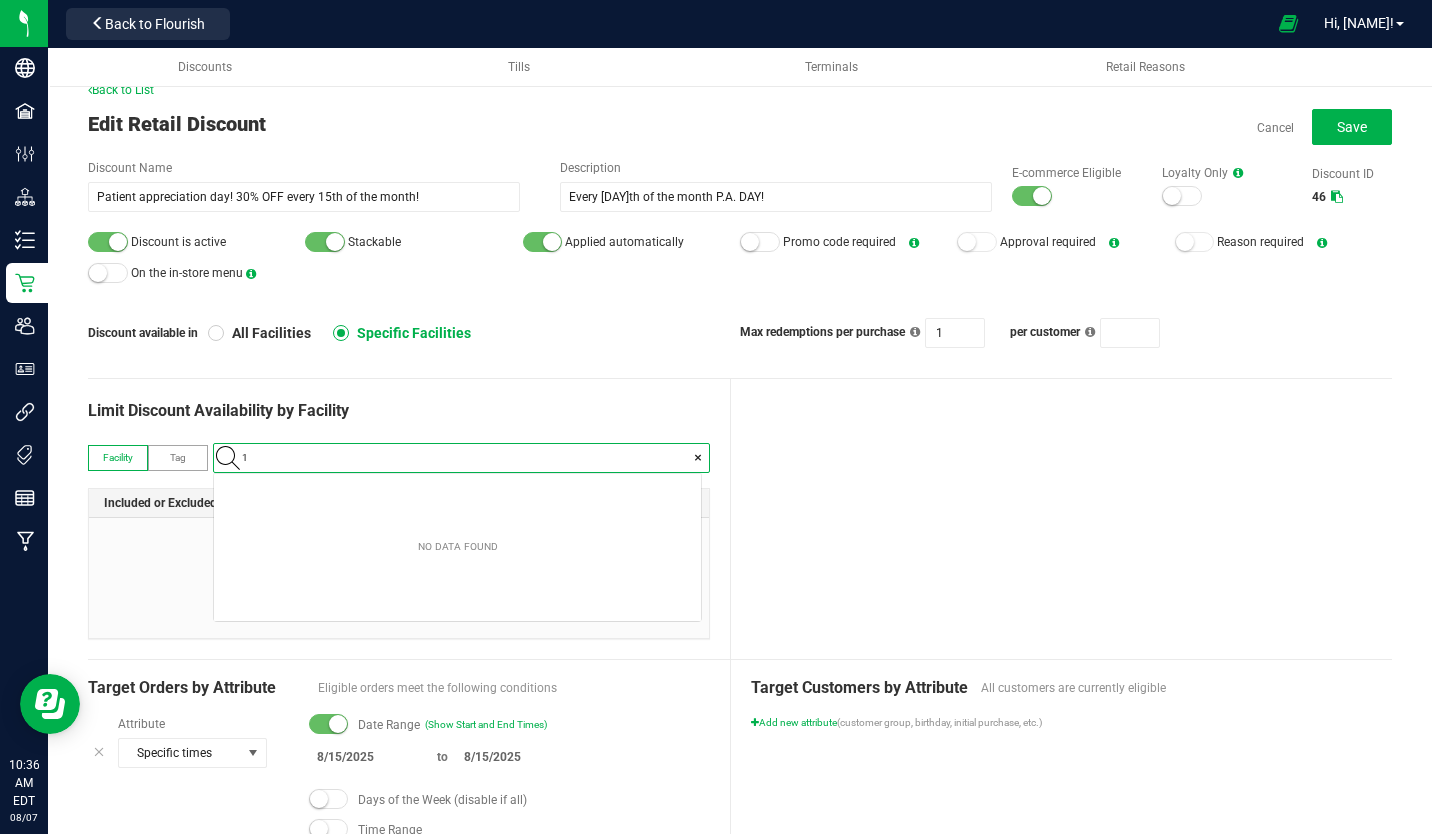 scroll, scrollTop: 99972, scrollLeft: 99513, axis: both 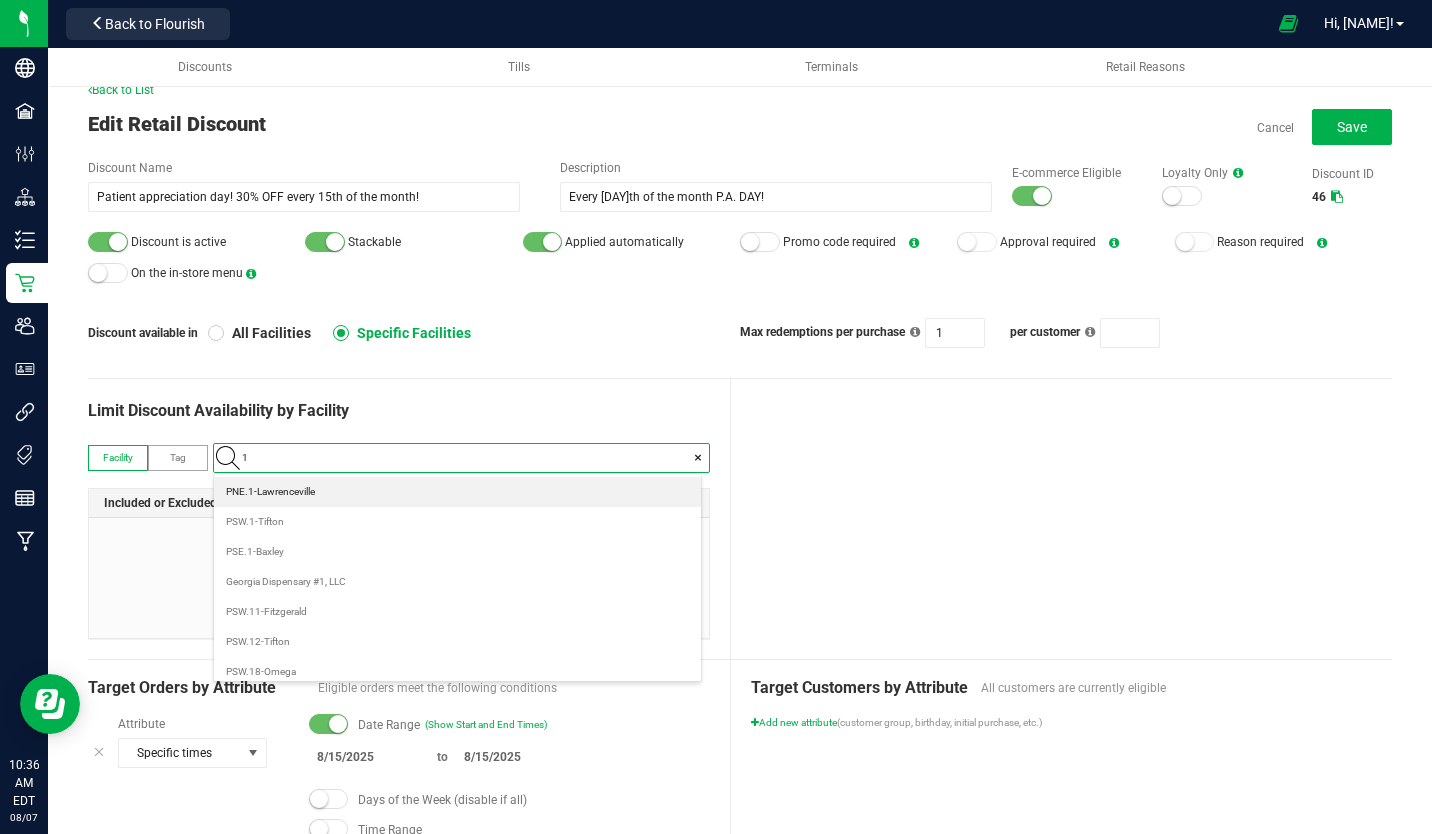click on "Georgia Dispensary #1, LLC" at bounding box center (286, 582) 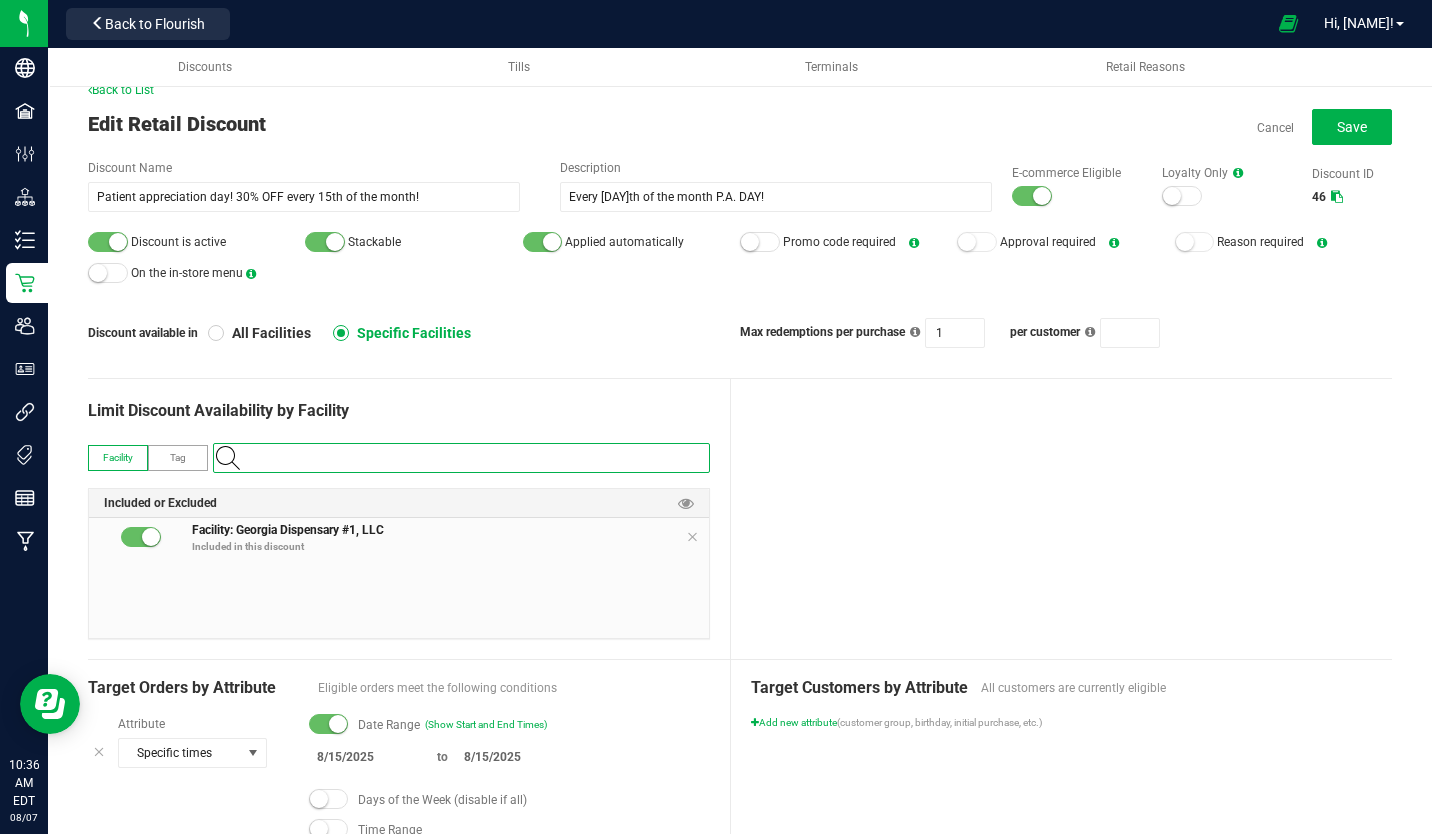 type on "2" 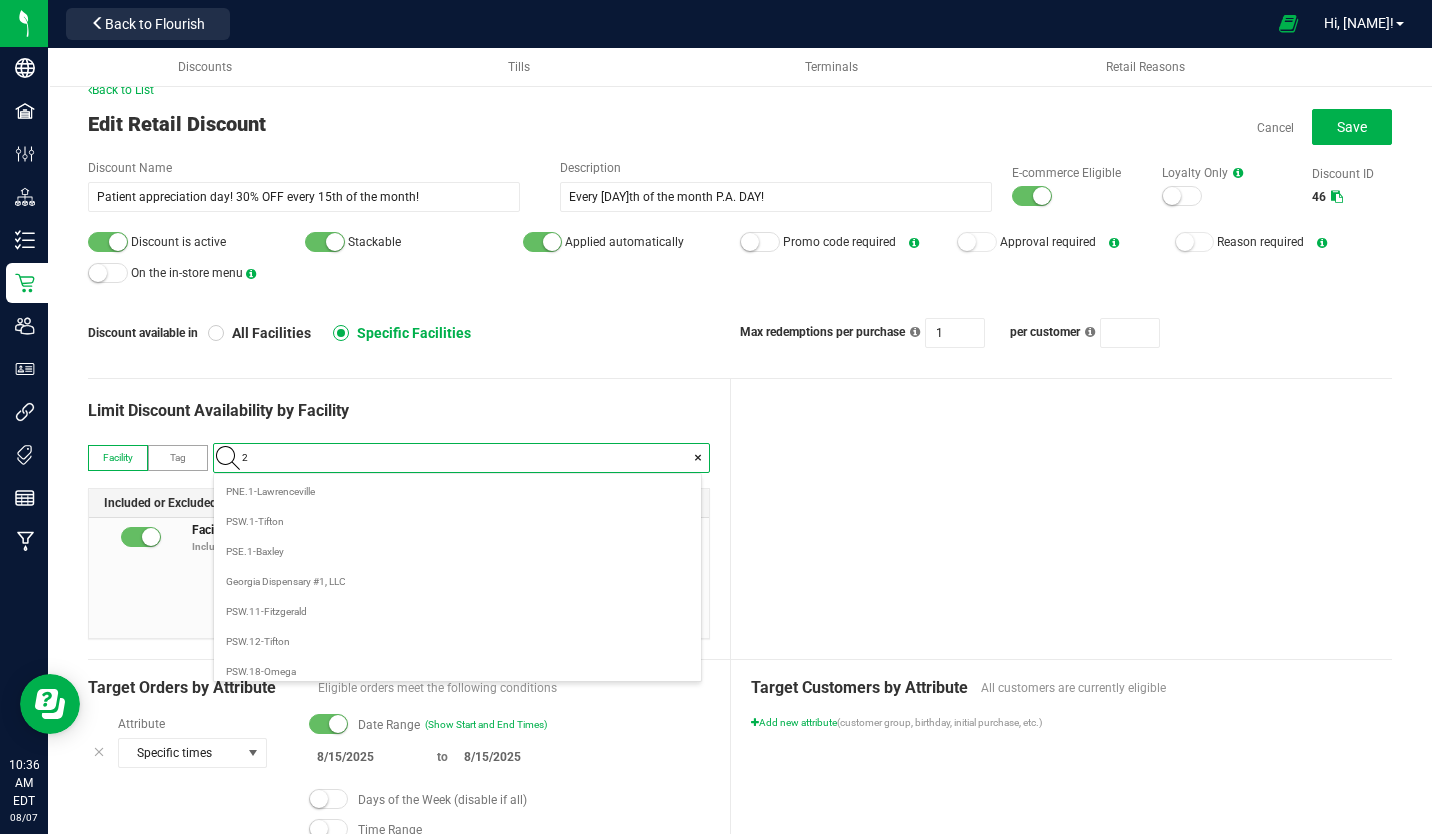 scroll, scrollTop: 99972, scrollLeft: 99513, axis: both 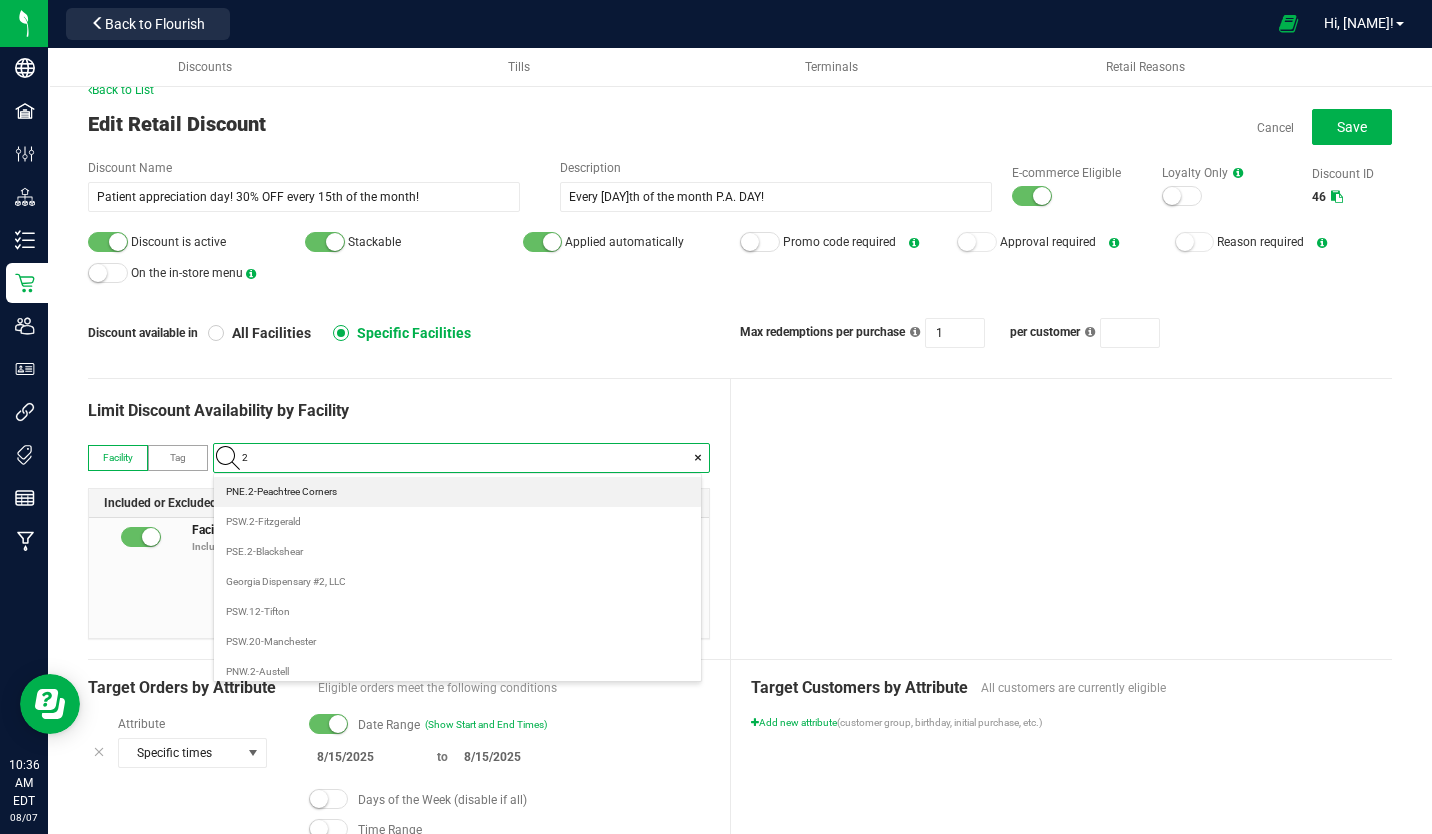 click on "Georgia Dispensary #2, LLC" at bounding box center [286, 582] 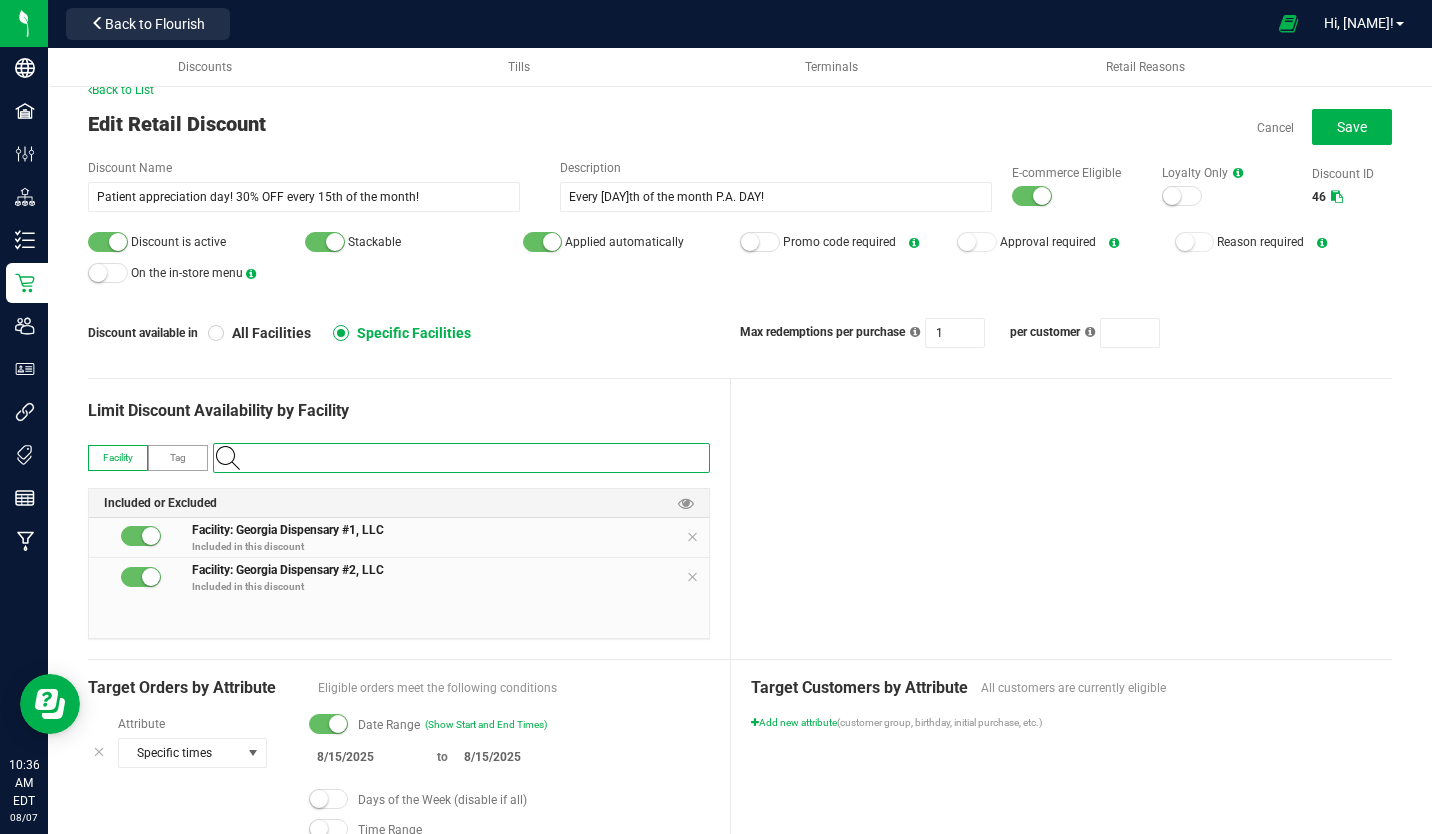 type on "3" 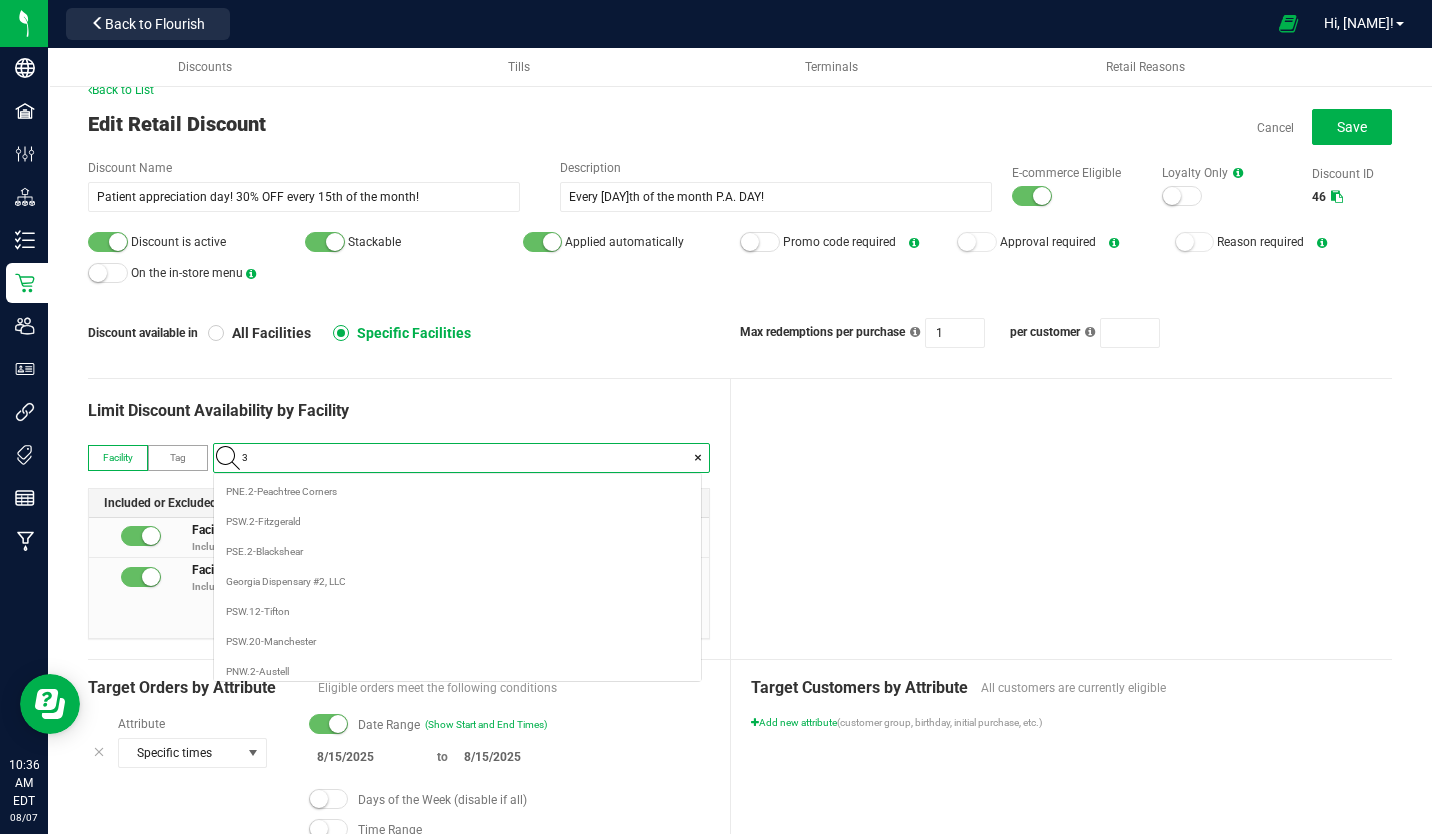 scroll, scrollTop: 99972, scrollLeft: 99513, axis: both 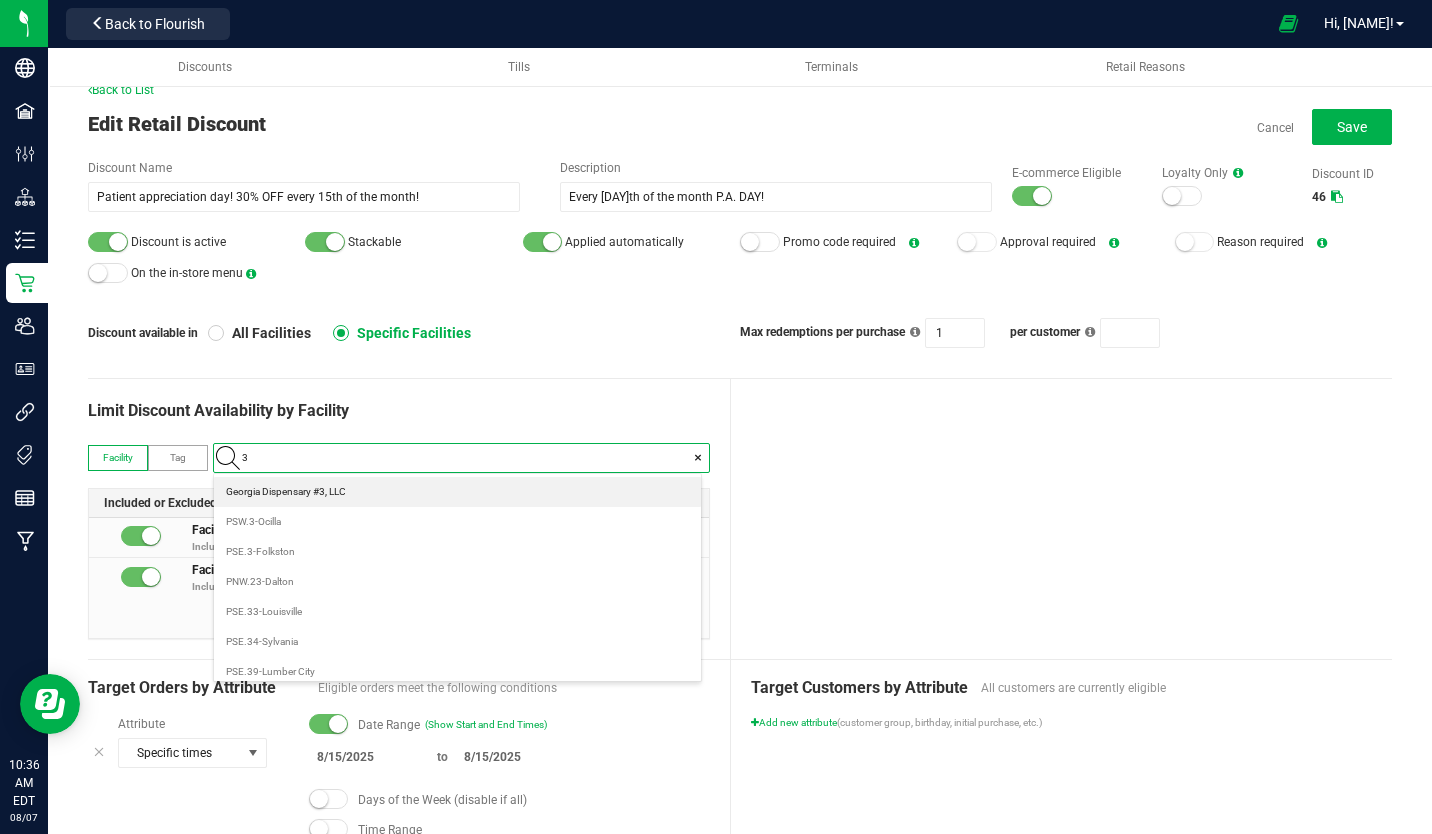 click on "Georgia Dispensary #3, LLC" at bounding box center [286, 492] 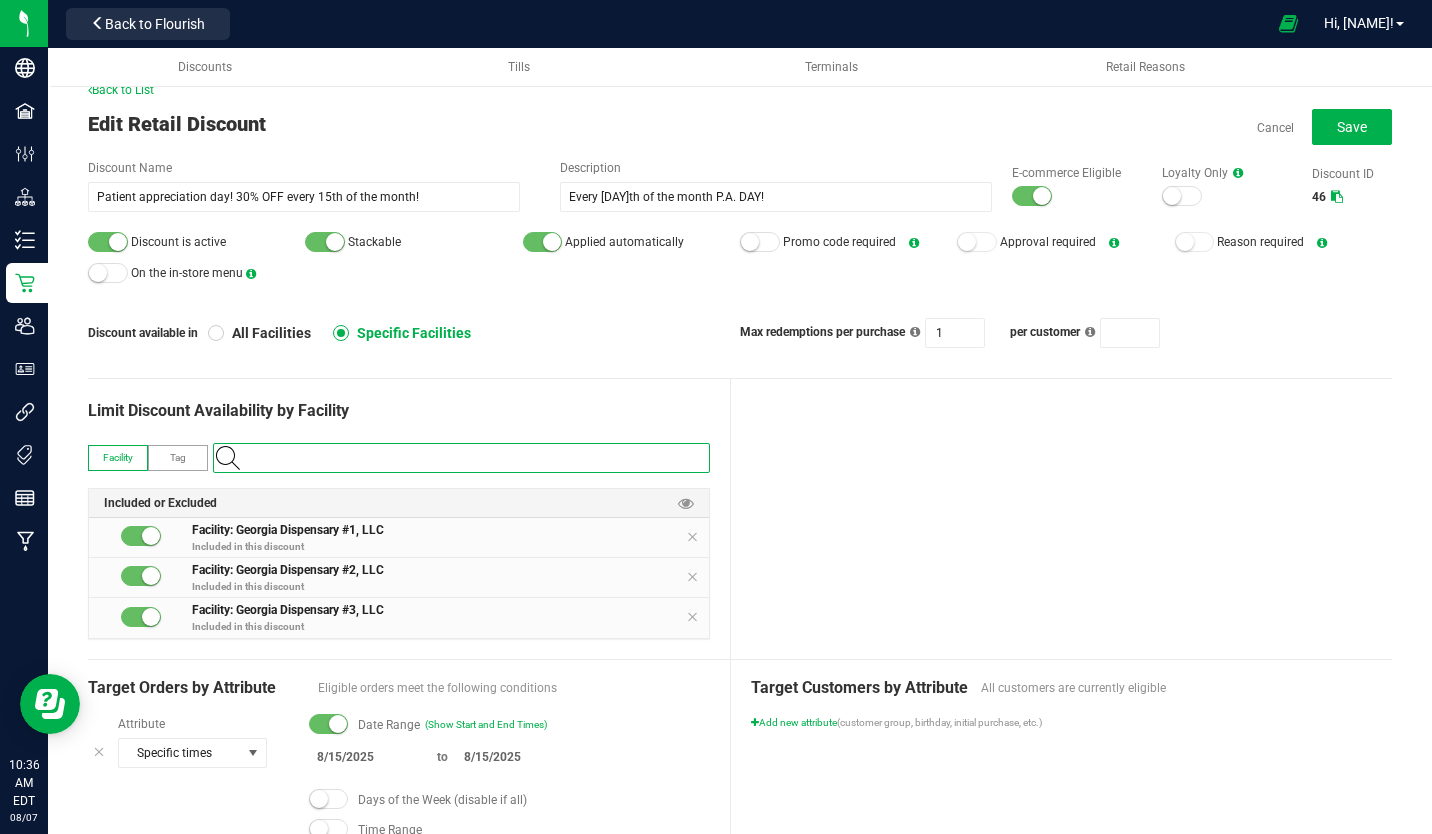 type on "4" 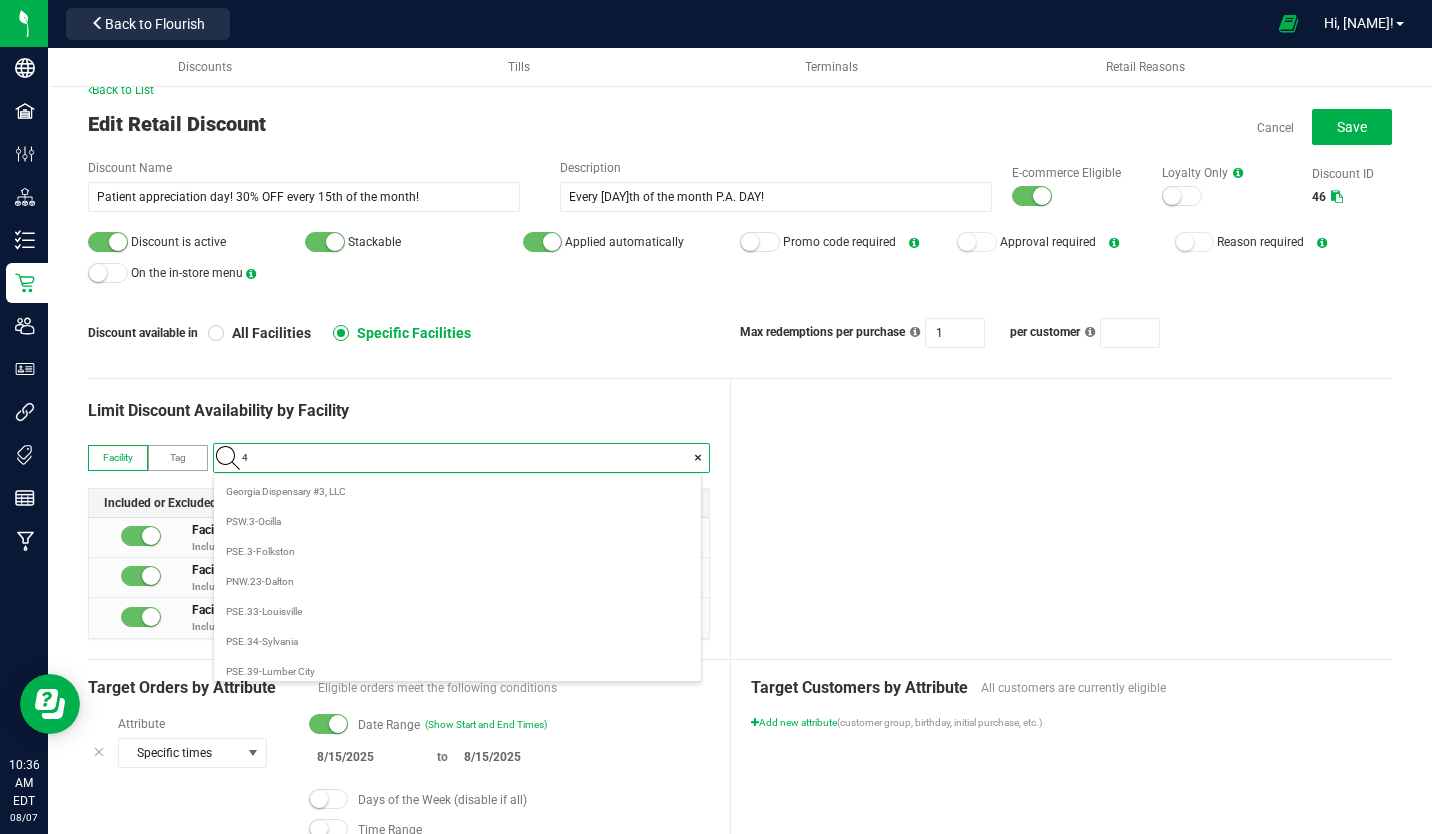 scroll, scrollTop: 99972, scrollLeft: 99513, axis: both 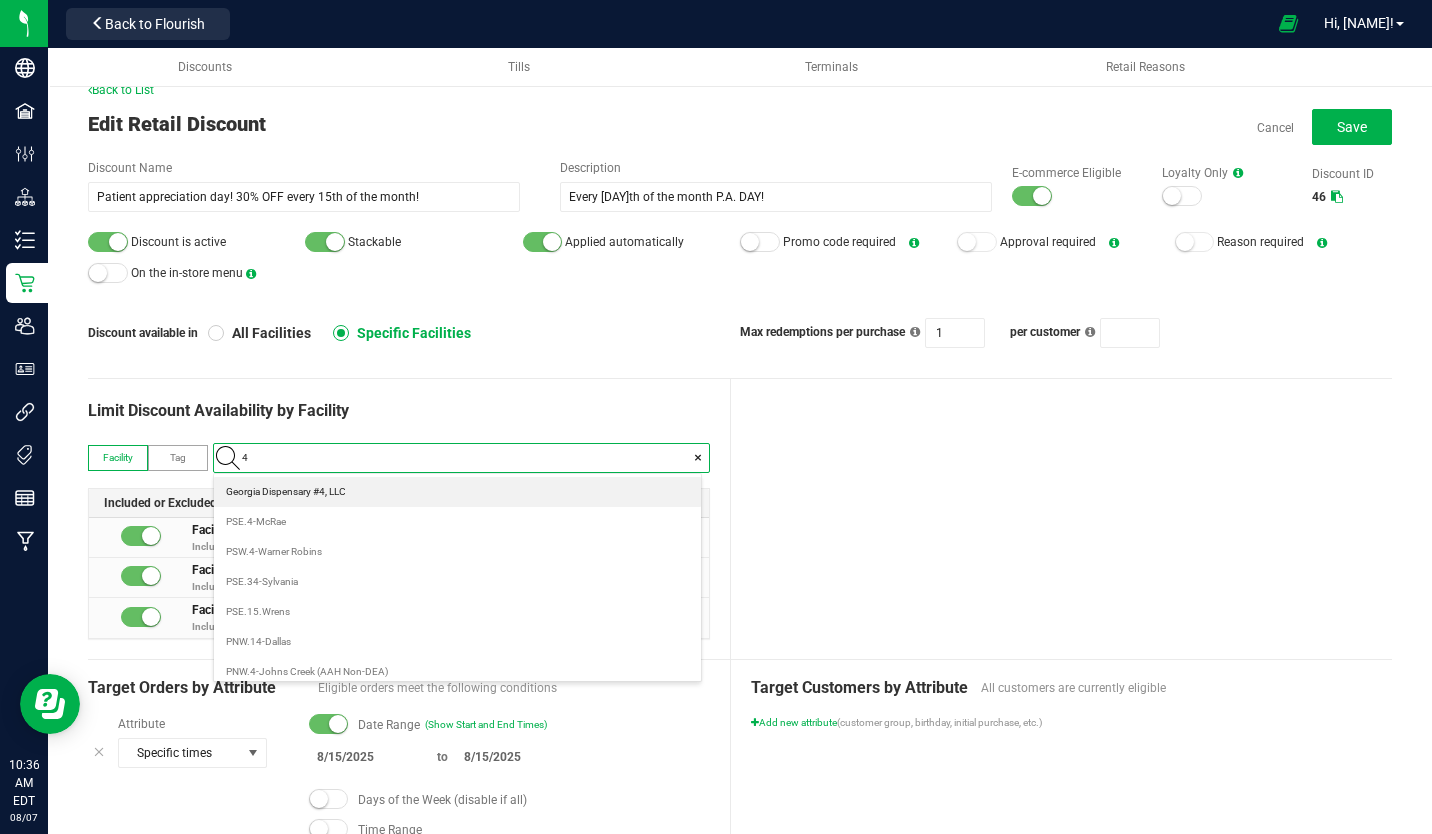 click on "Georgia Dispensary #4, LLC" at bounding box center [286, 492] 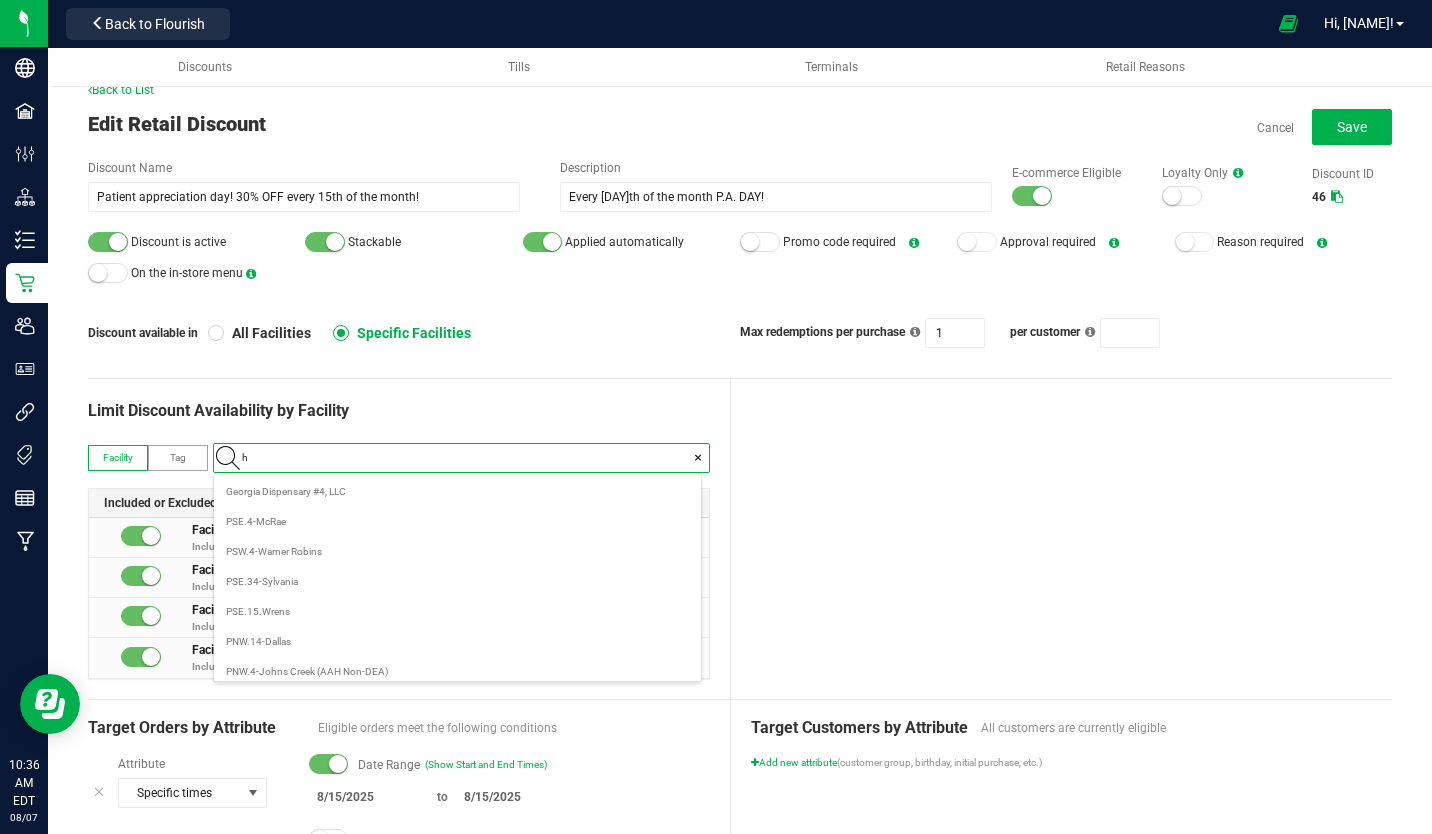 scroll, scrollTop: 99972, scrollLeft: 99513, axis: both 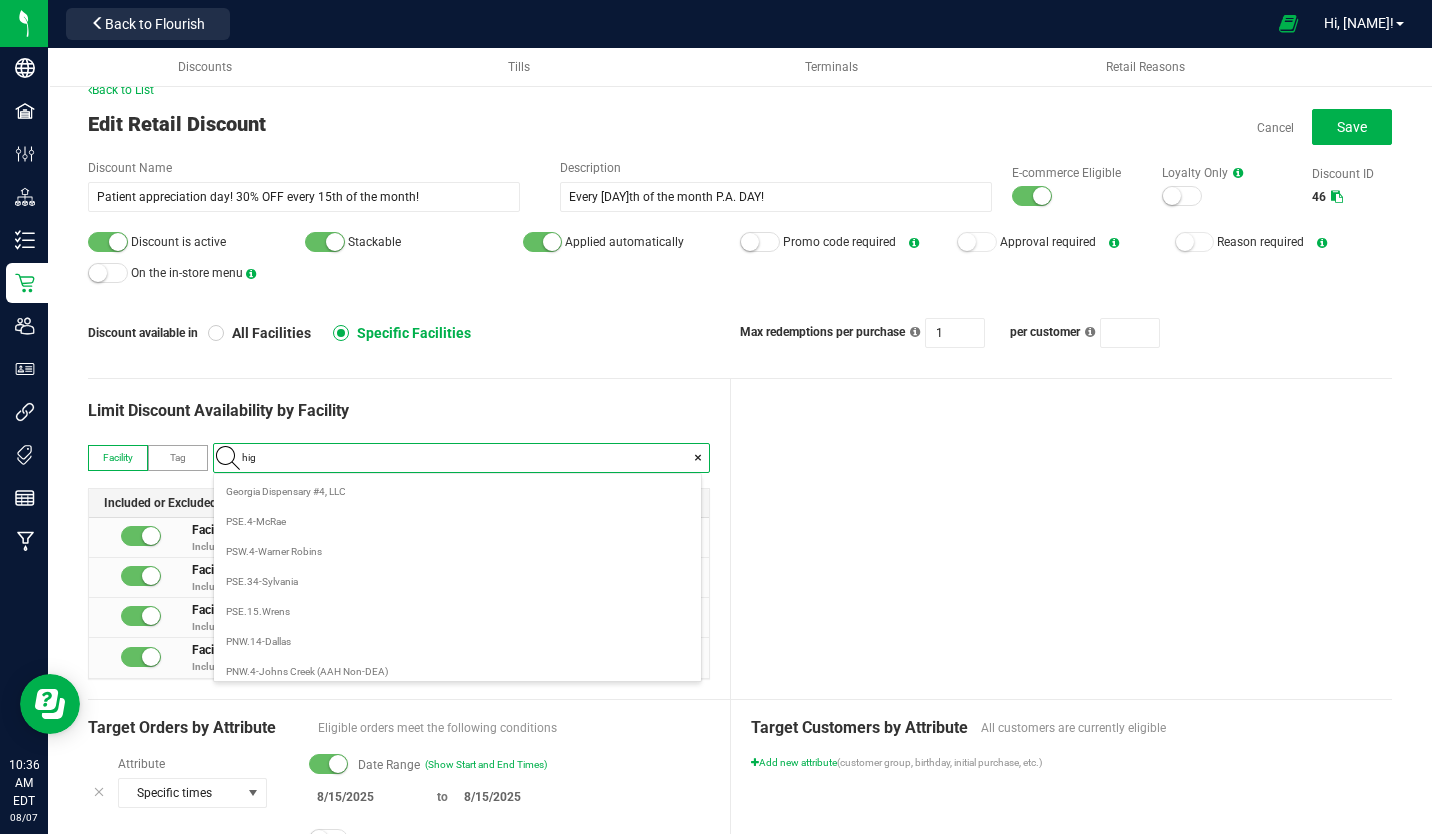 type on "high" 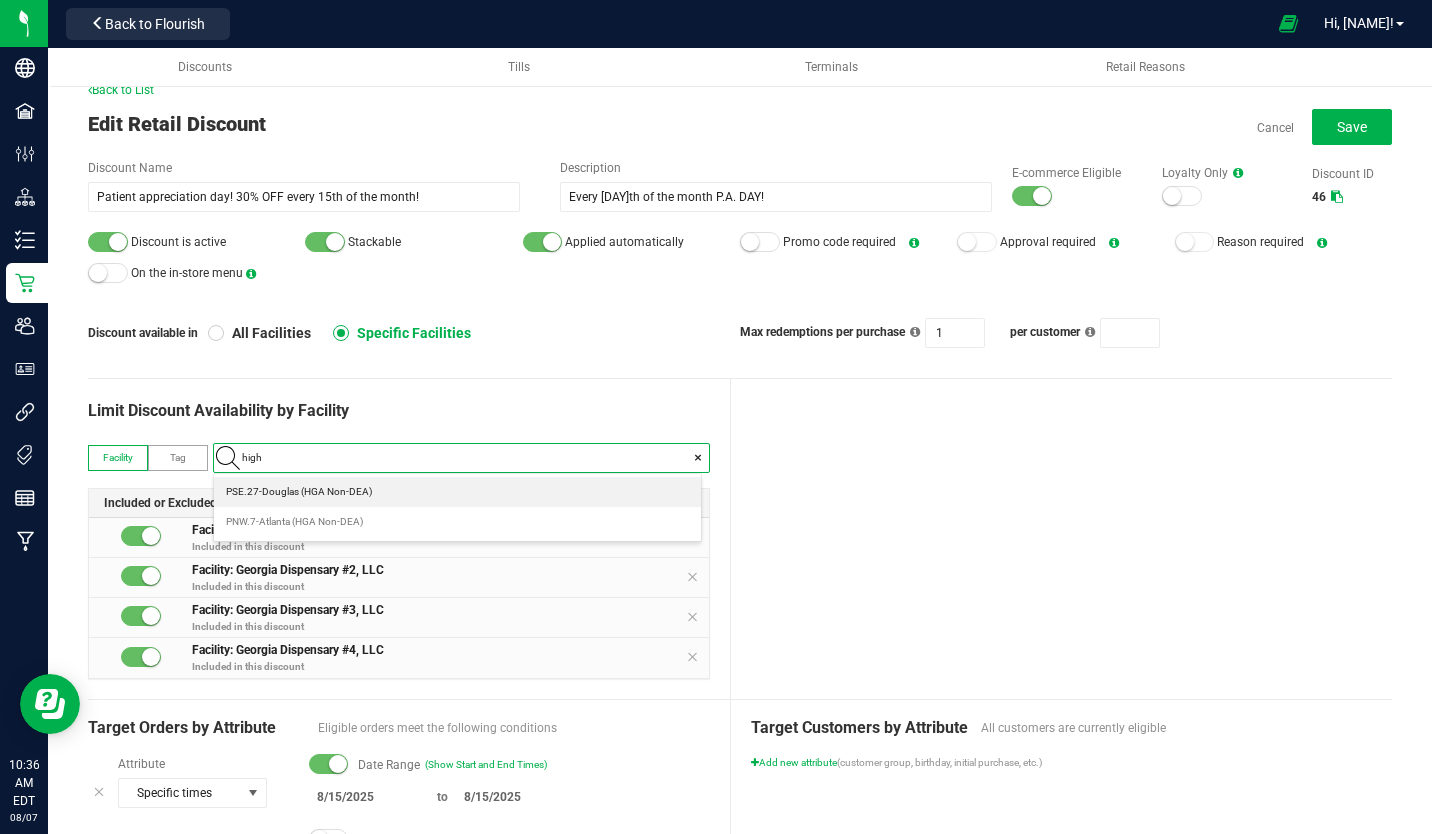 click on "PNW.7-Atlanta (HGA Non-DEA)" at bounding box center [294, 522] 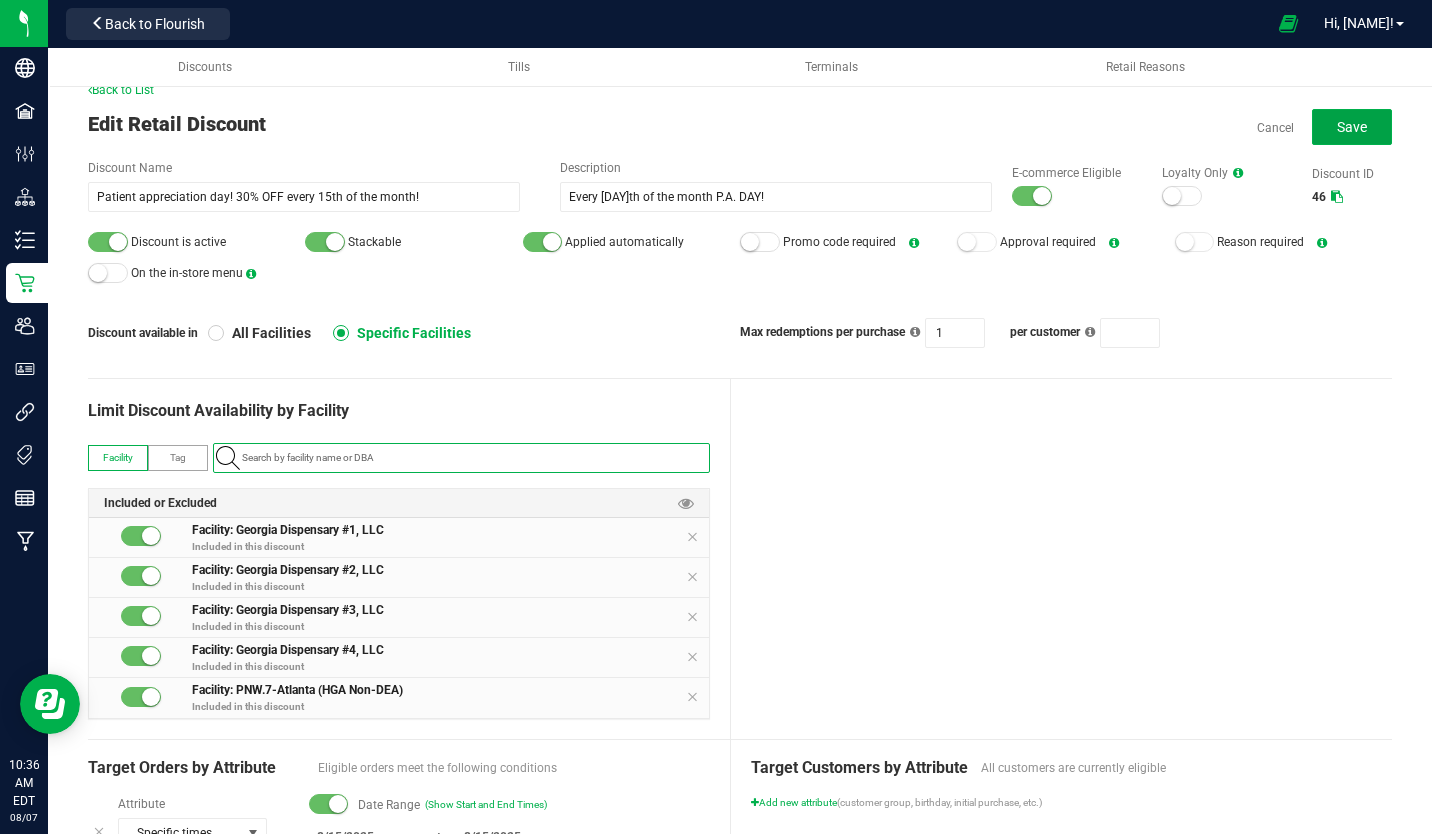 click on "Save" at bounding box center [1352, 127] 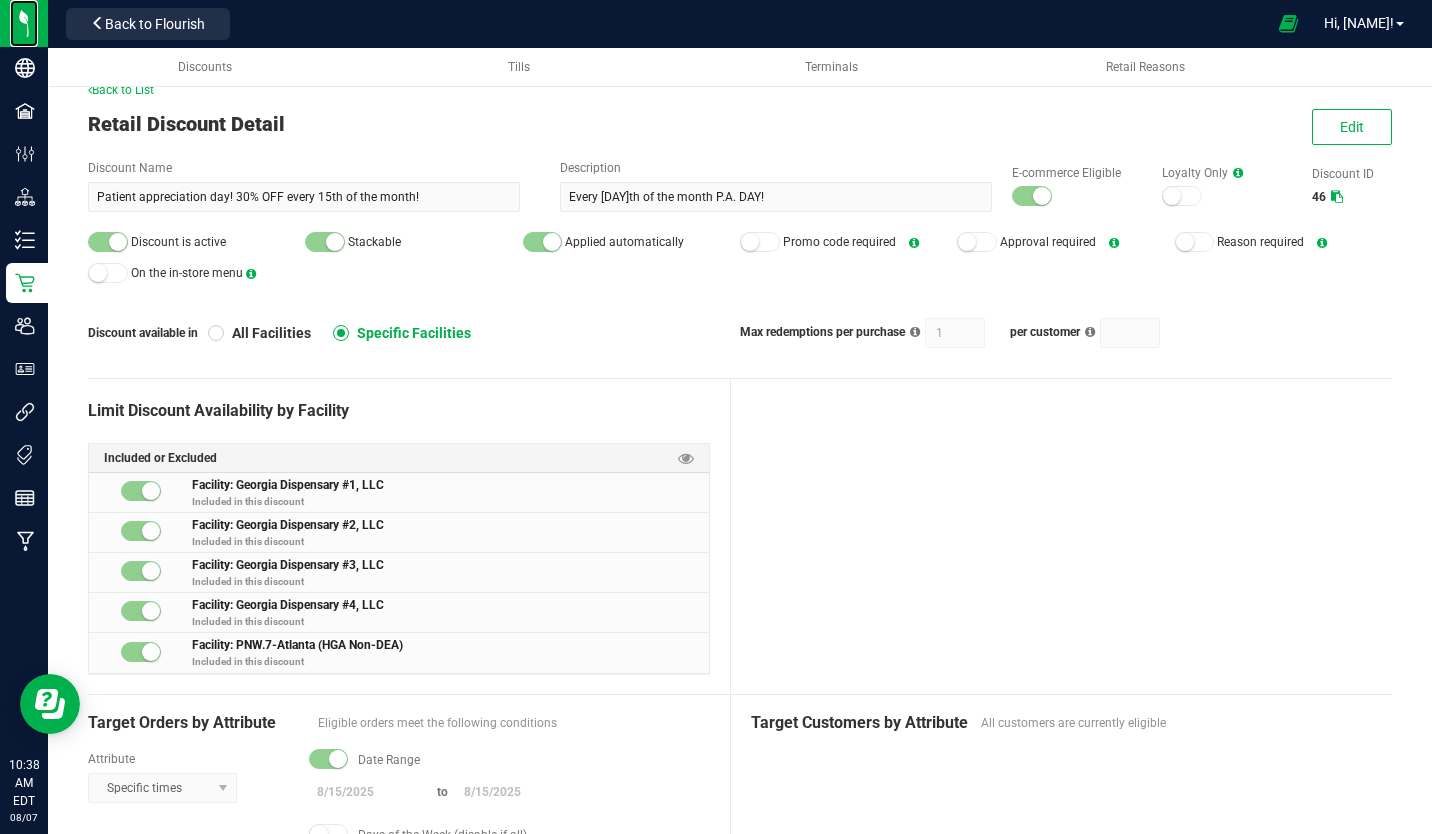 click at bounding box center (0, 0) 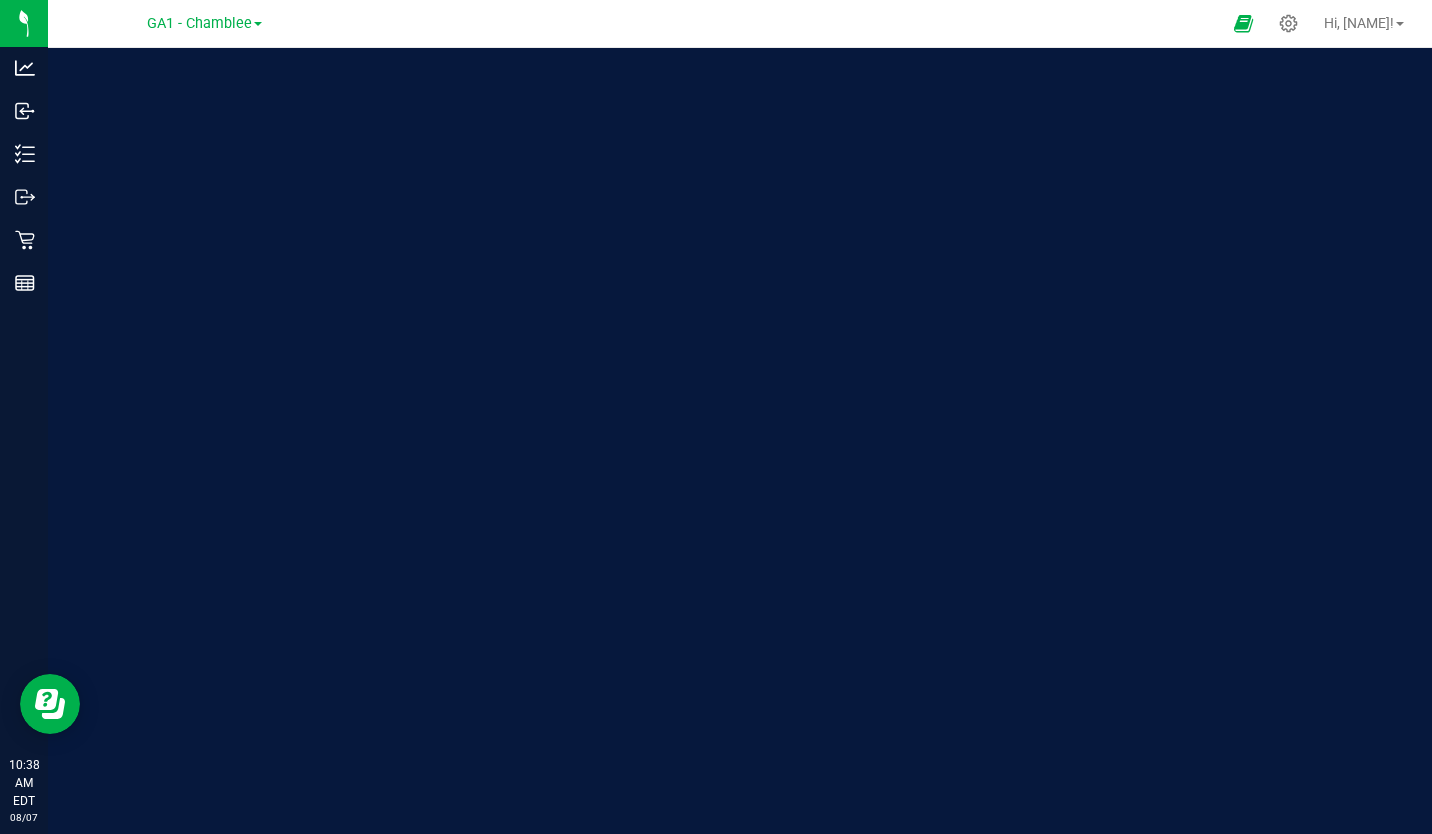 scroll, scrollTop: 0, scrollLeft: 0, axis: both 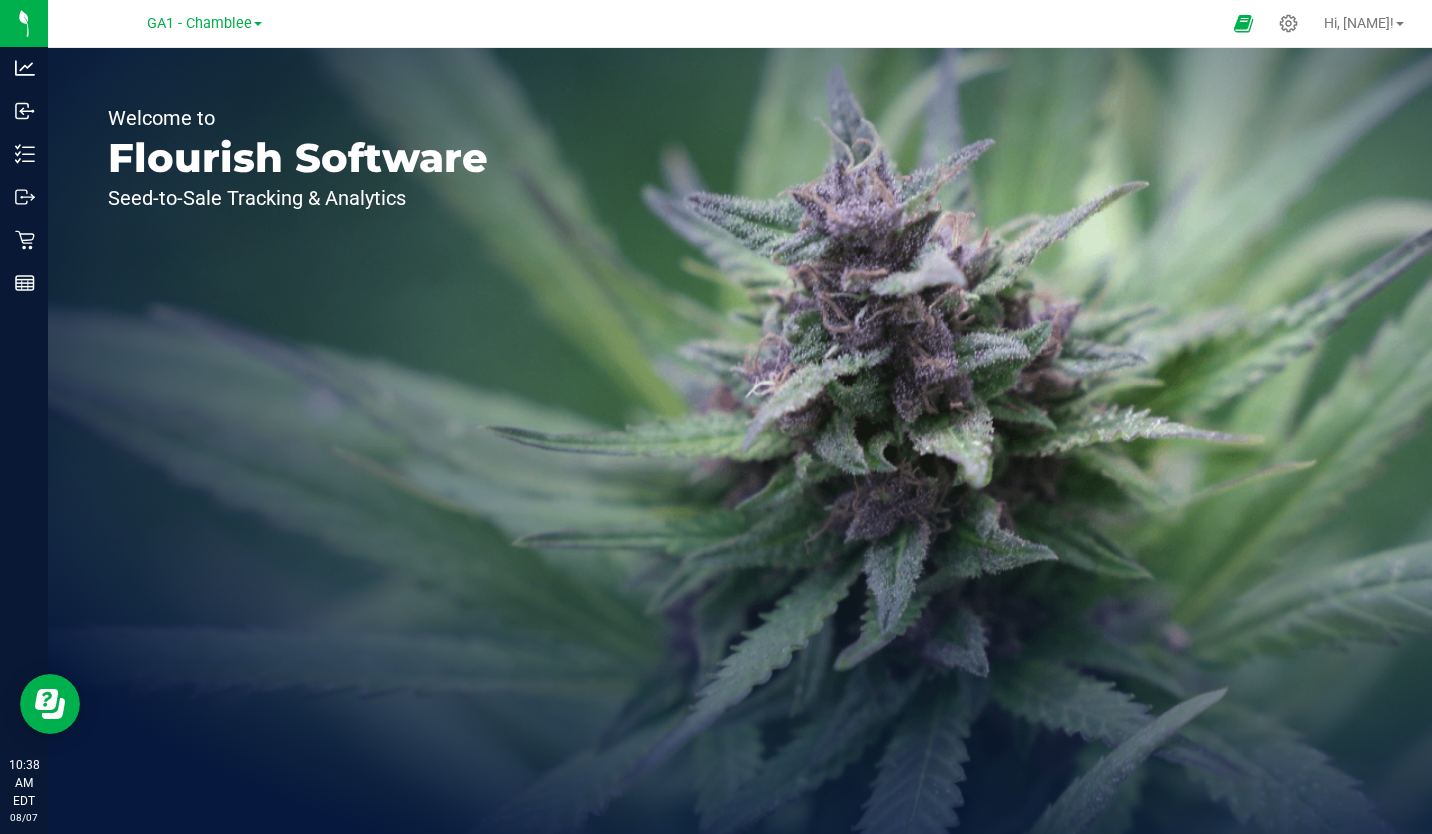 click on "GA1 - Chamblee" at bounding box center (199, 23) 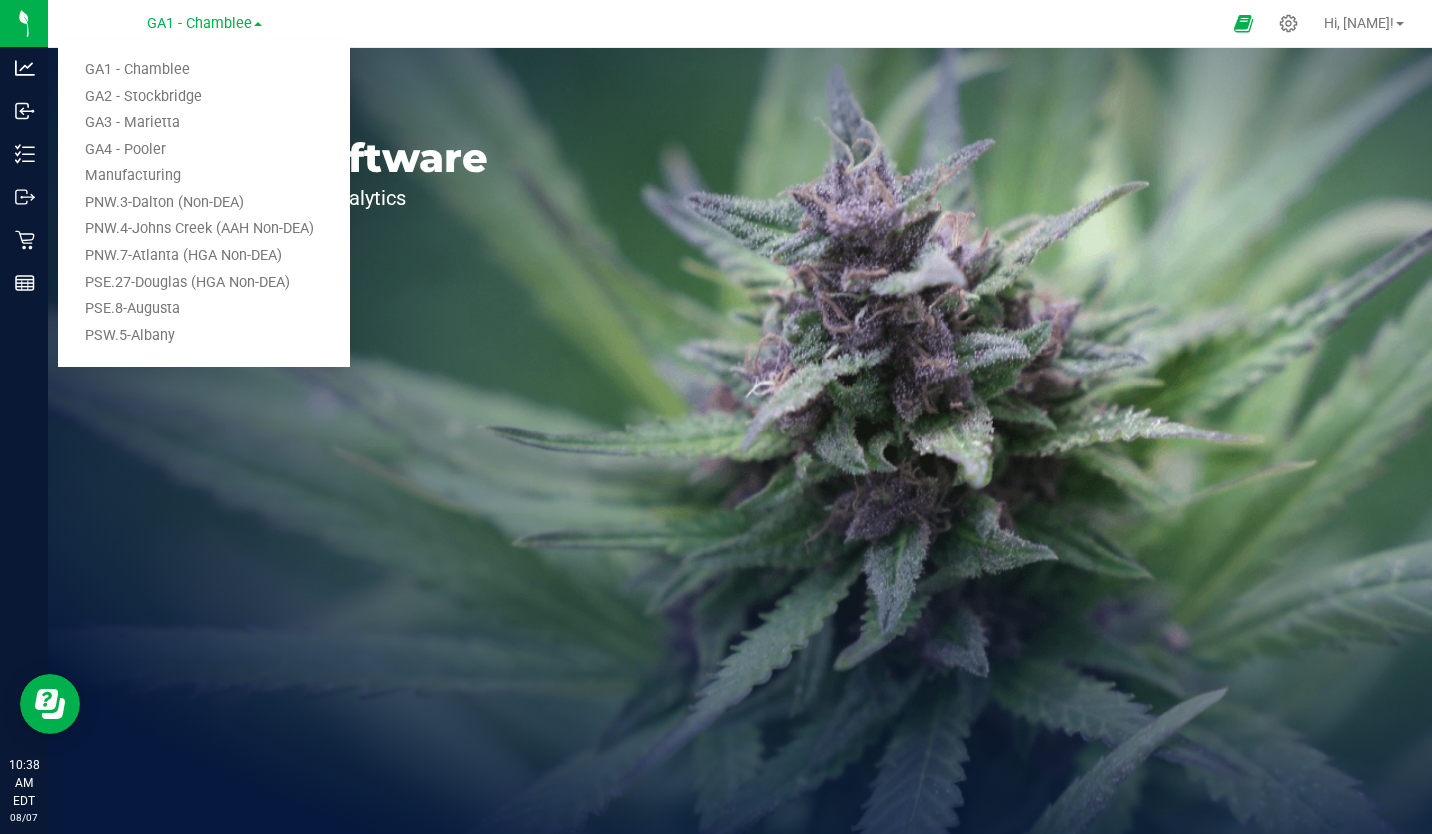 click on "GA3 - Marietta" at bounding box center (204, 123) 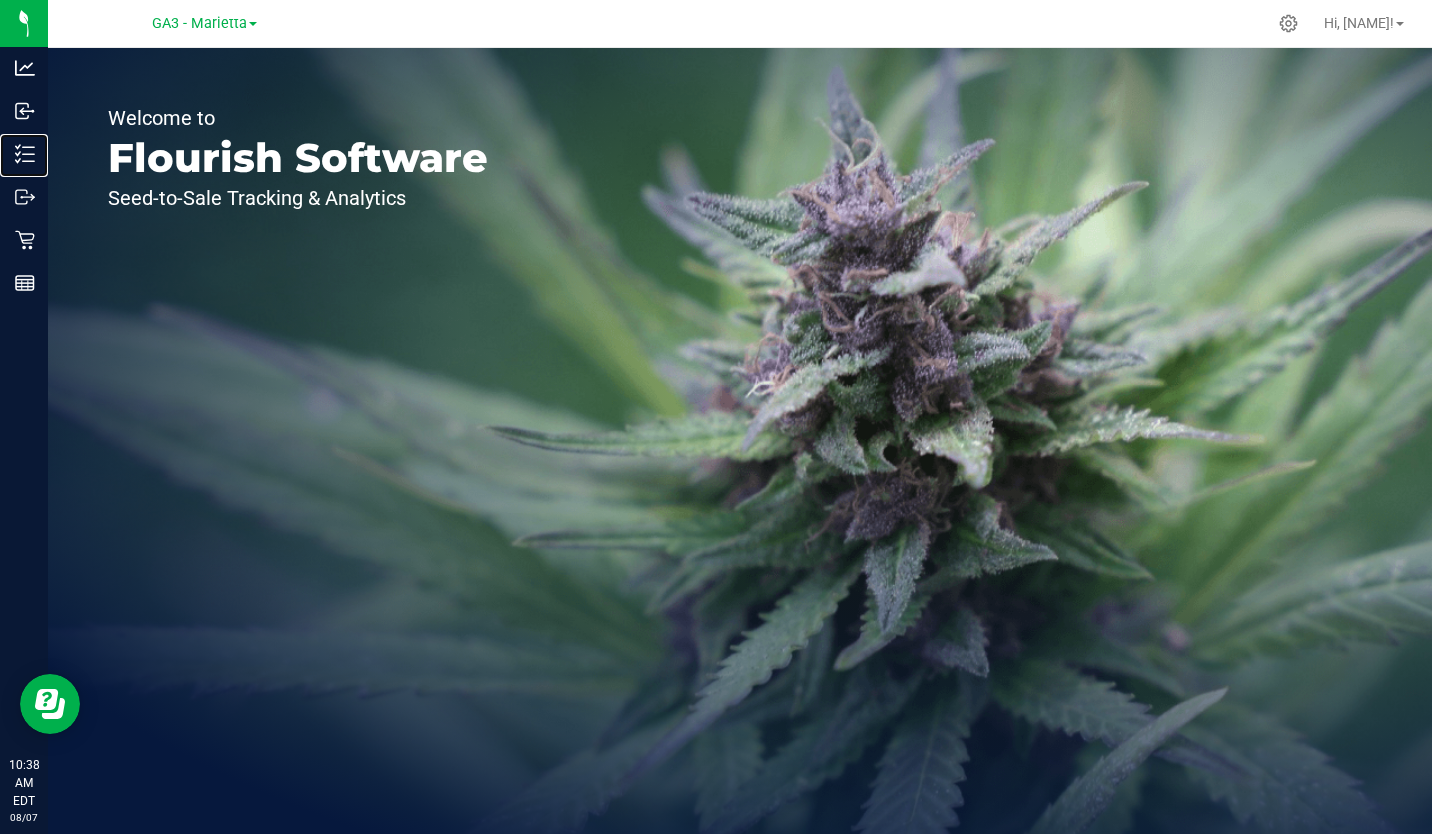 click on "Inventory" at bounding box center [0, 0] 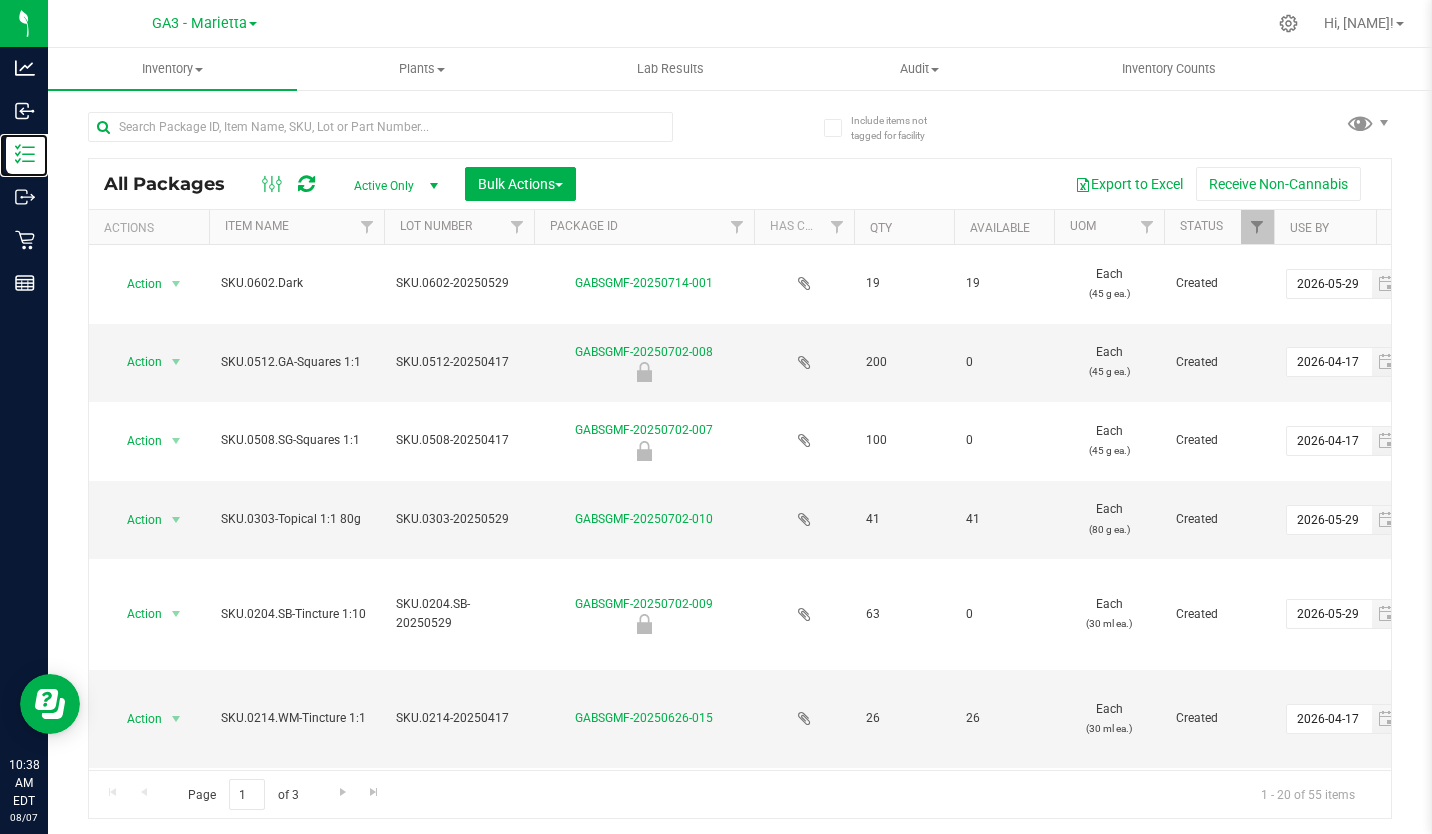 scroll, scrollTop: 0, scrollLeft: 305, axis: horizontal 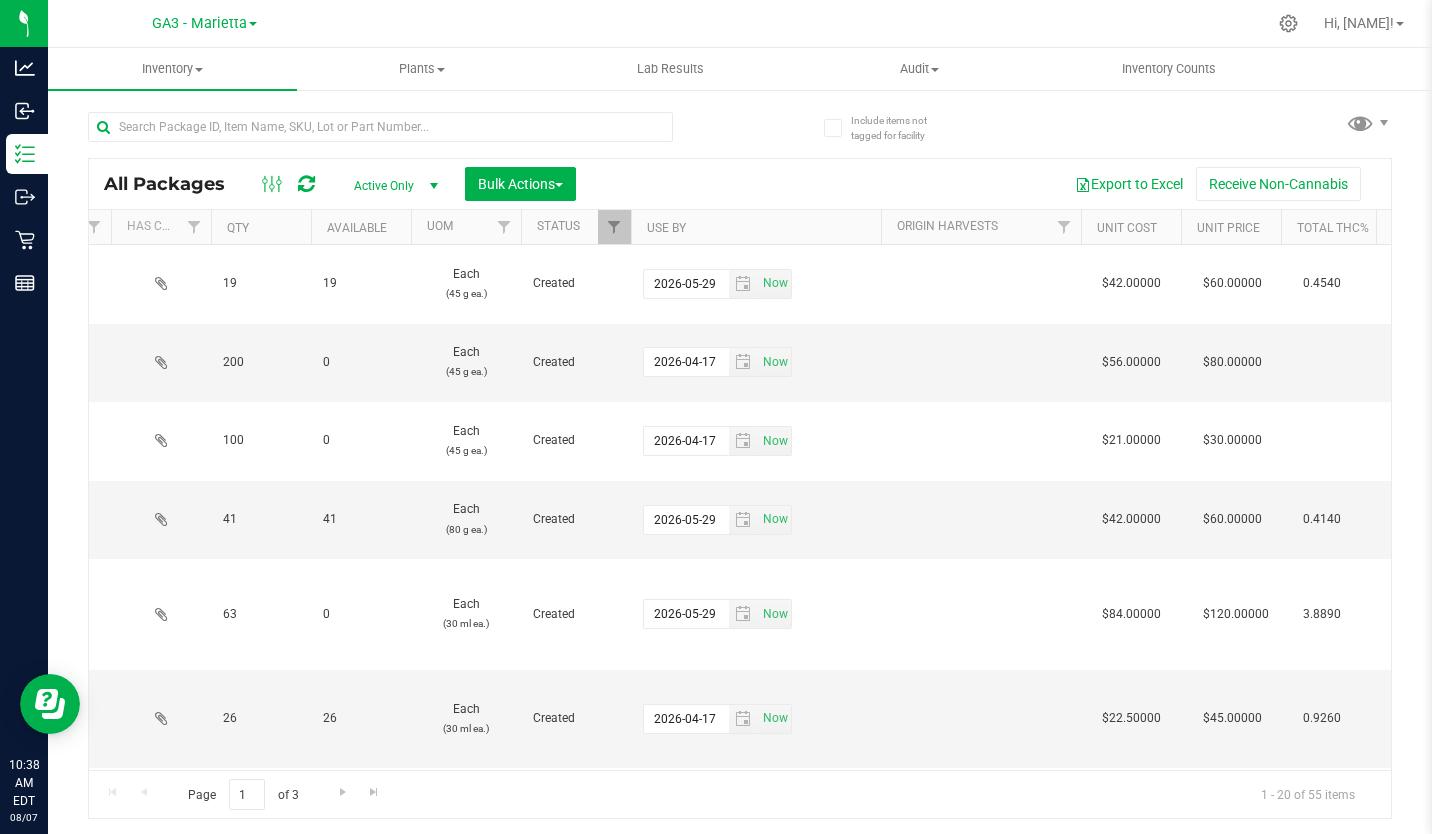 click on "Use By" at bounding box center (756, 227) 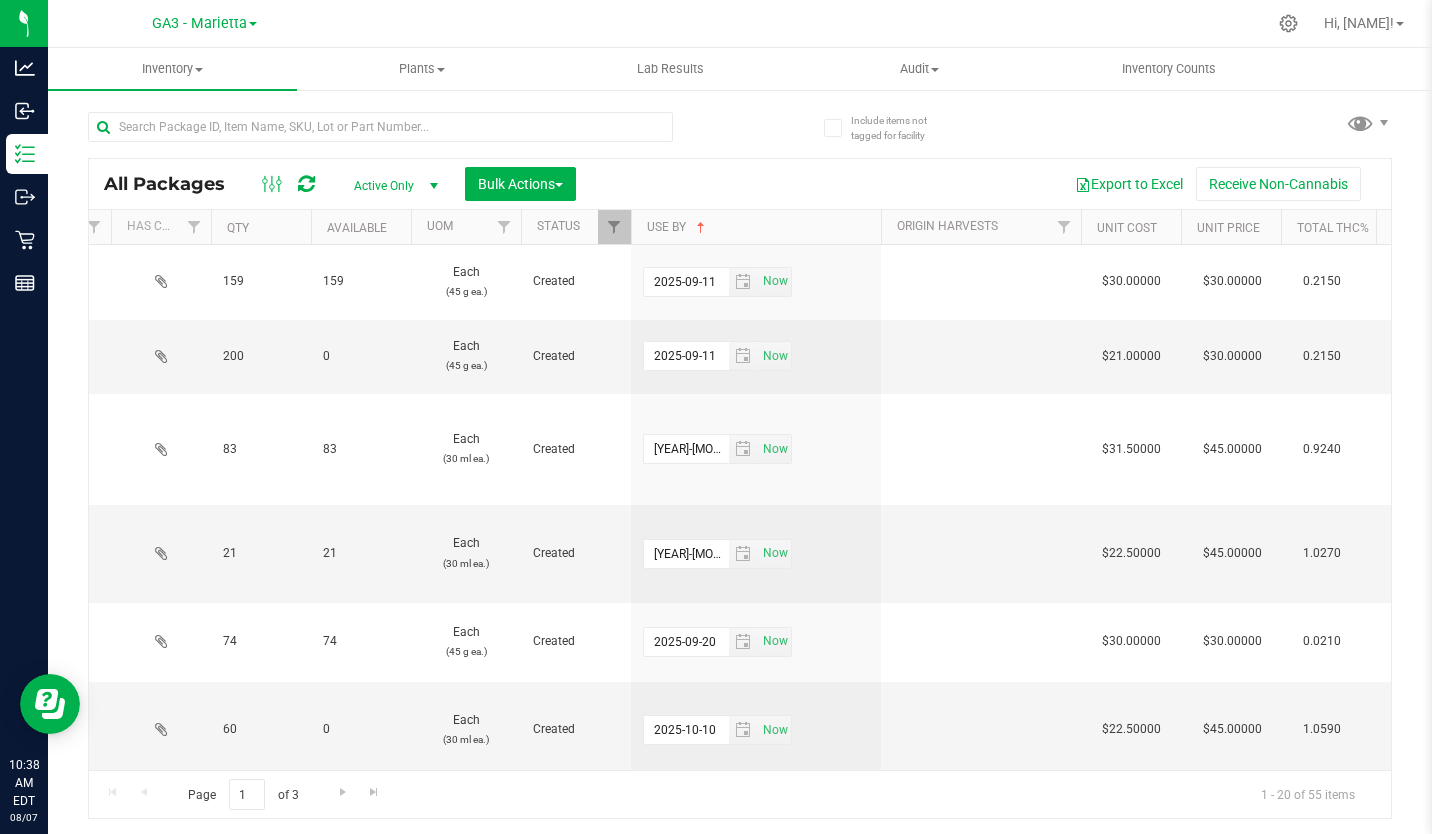 scroll, scrollTop: 0, scrollLeft: 515, axis: horizontal 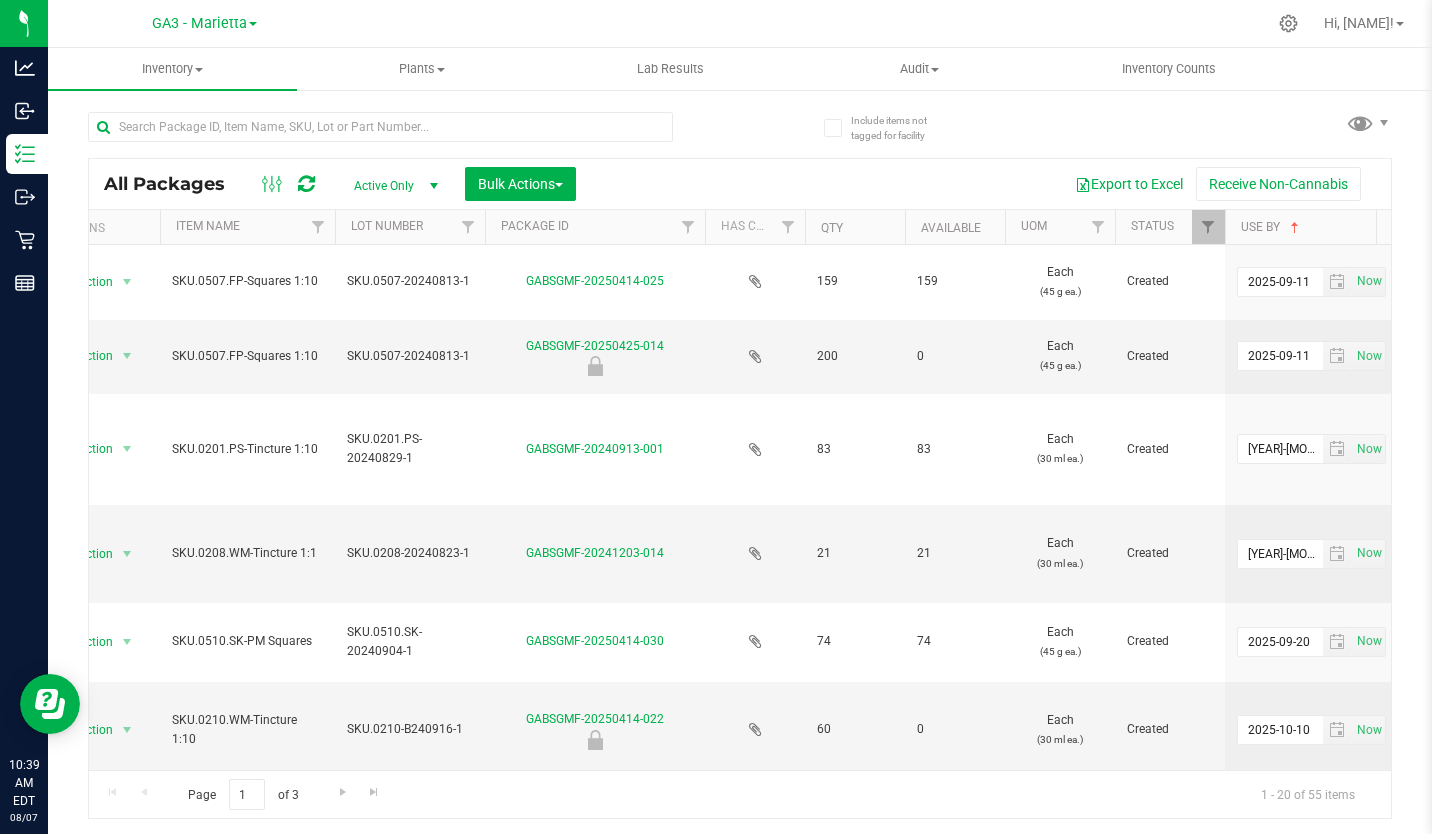 click 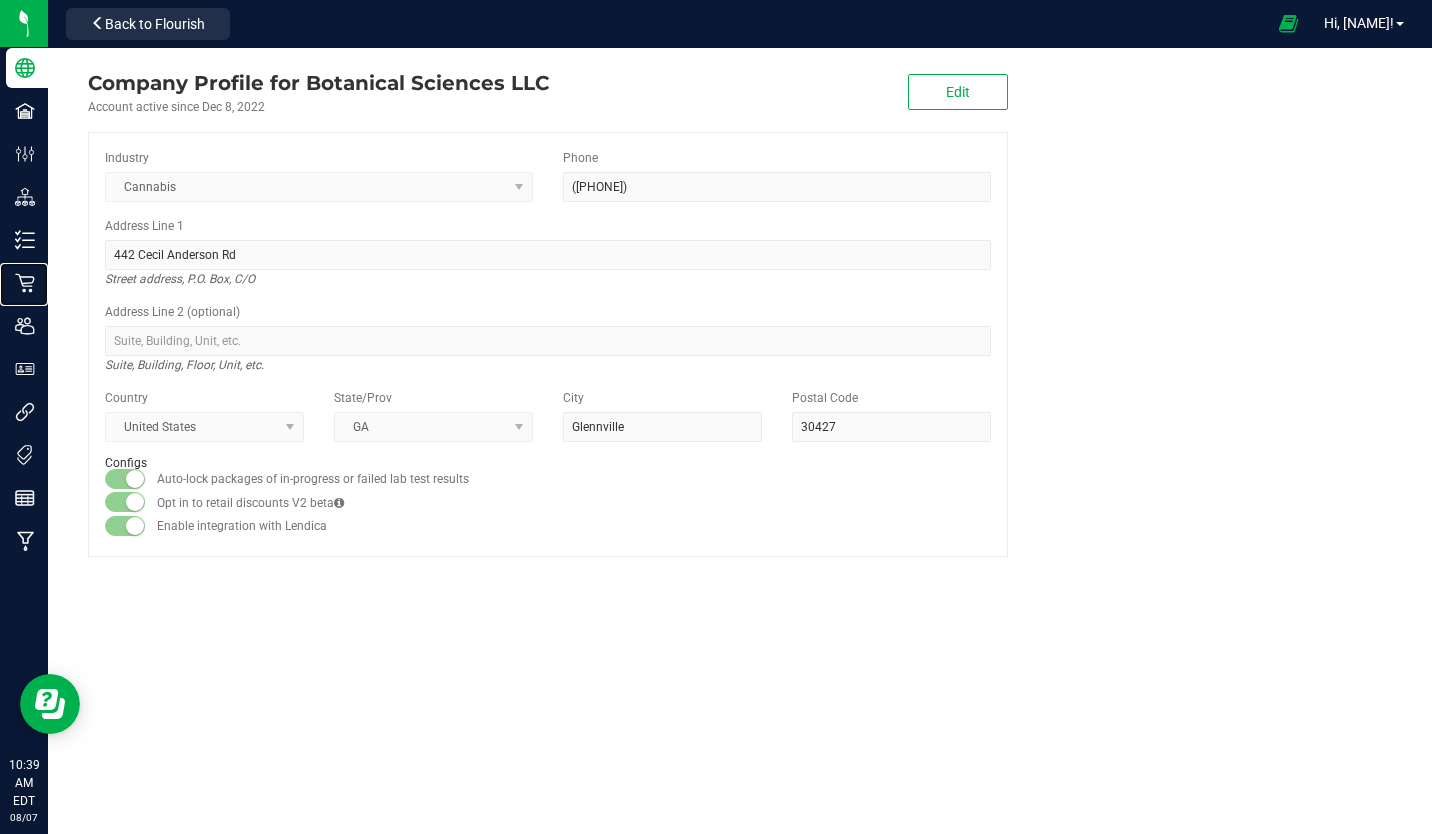 click on "Retail" at bounding box center [0, 0] 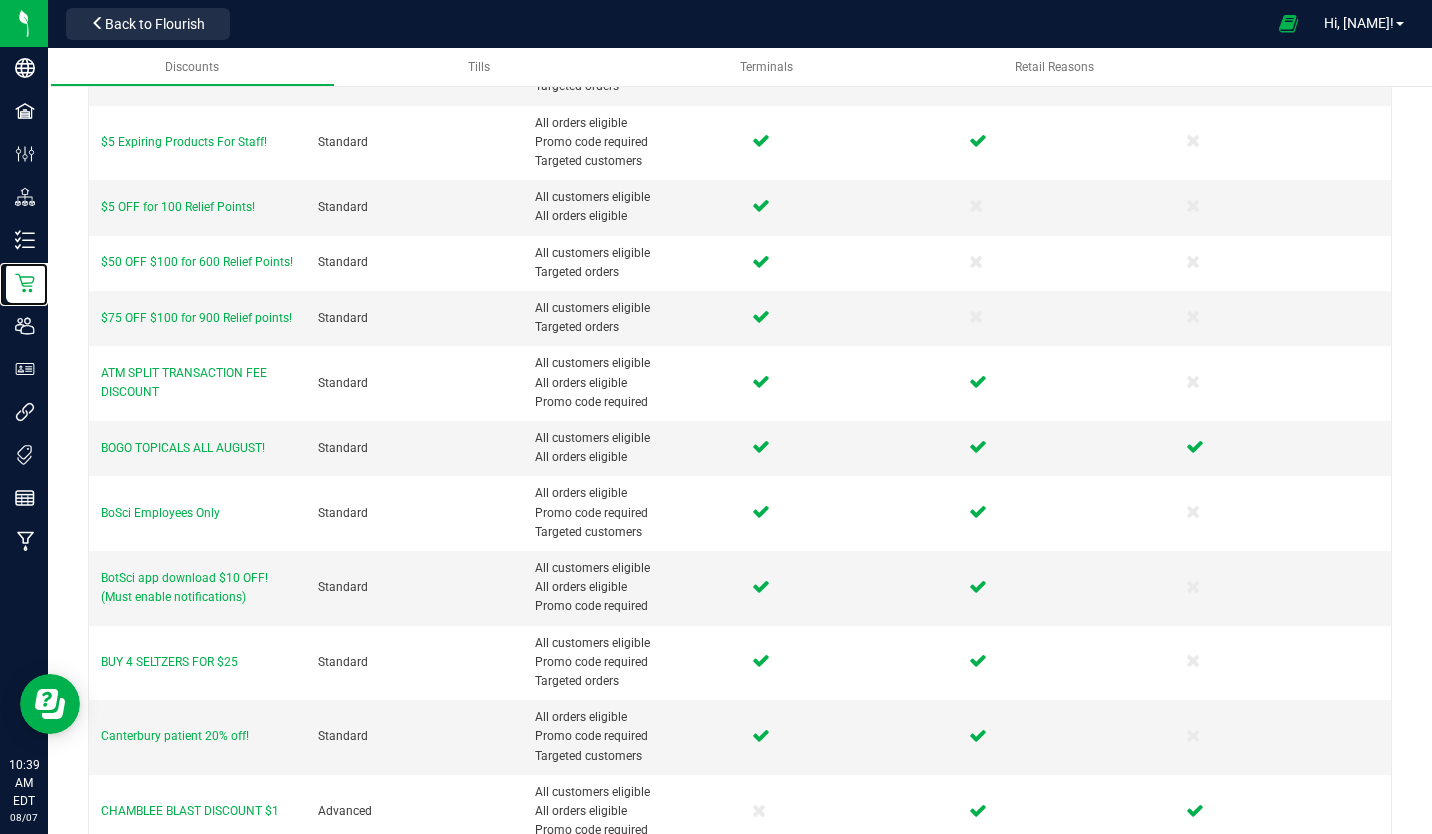 scroll, scrollTop: 0, scrollLeft: 0, axis: both 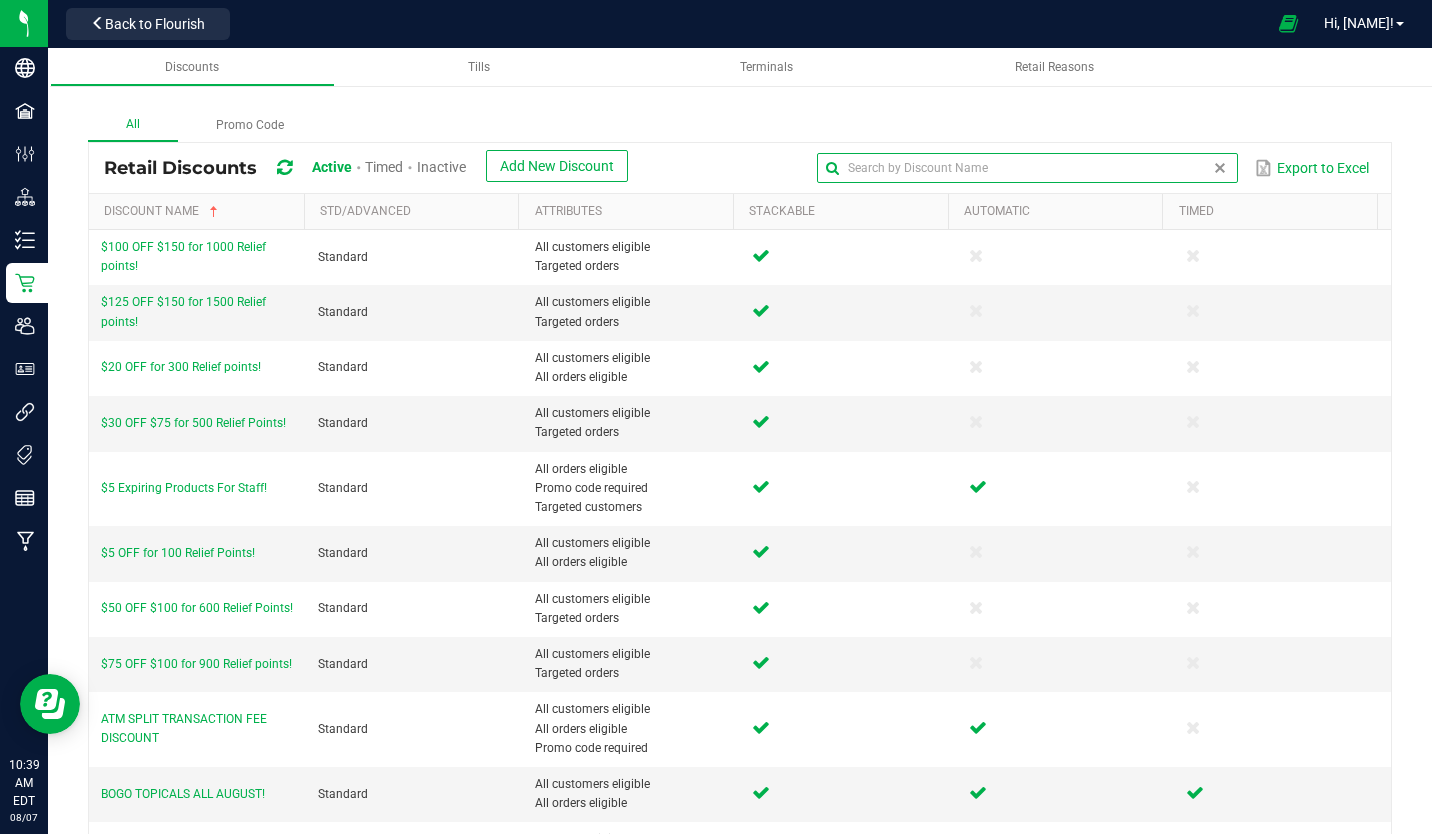 click at bounding box center [1027, 168] 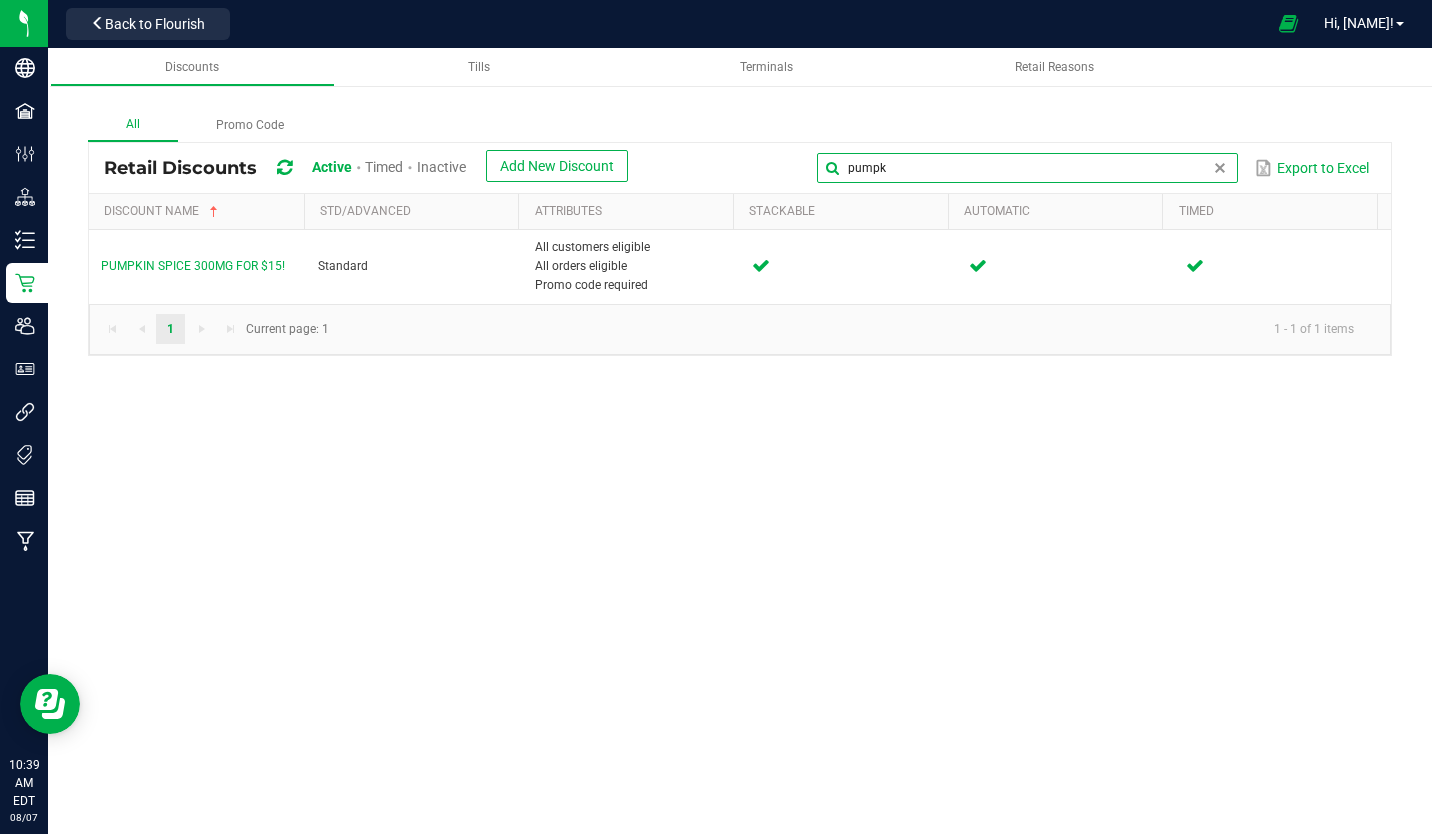 type on "pumpk" 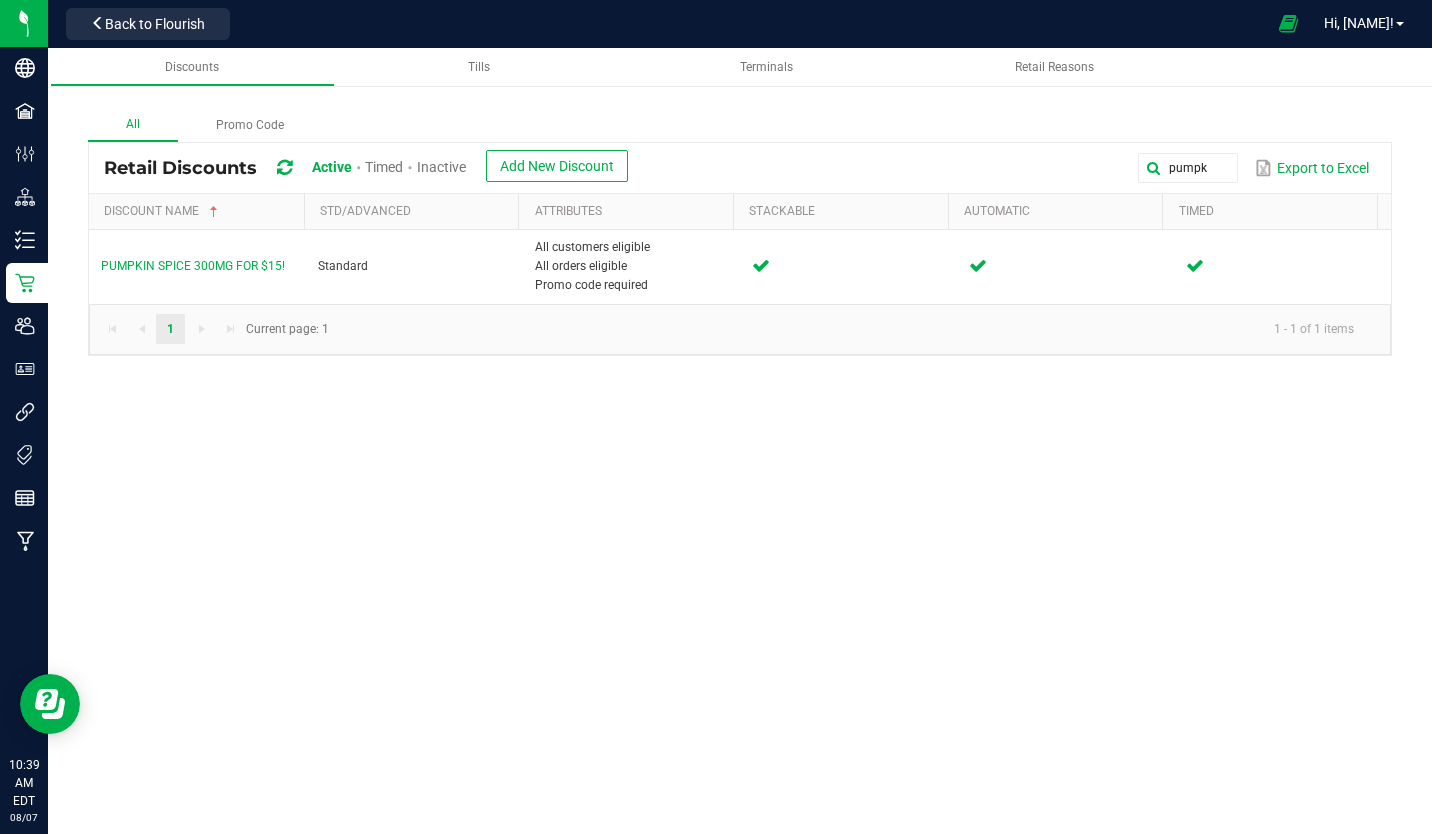 click on "PUMPKIN SPICE 300MG FOR $15!" at bounding box center (193, 266) 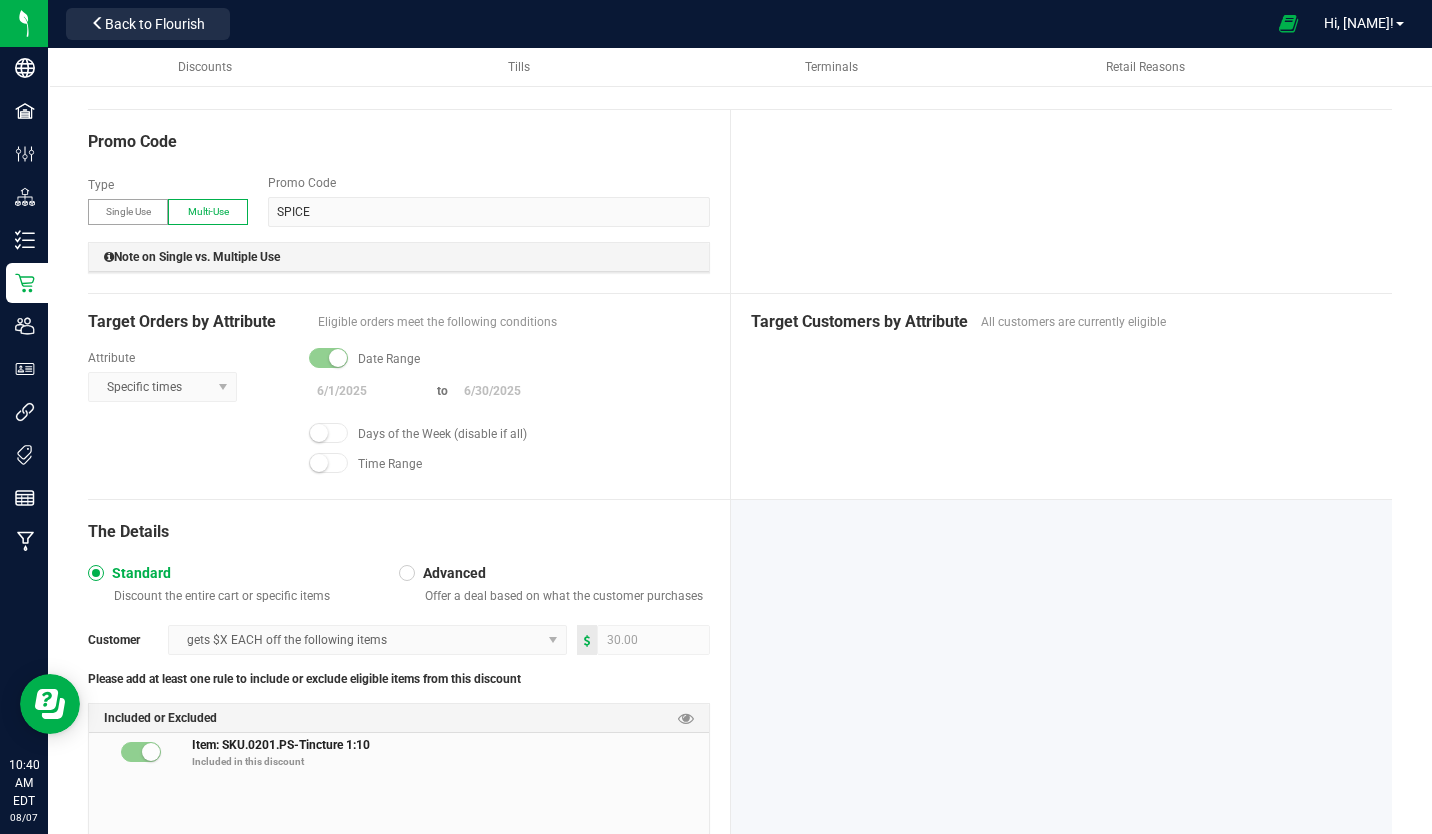 scroll, scrollTop: 0, scrollLeft: 0, axis: both 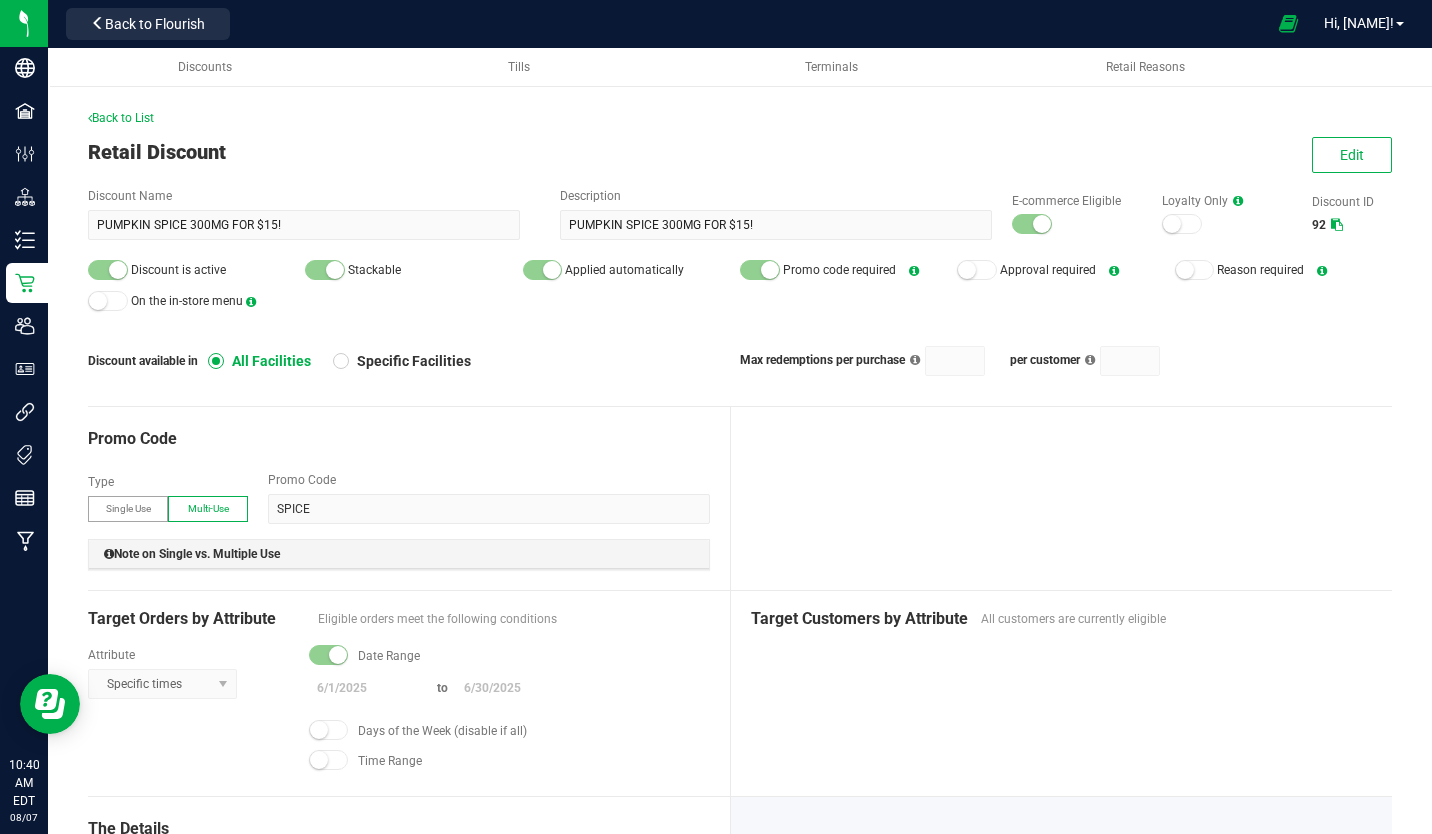 click on "Back to List" at bounding box center (121, 118) 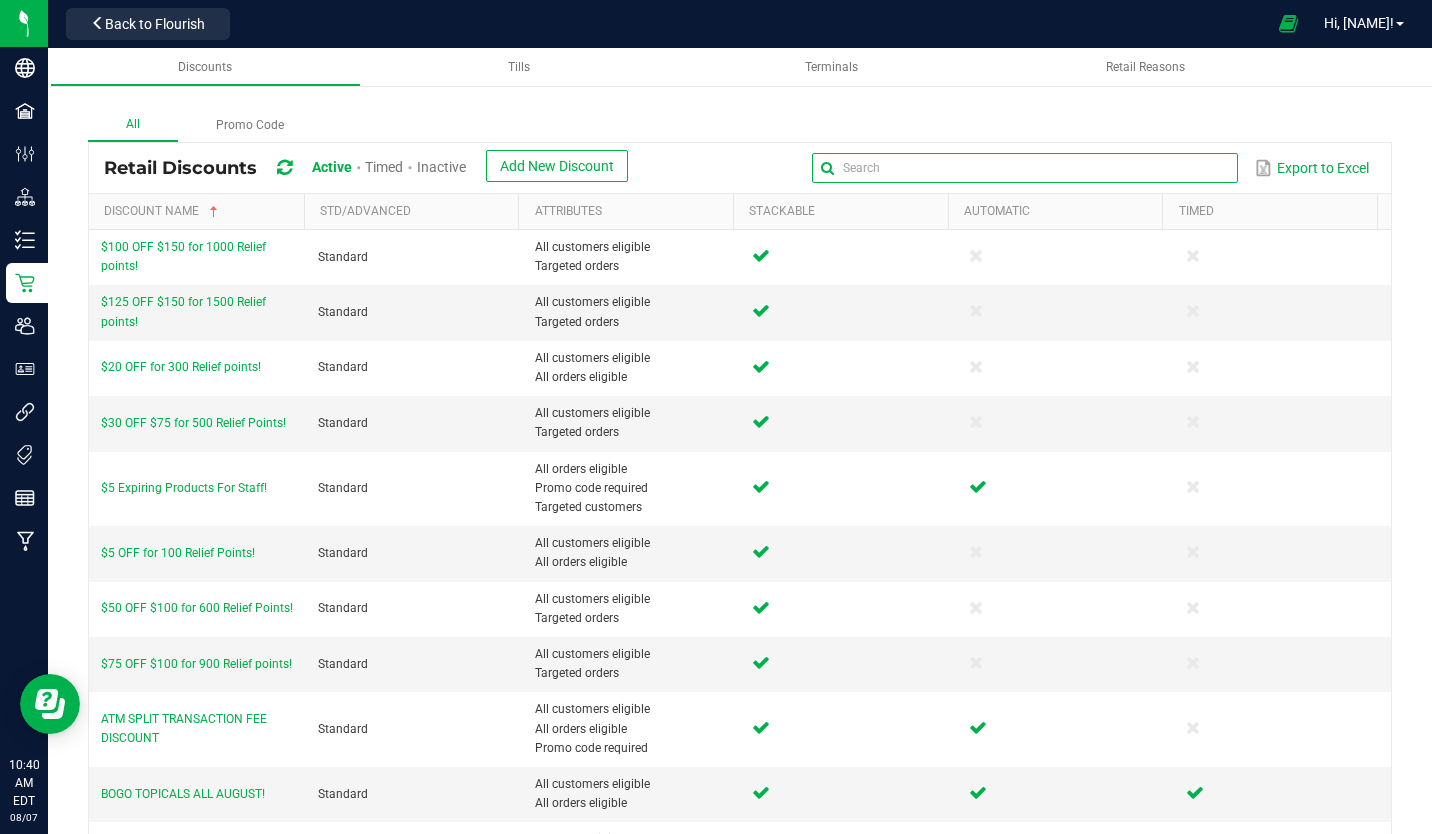 click at bounding box center [1024, 168] 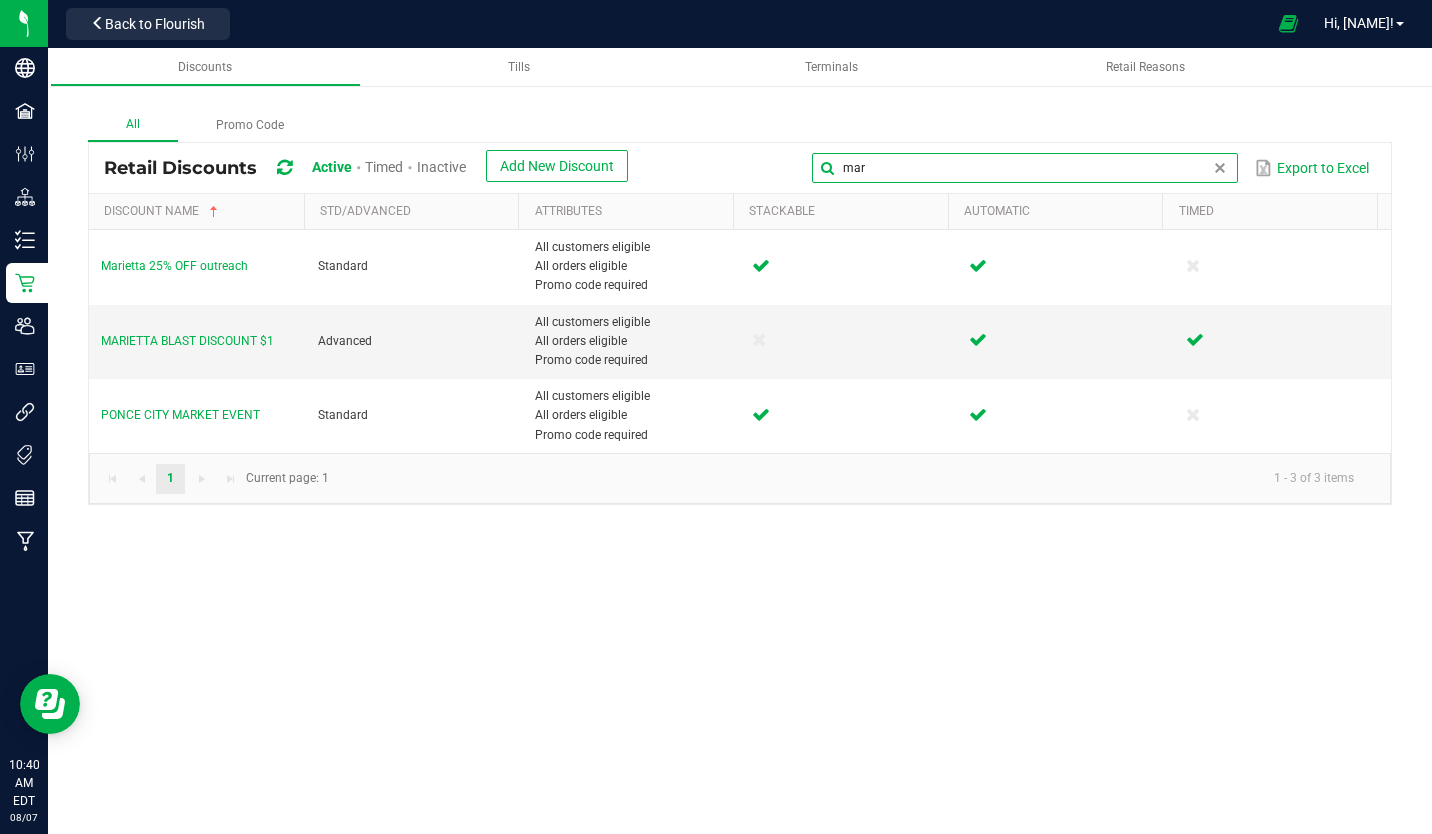 type on "mar" 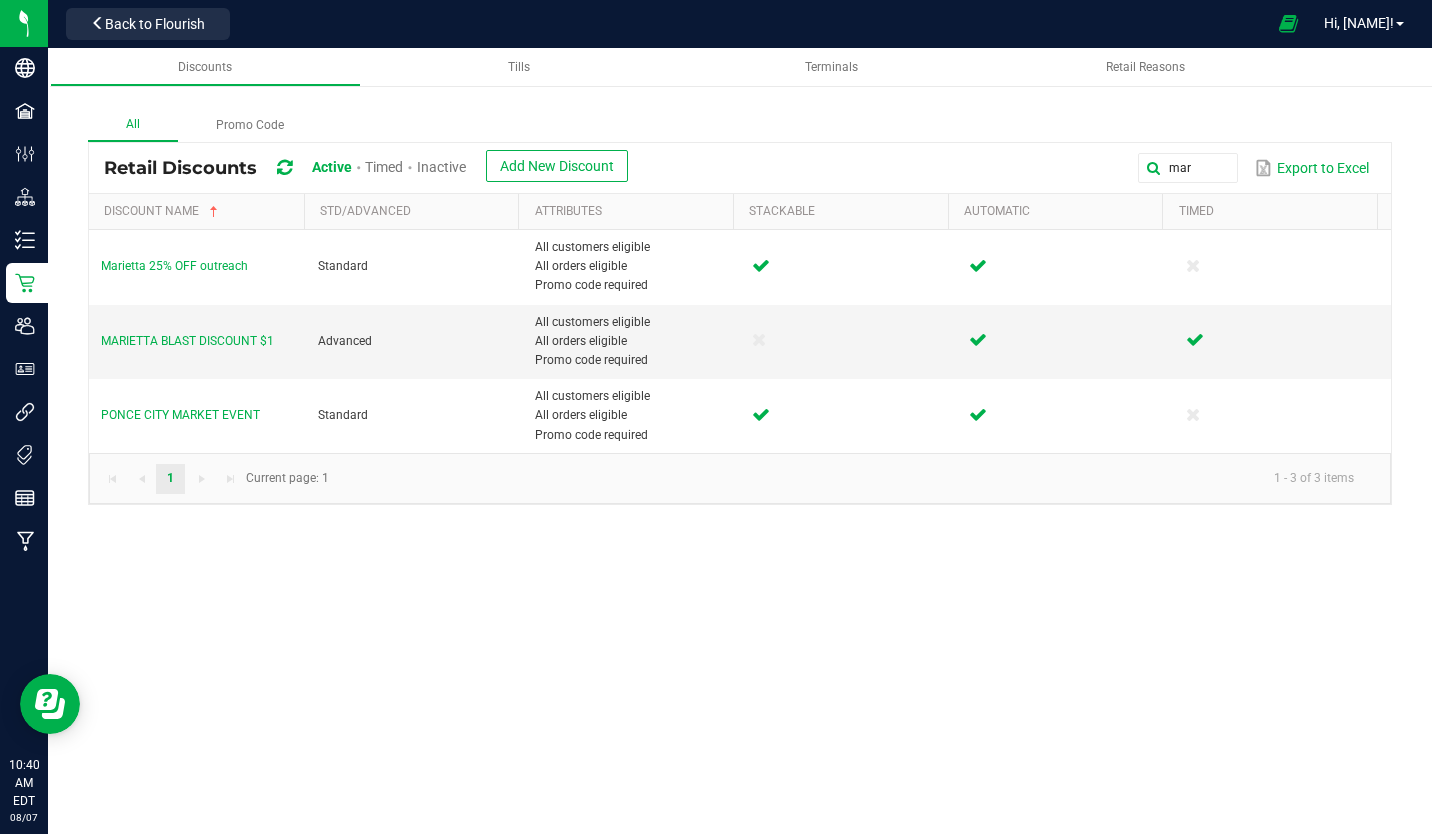 click on "MARIETTA BLAST DISCOUNT $1" at bounding box center [187, 341] 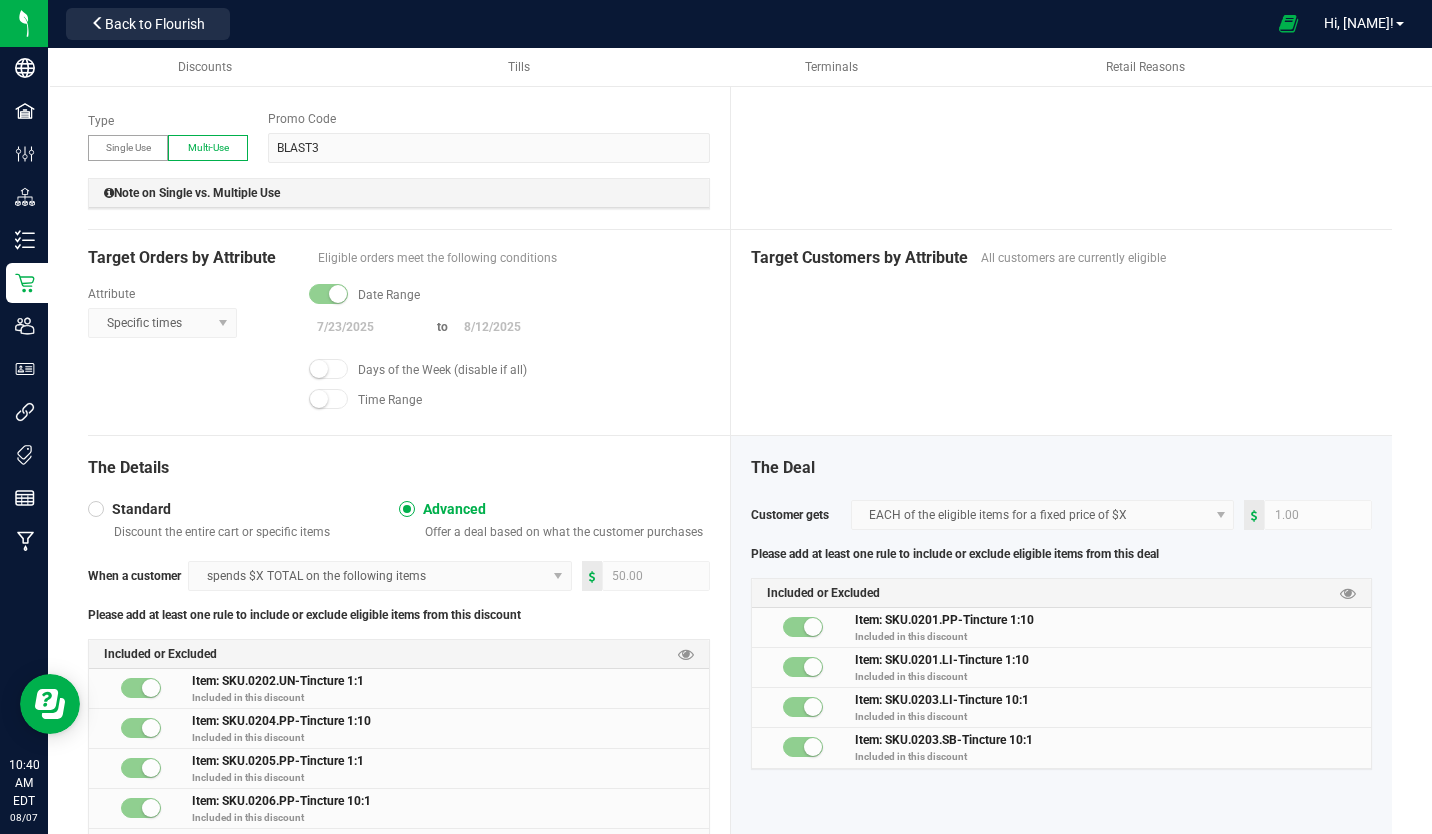 scroll, scrollTop: 604, scrollLeft: 0, axis: vertical 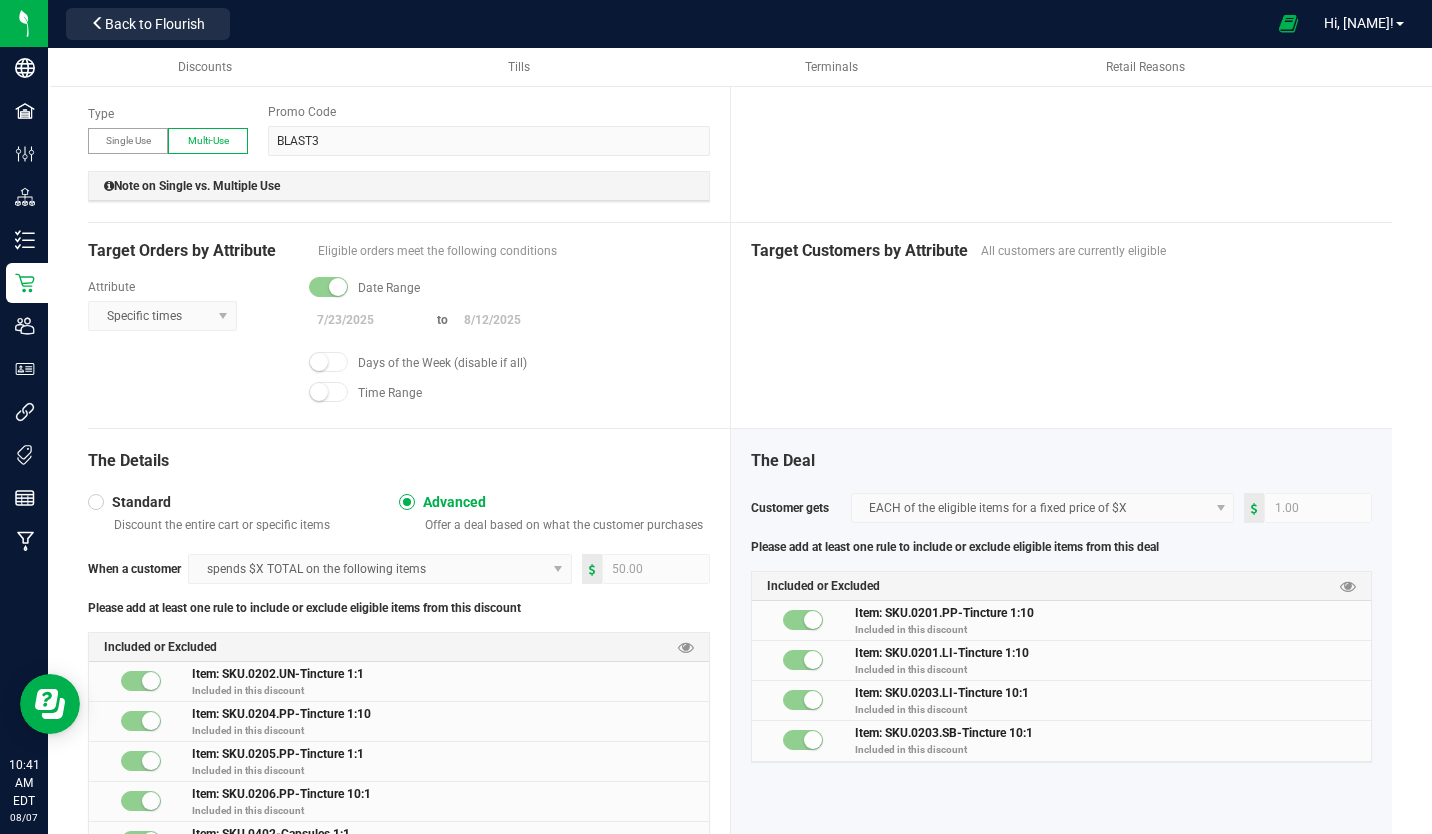 click at bounding box center (1348, 586) 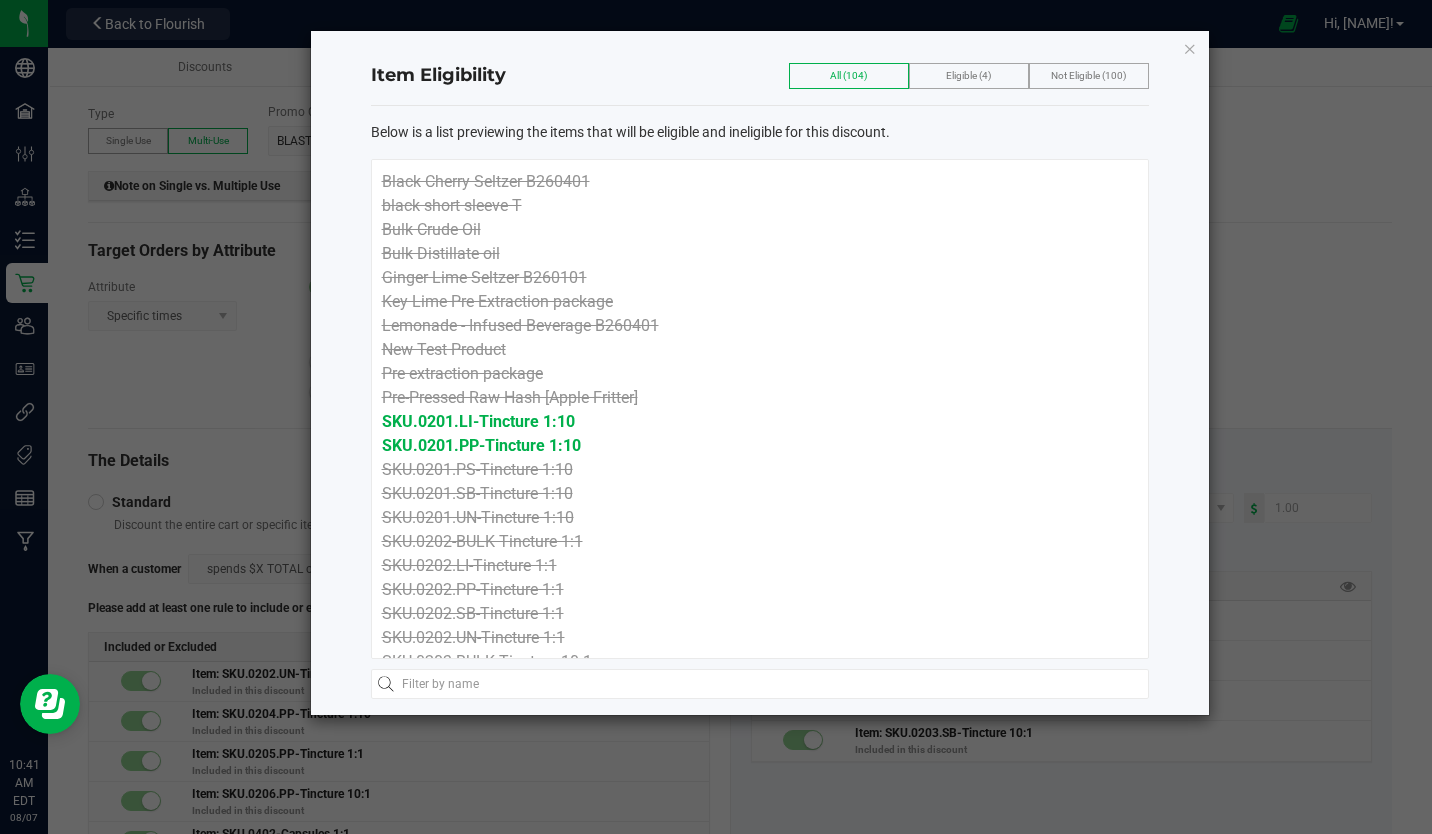 click 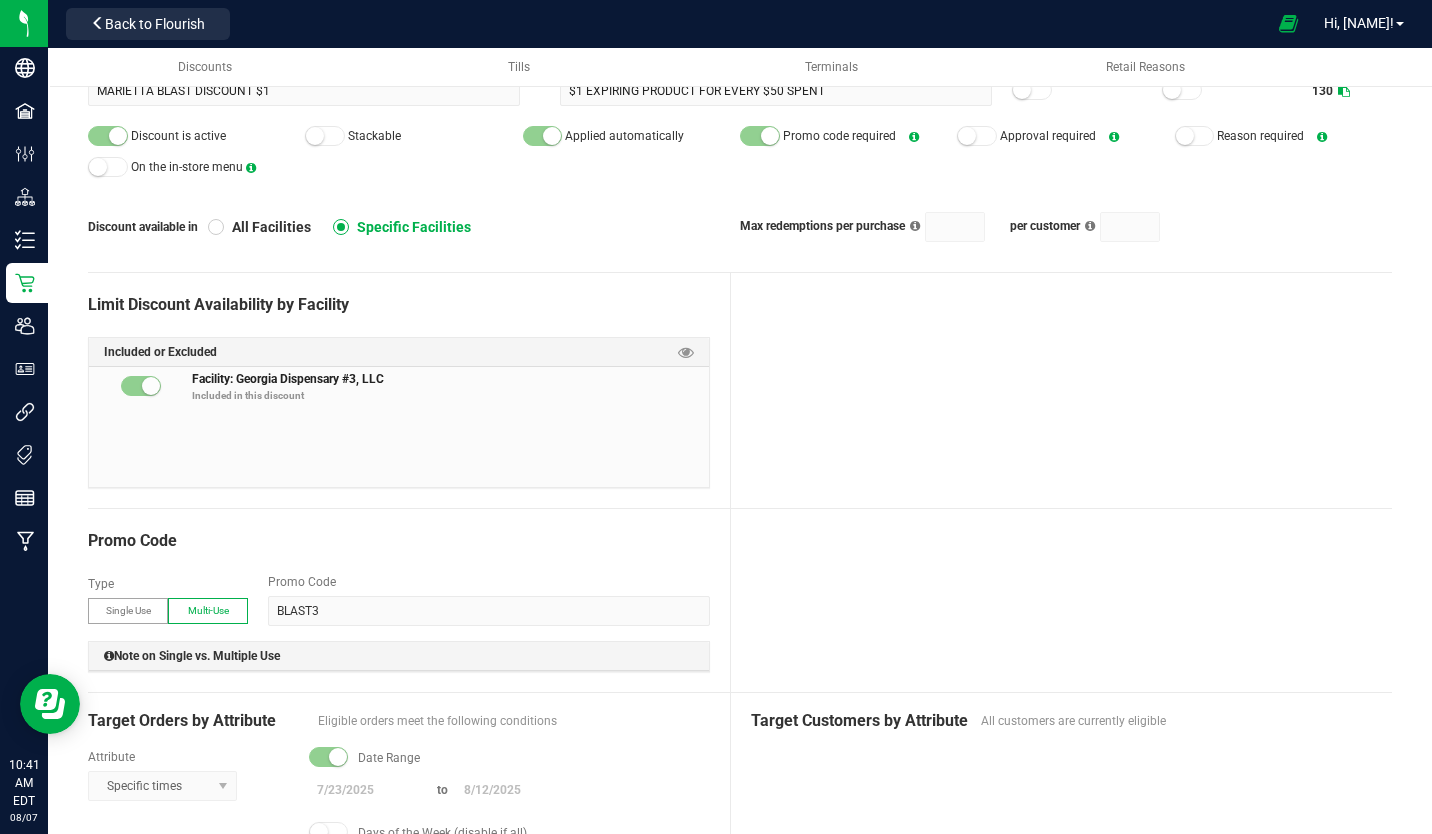 scroll, scrollTop: 0, scrollLeft: 0, axis: both 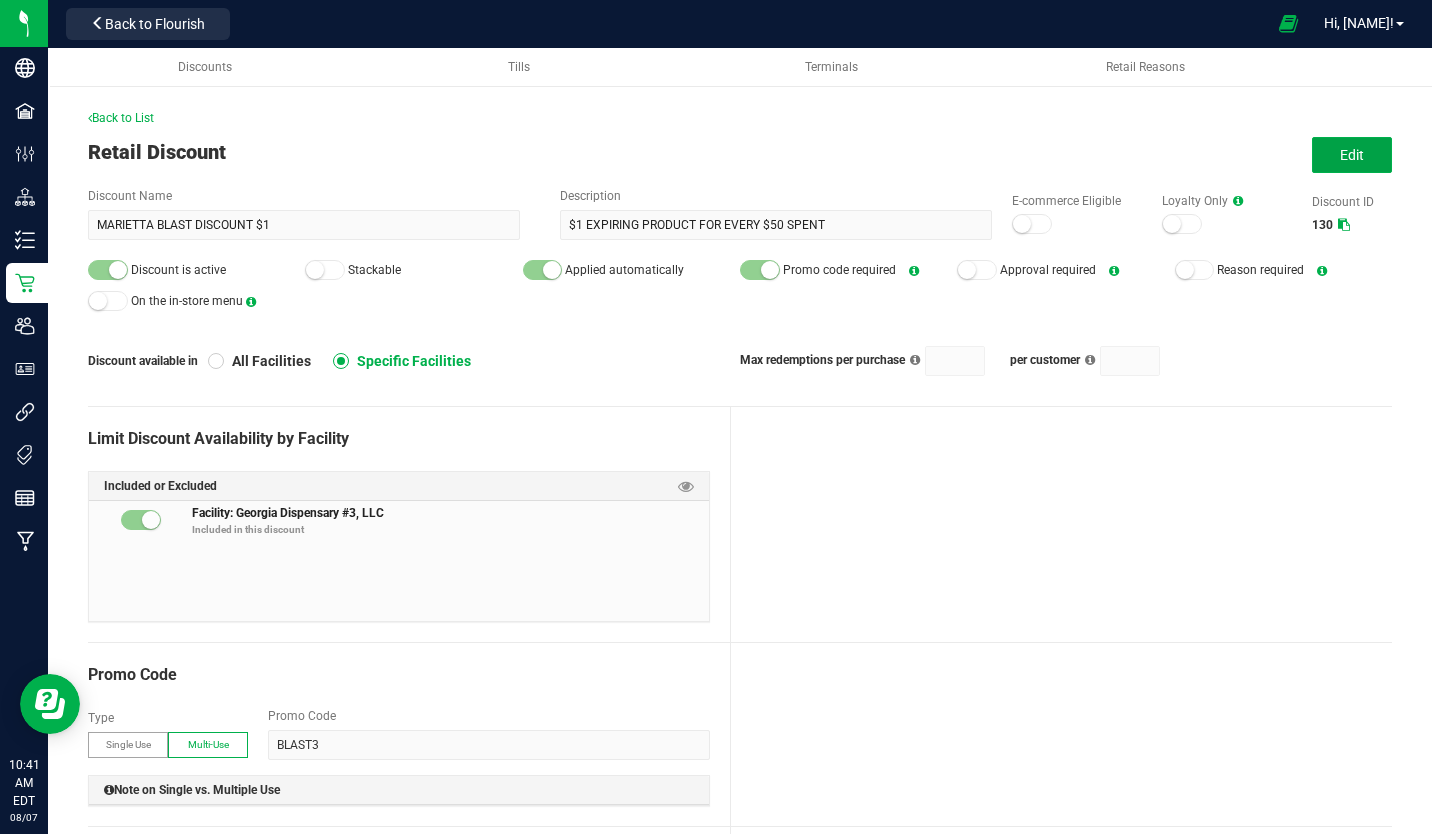click on "Edit" at bounding box center (1352, 155) 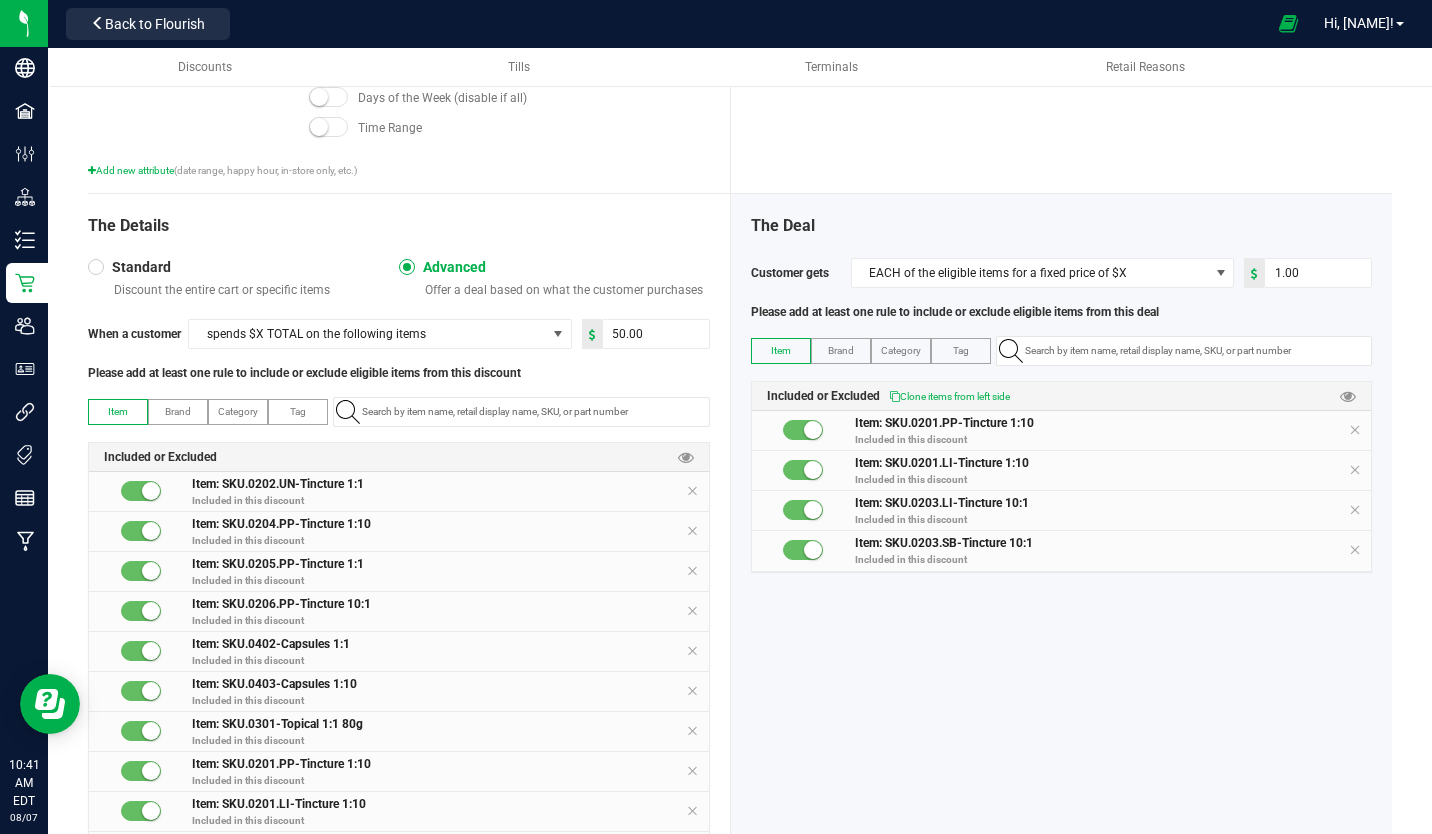 scroll, scrollTop: 915, scrollLeft: 0, axis: vertical 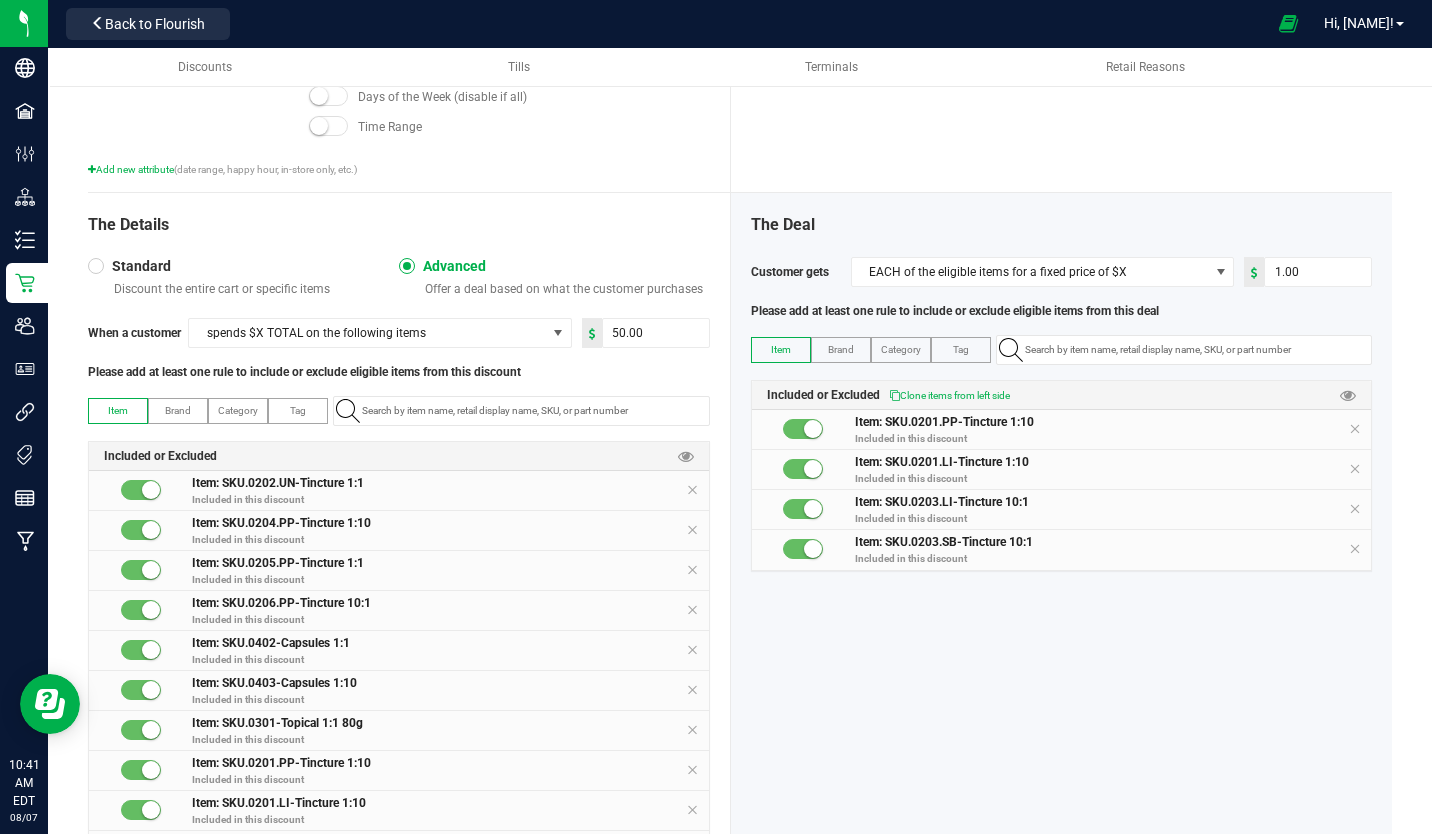 click at bounding box center [803, 429] 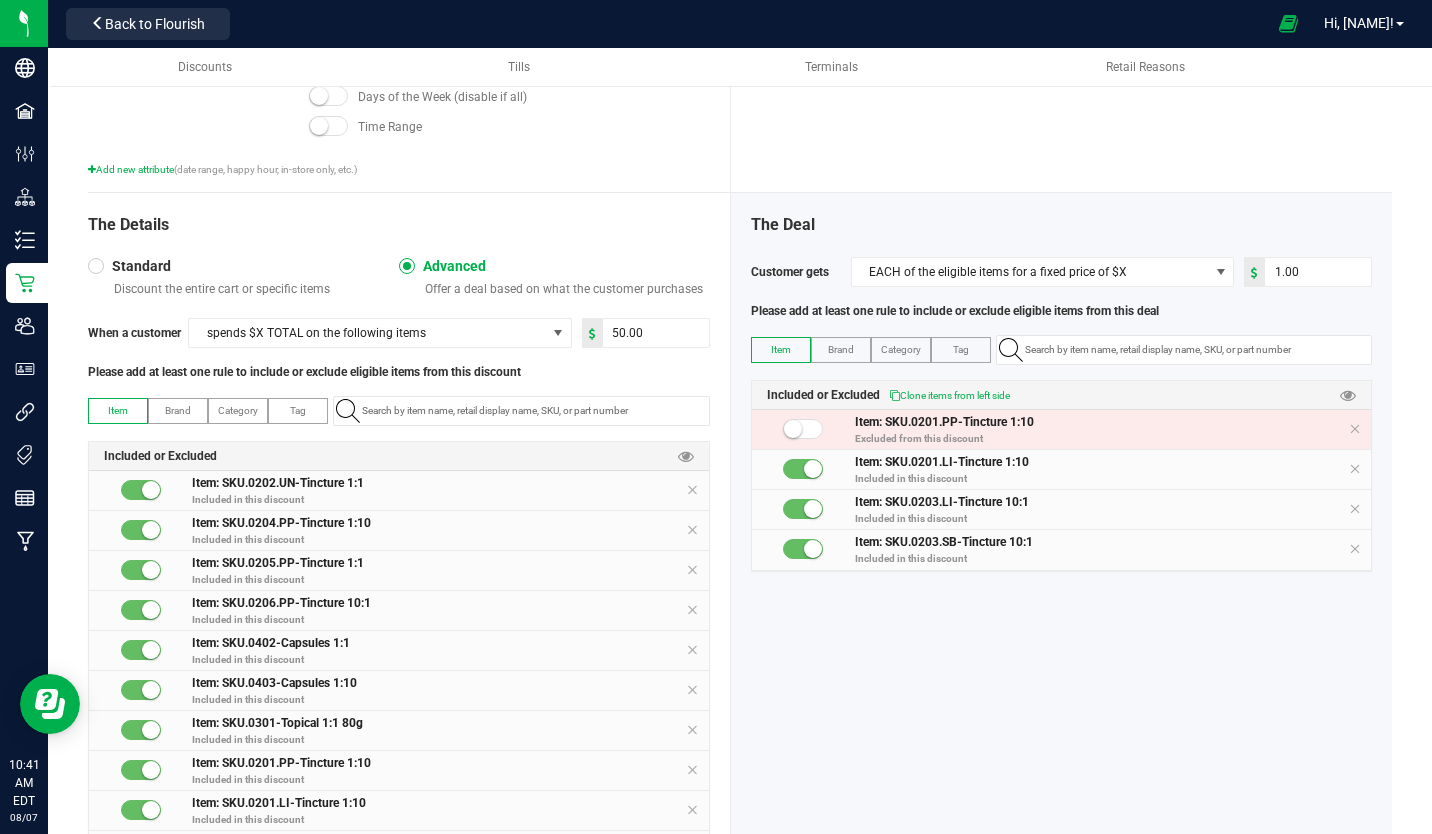 click at bounding box center [803, 469] 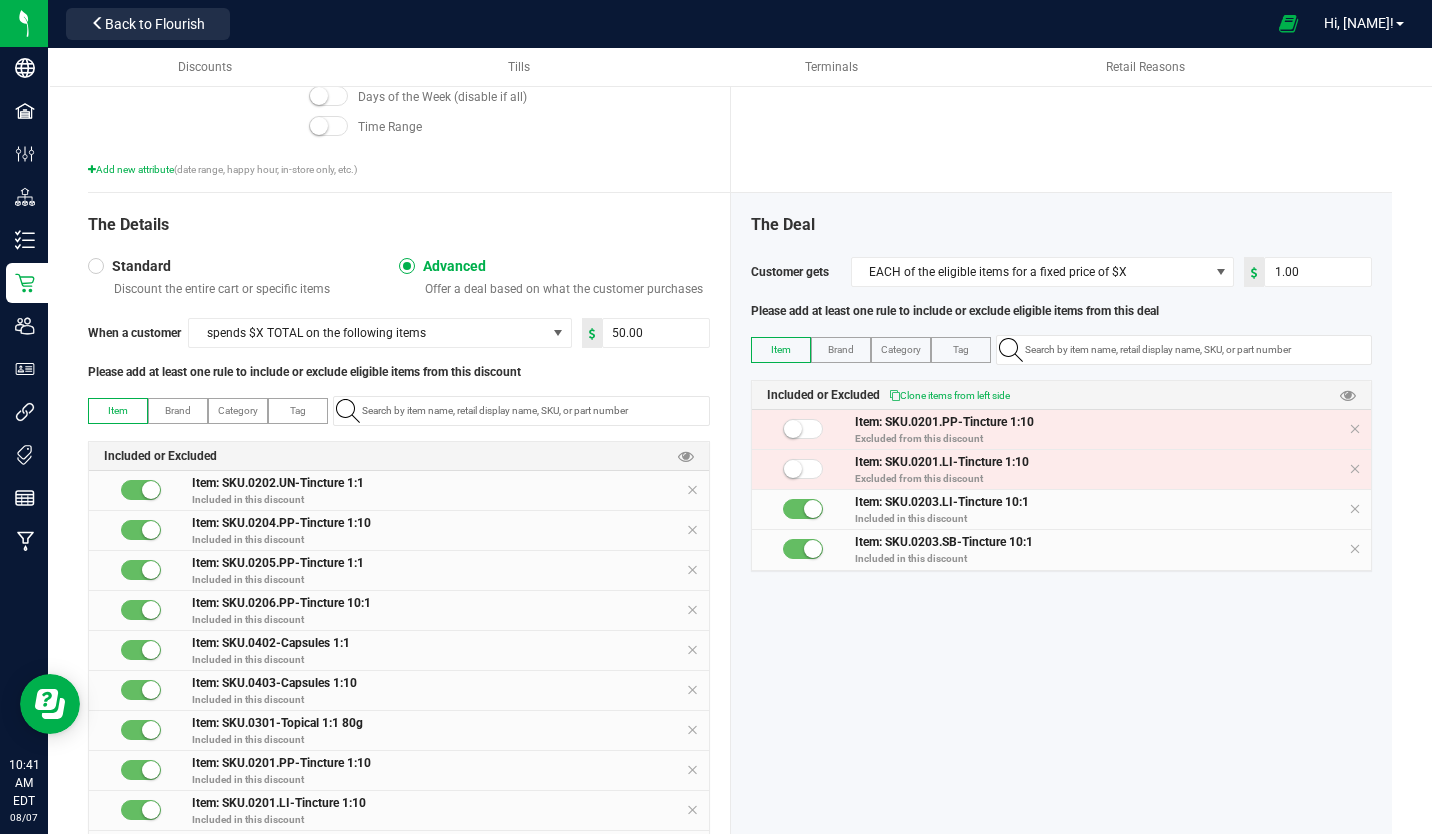 click at bounding box center [803, 509] 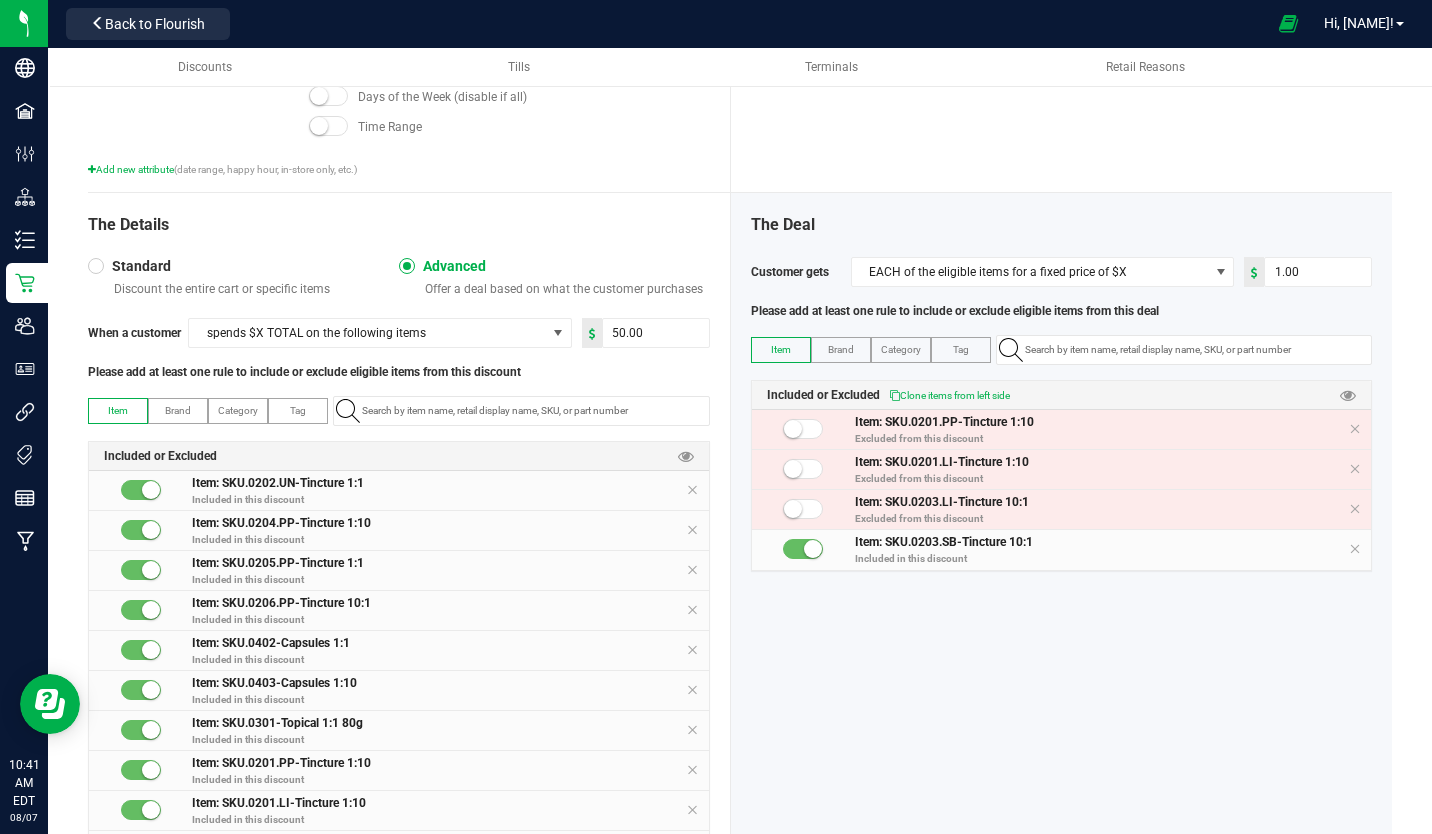 click at bounding box center (803, 549) 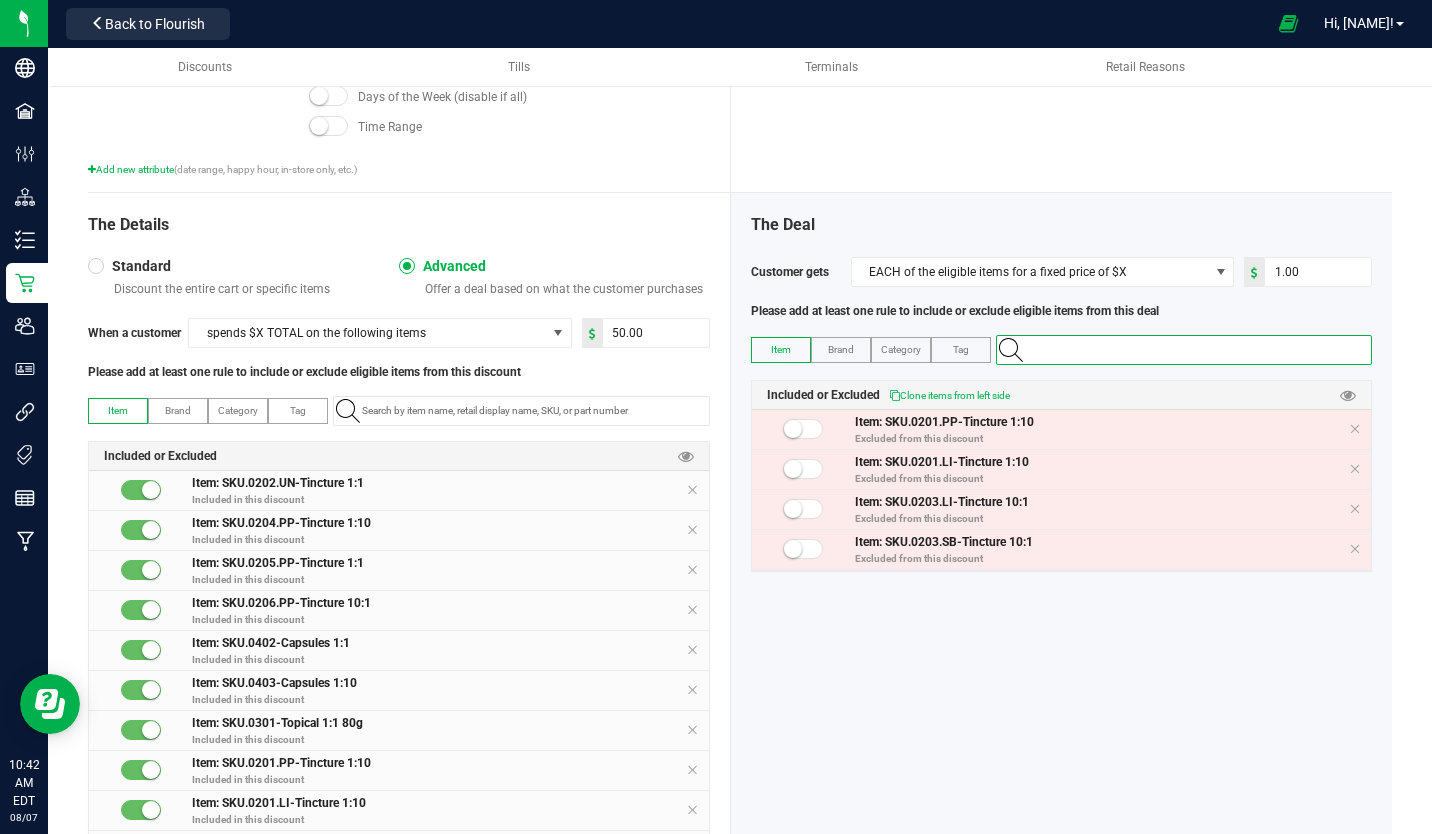 click at bounding box center [1194, 350] 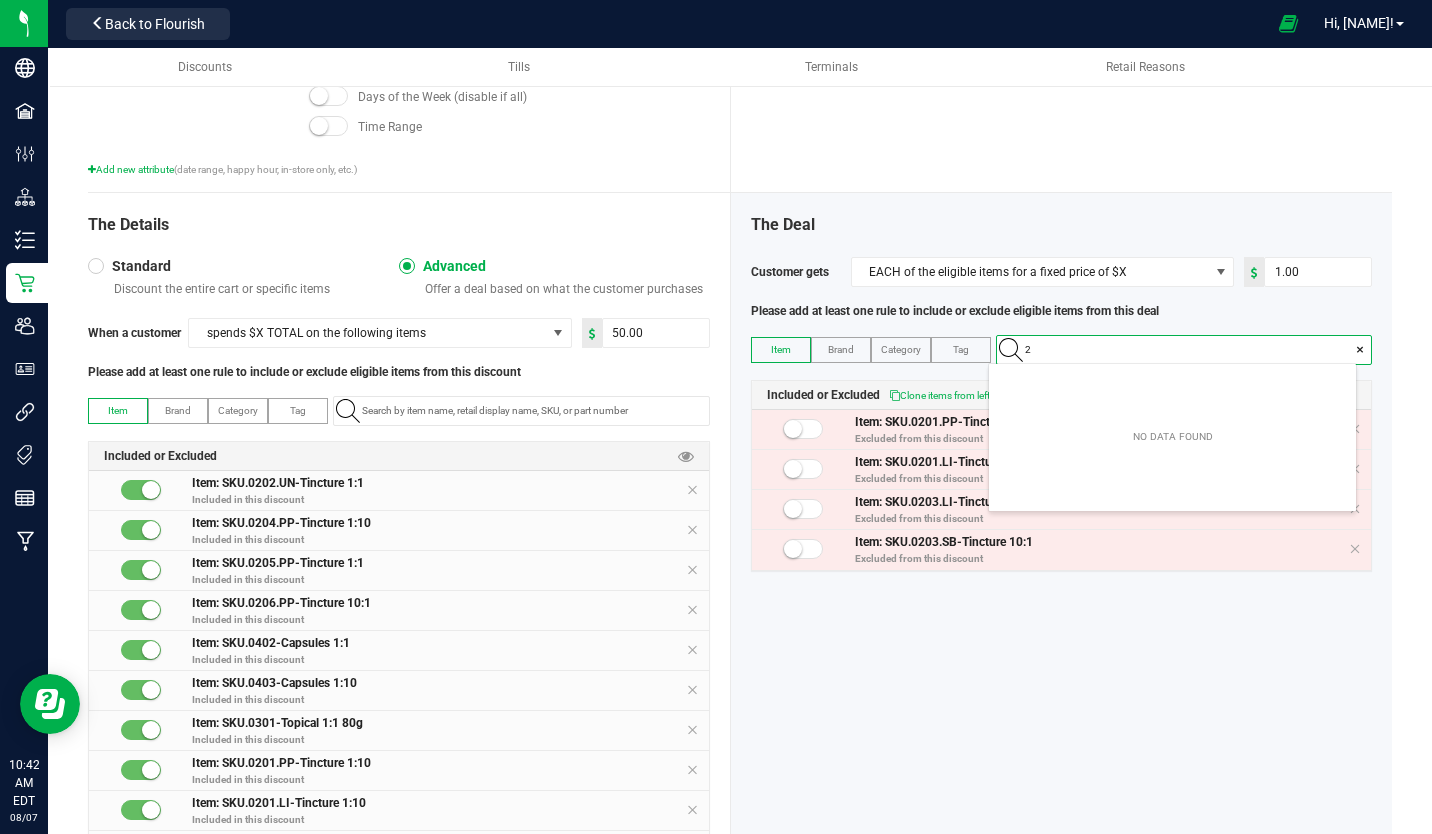 scroll, scrollTop: 99972, scrollLeft: 99633, axis: both 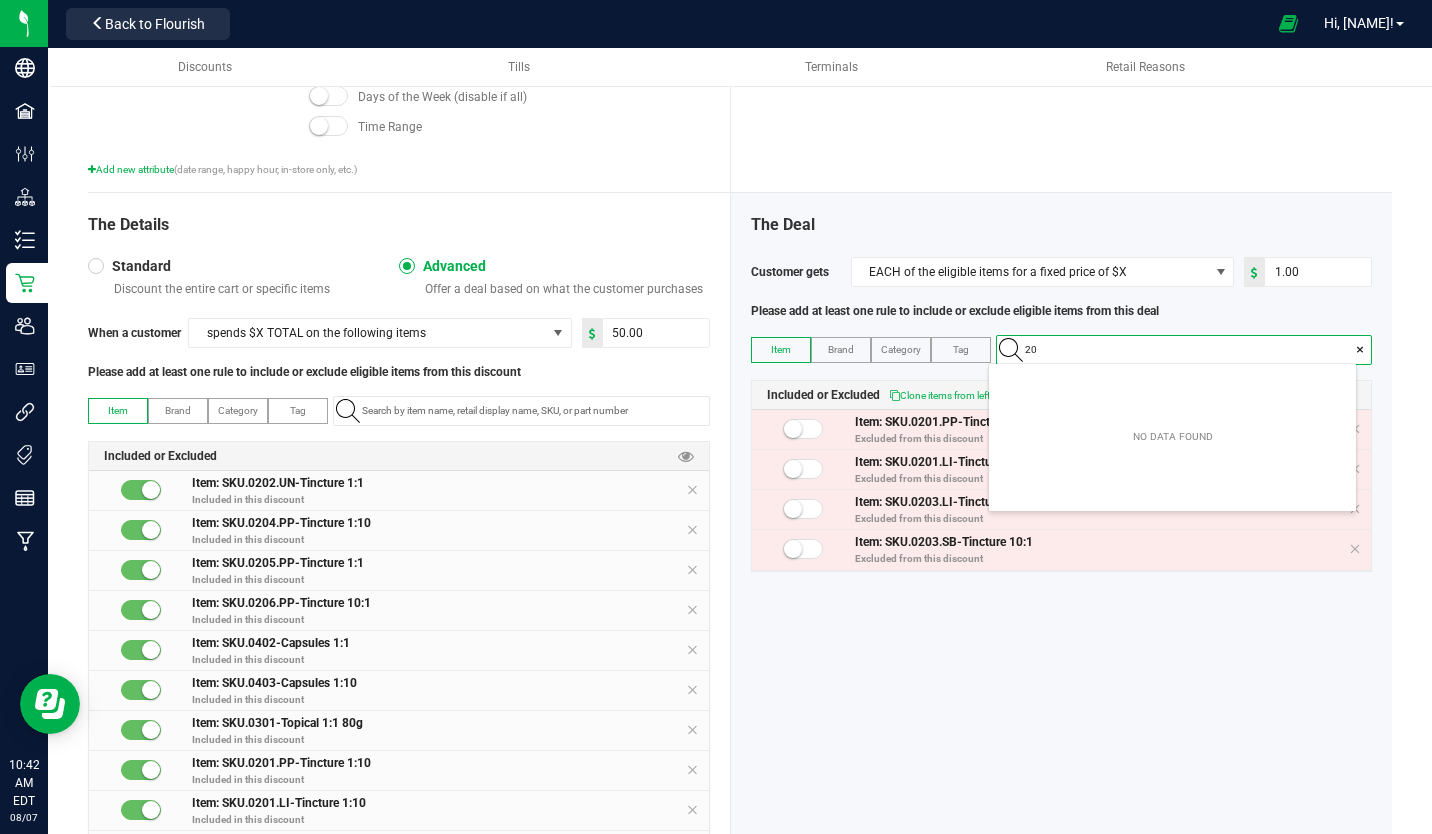 type on "208" 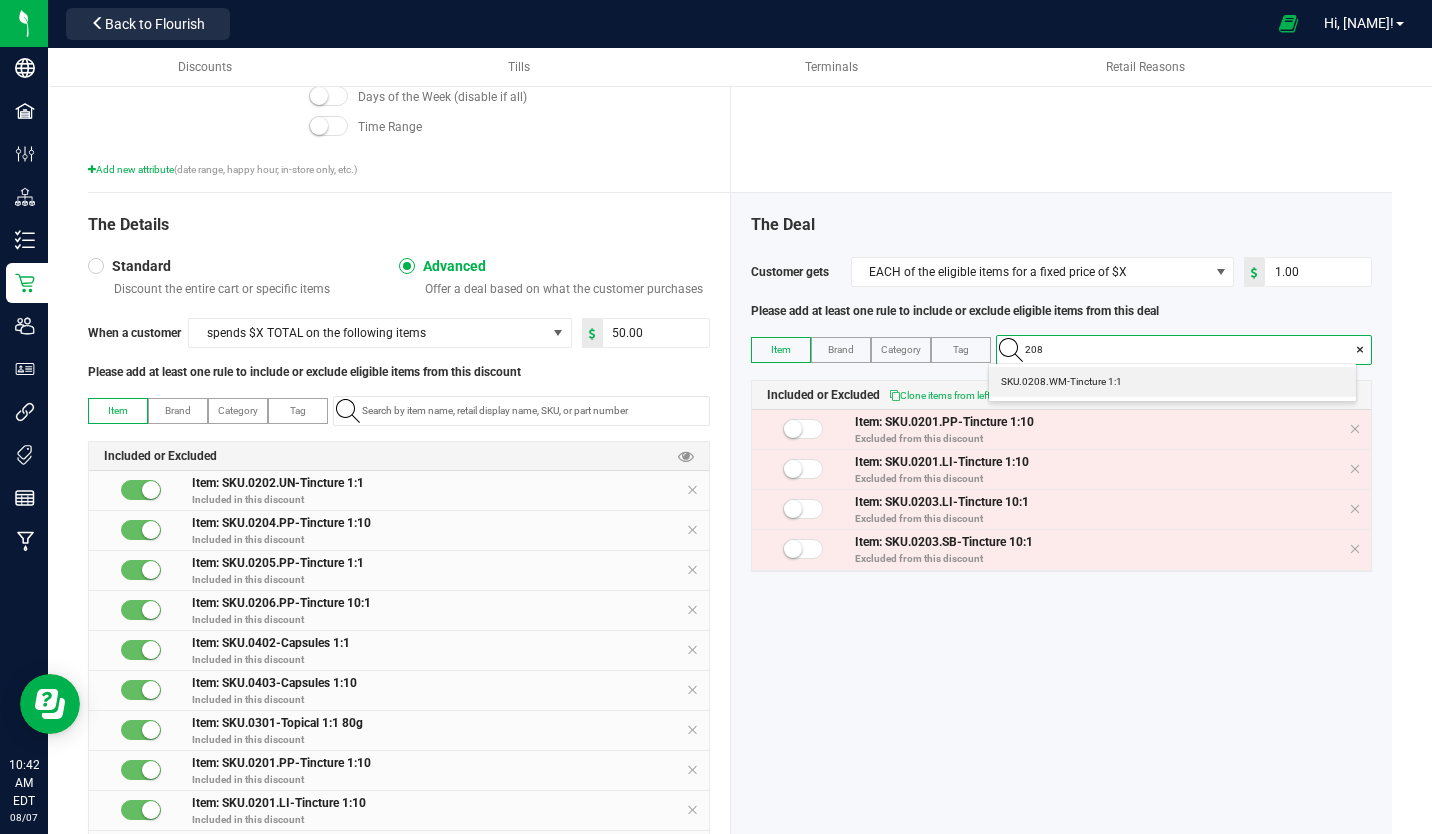 click on "SKU.0208.WM-Tincture 1:1" at bounding box center [1061, 382] 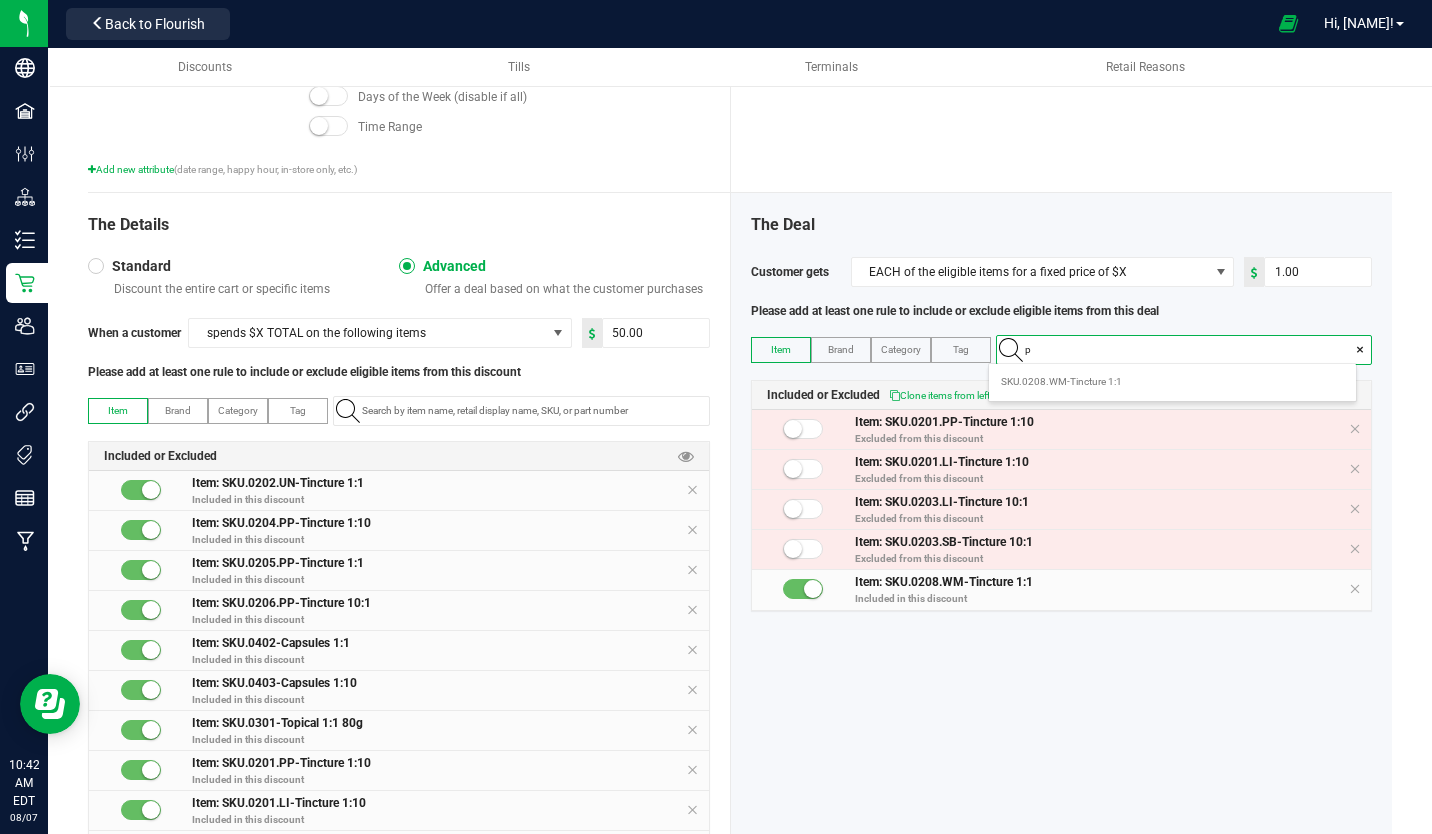 scroll, scrollTop: 99972, scrollLeft: 99633, axis: both 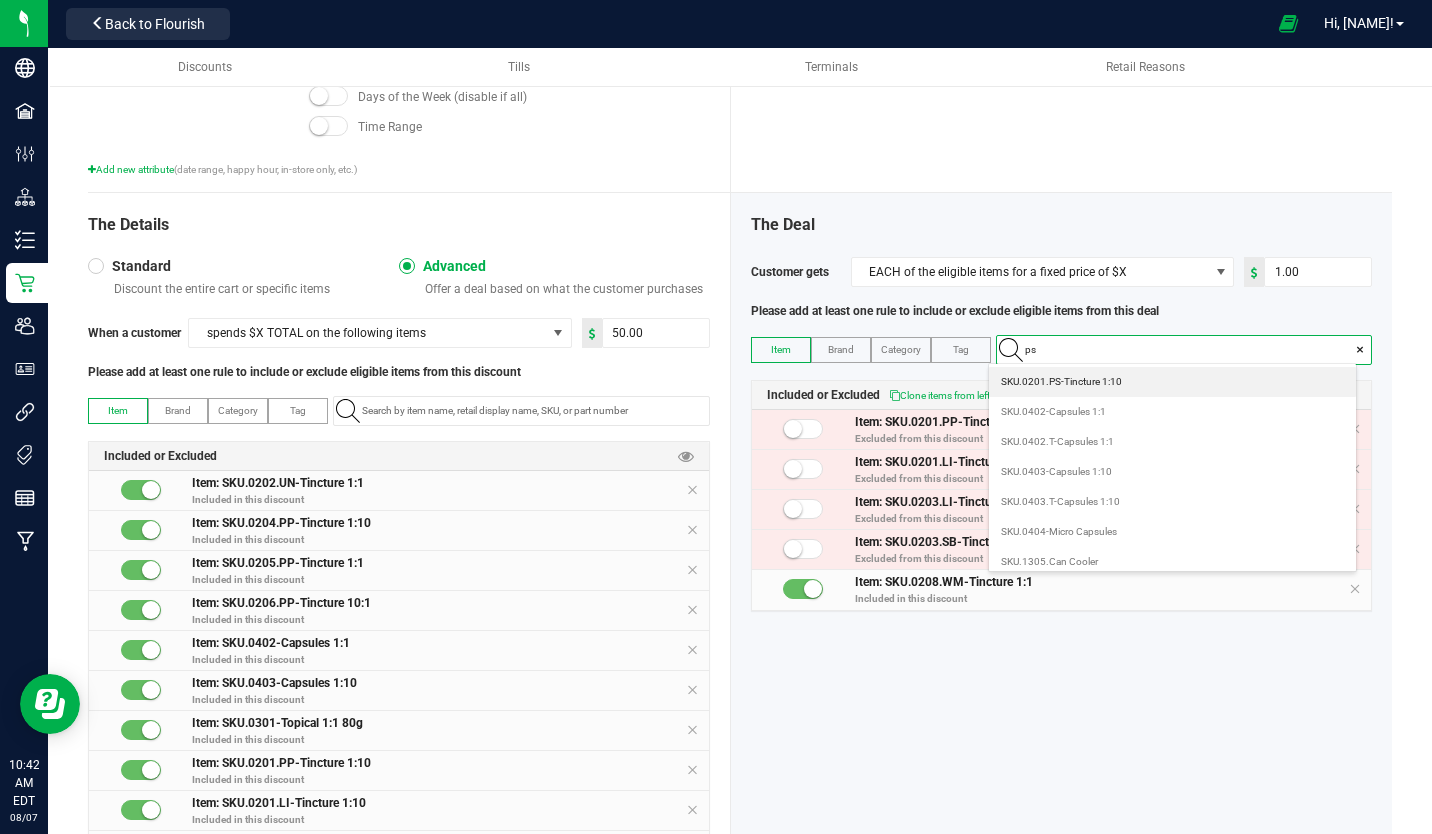click on "SKU.0201.PS-Tincture 1:10" at bounding box center (1061, 382) 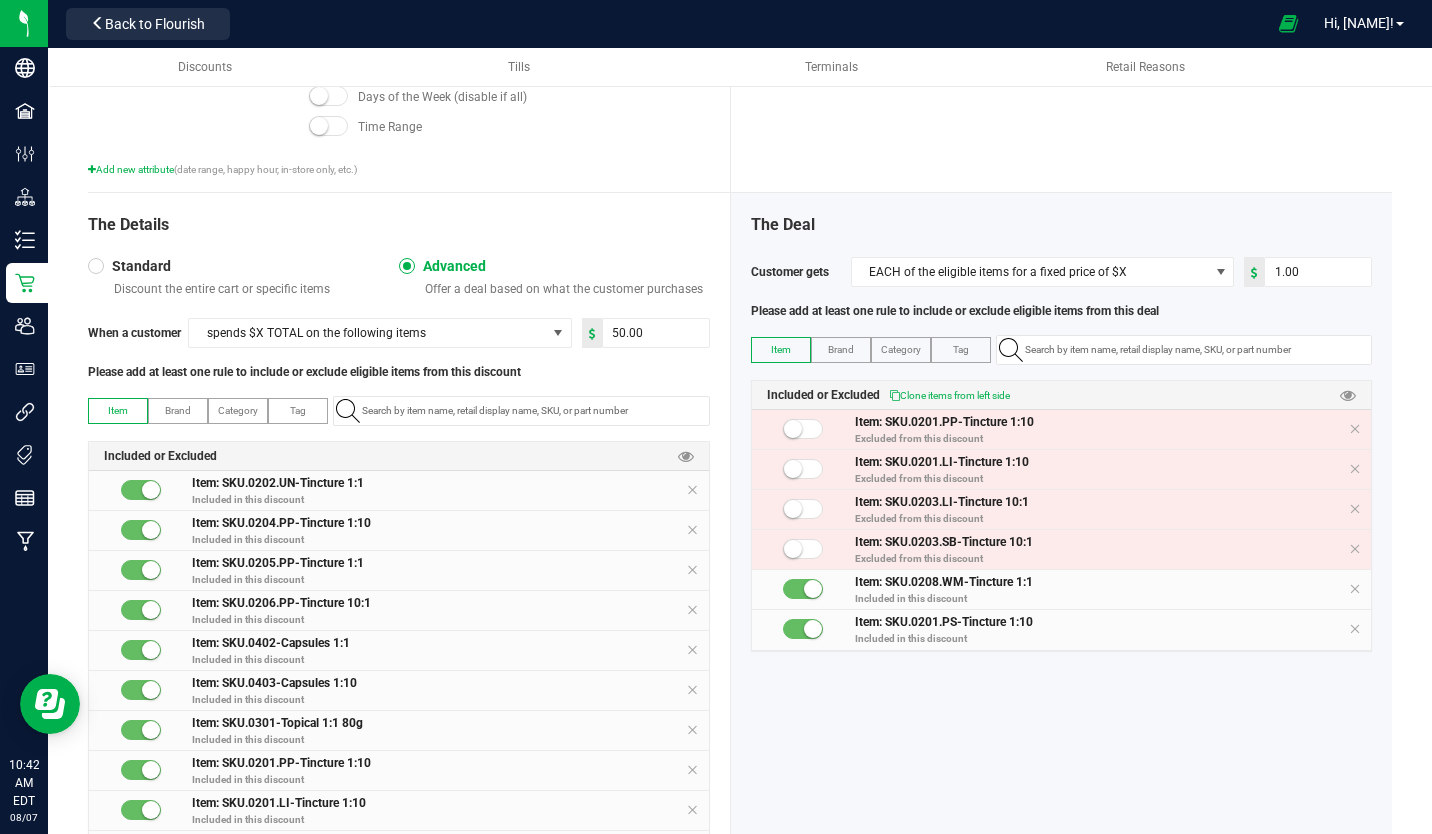 click on "The Deal   Customer gets  EACH of the eligible items for a fixed price of $X 1.00  Please add at least one rule to include or exclude eligible items from this deal   Item   Brand   Category   Tag
Included or Excluded   Clone items from left side  Item: SKU.0201.PP-Tincture 1:10 Excluded from this discount Item: SKU.0201.LI-Tincture 1:10 Excluded from this discount Item: SKU.0203.LI-Tincture 10:1 Excluded from this discount Item: SKU.0203.SB-Tincture 10:1 Excluded from this discount Item: SKU.0208.WM-Tincture 1:1 Included in this discount Item: SKU.0201.PS-Tincture 1:10 Included in this discount" at bounding box center [1062, 1322] 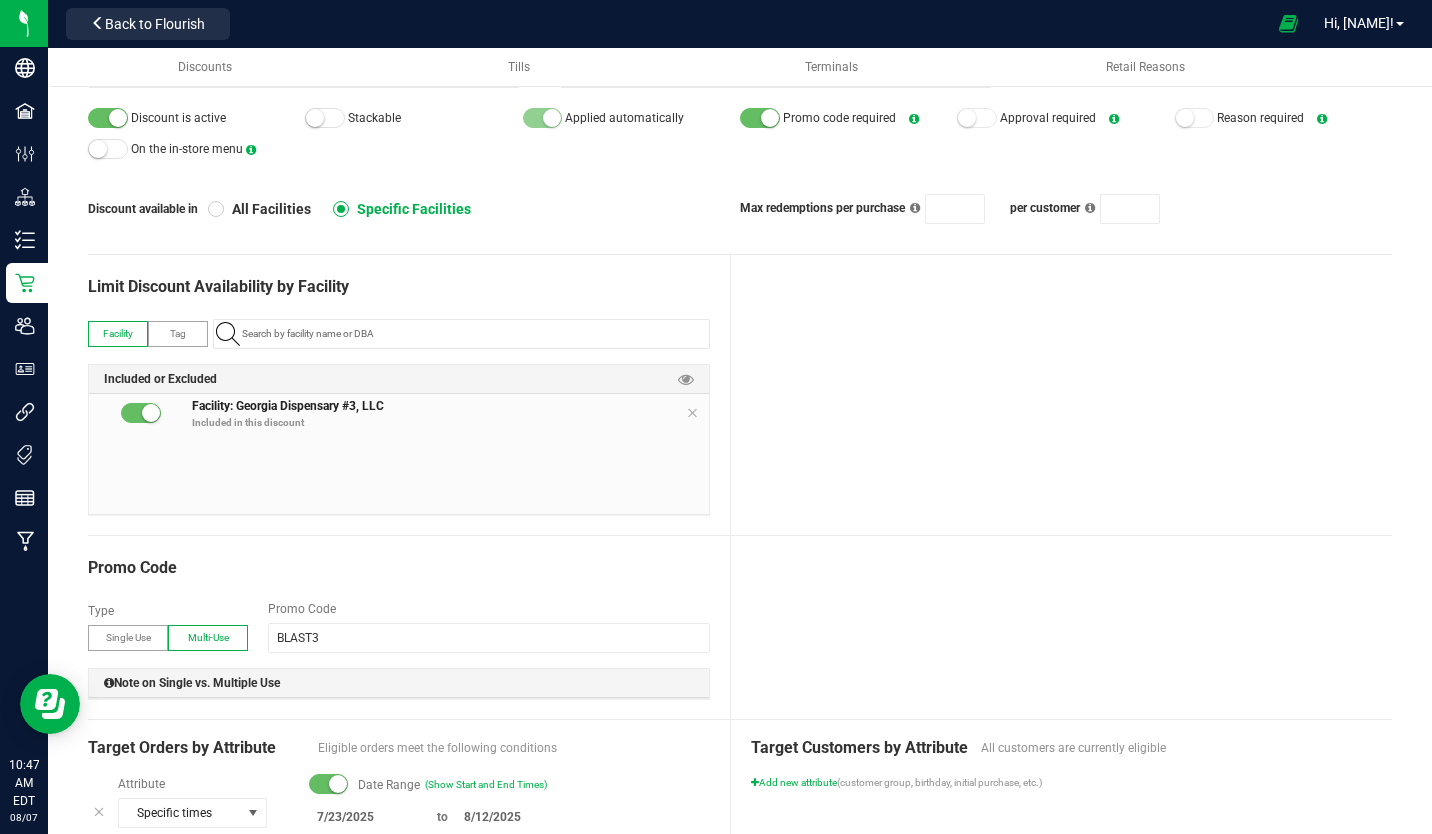 scroll, scrollTop: 0, scrollLeft: 0, axis: both 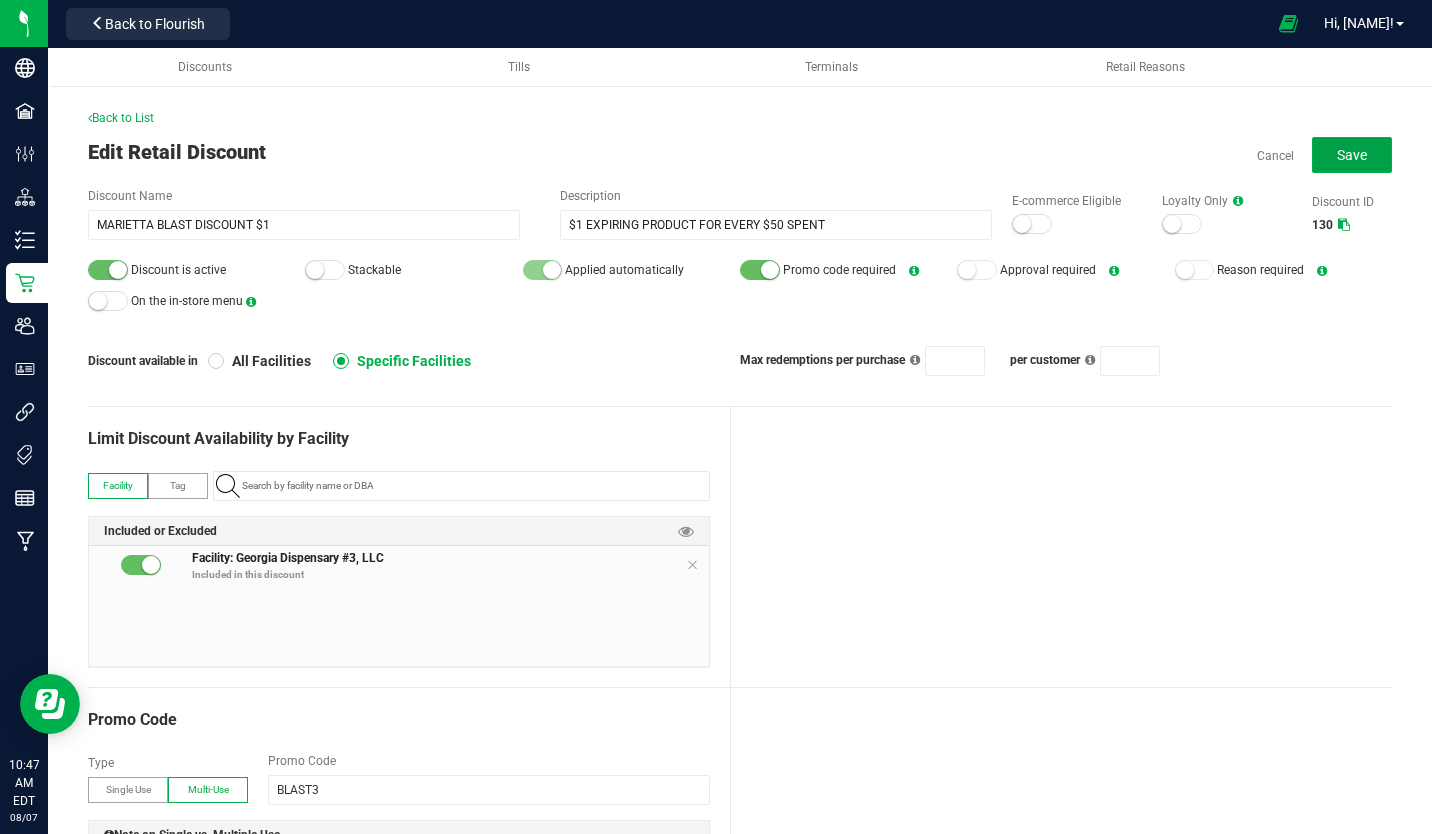 click on "Save" at bounding box center [1352, 155] 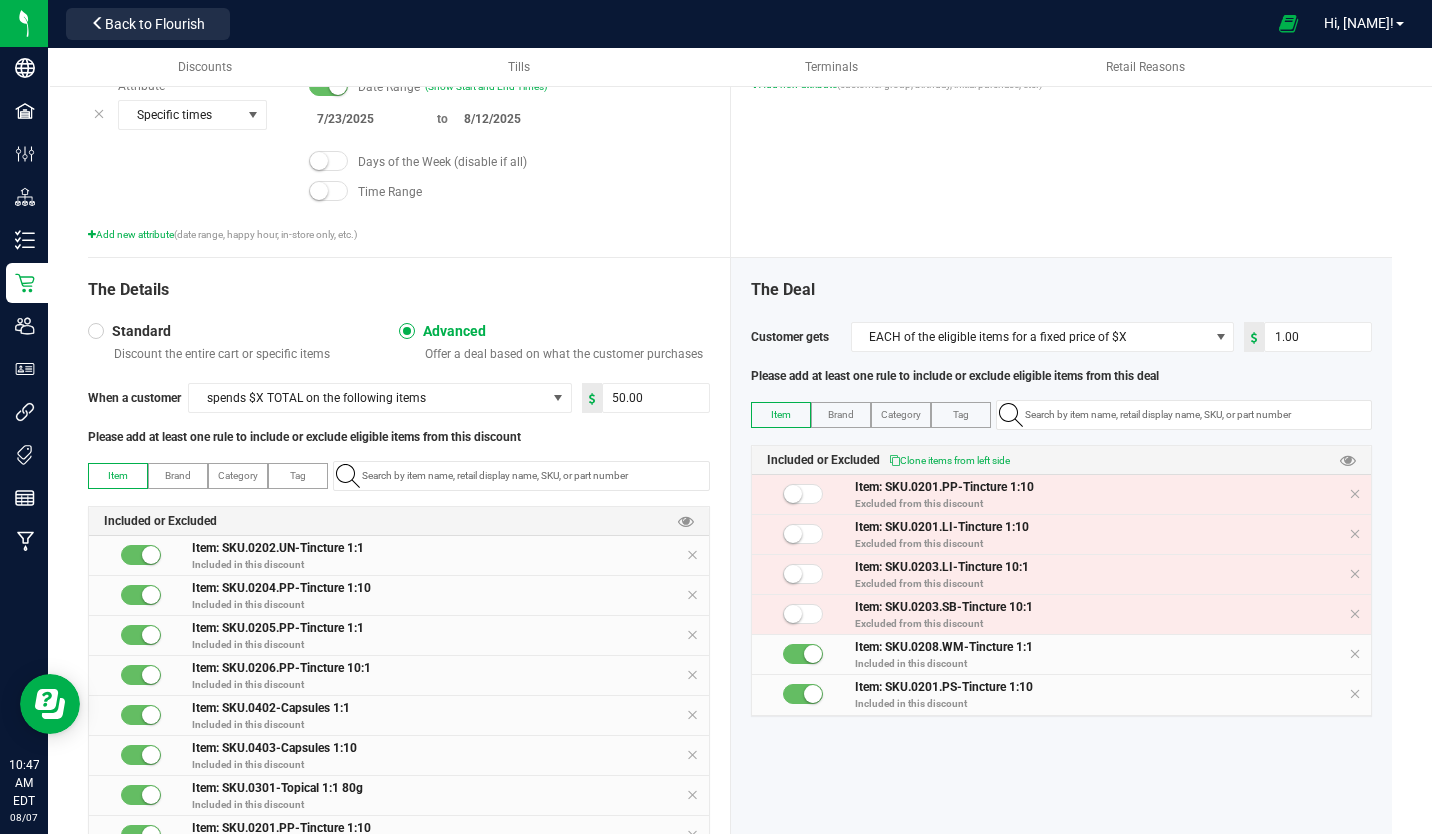 scroll, scrollTop: 849, scrollLeft: 0, axis: vertical 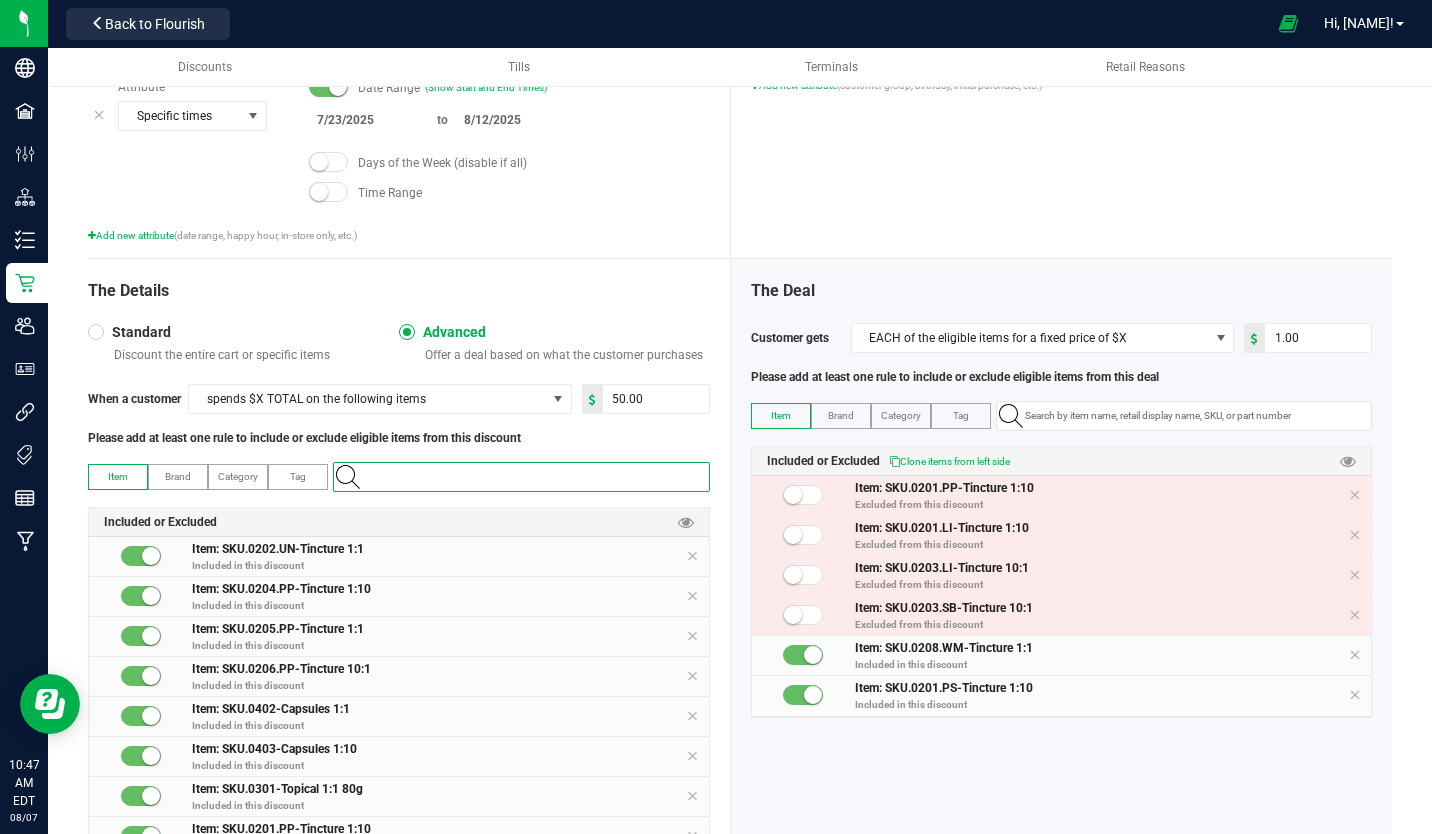 click at bounding box center [531, 477] 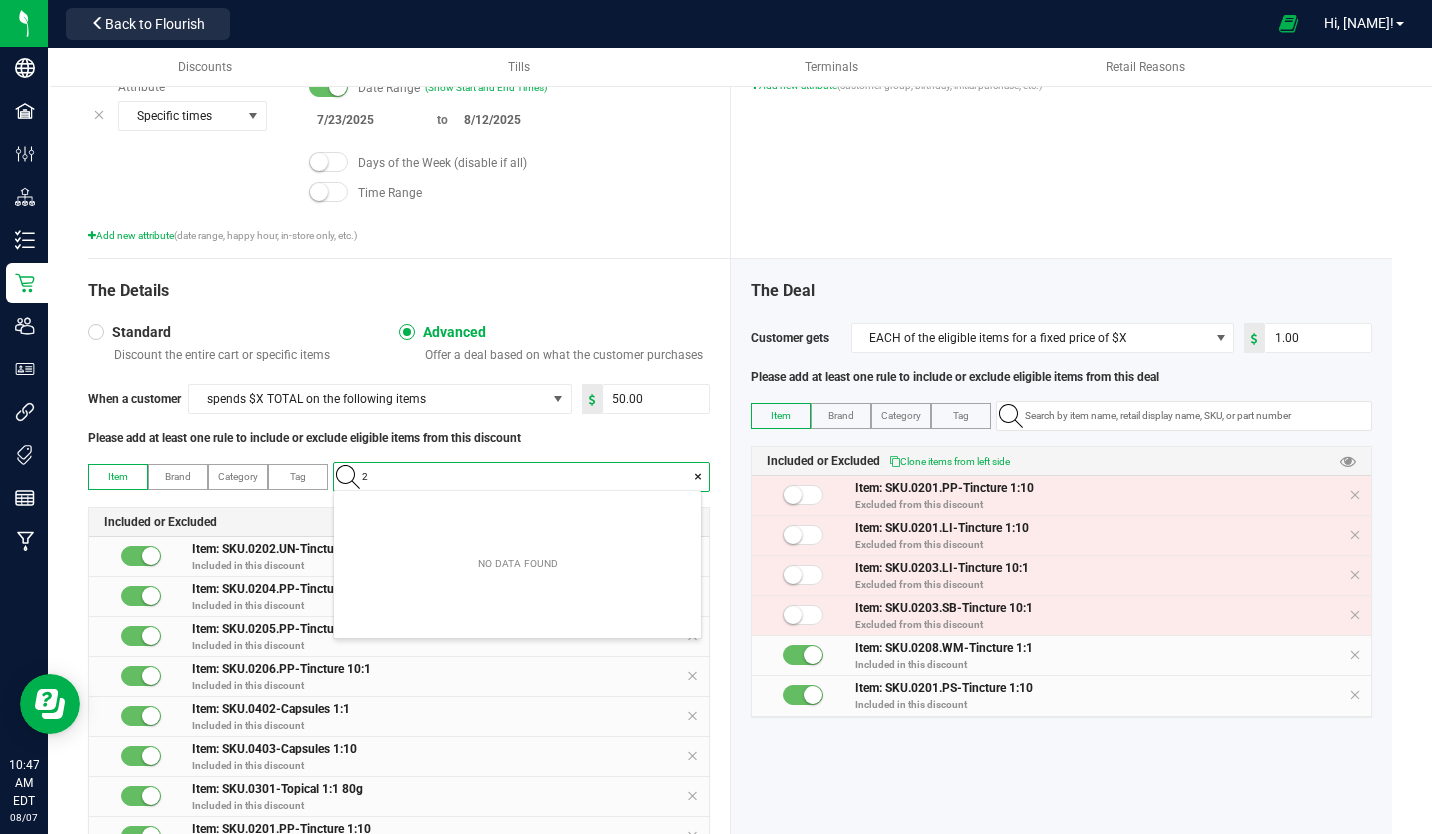 scroll, scrollTop: 99972, scrollLeft: 99633, axis: both 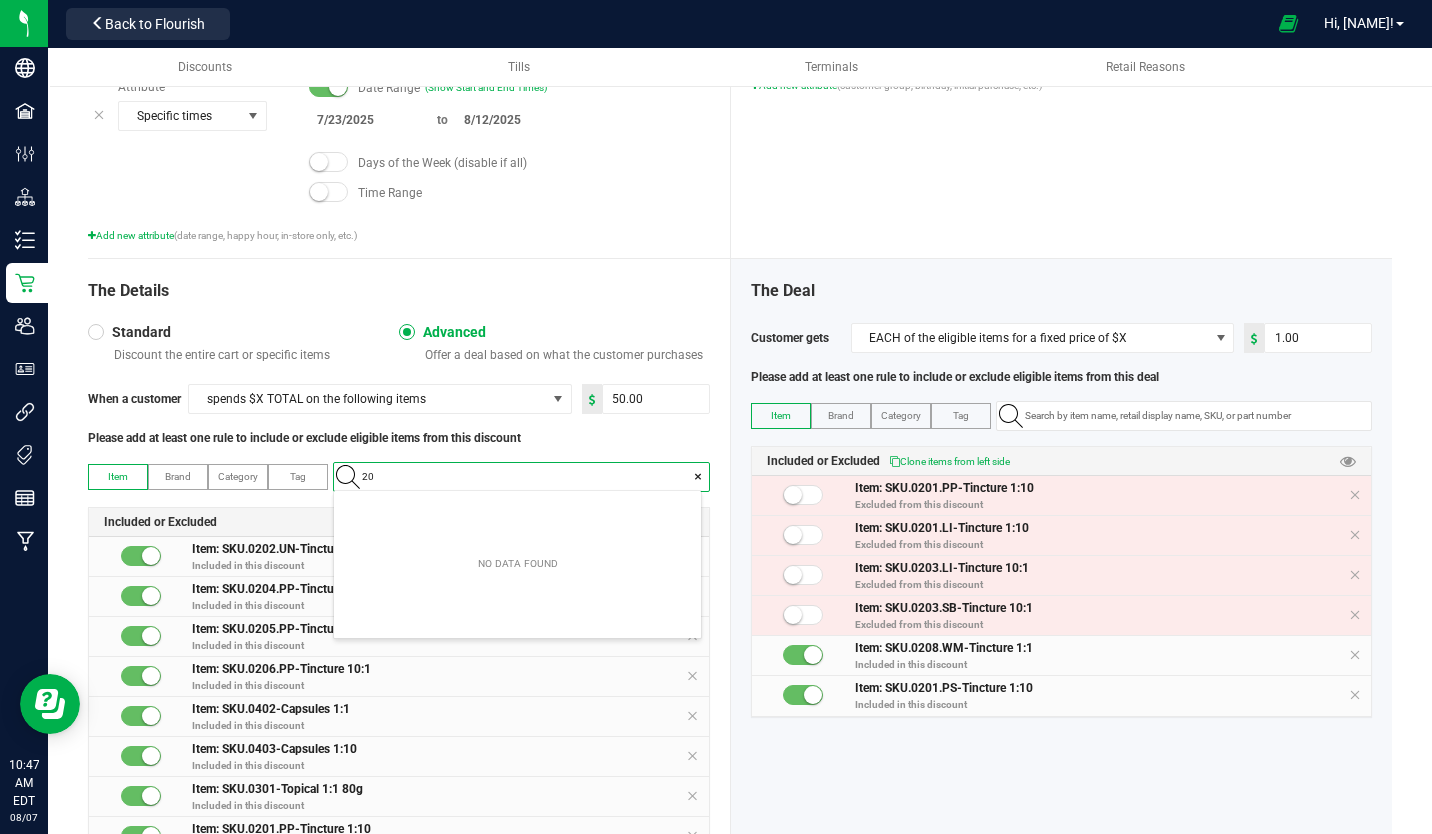 type on "201" 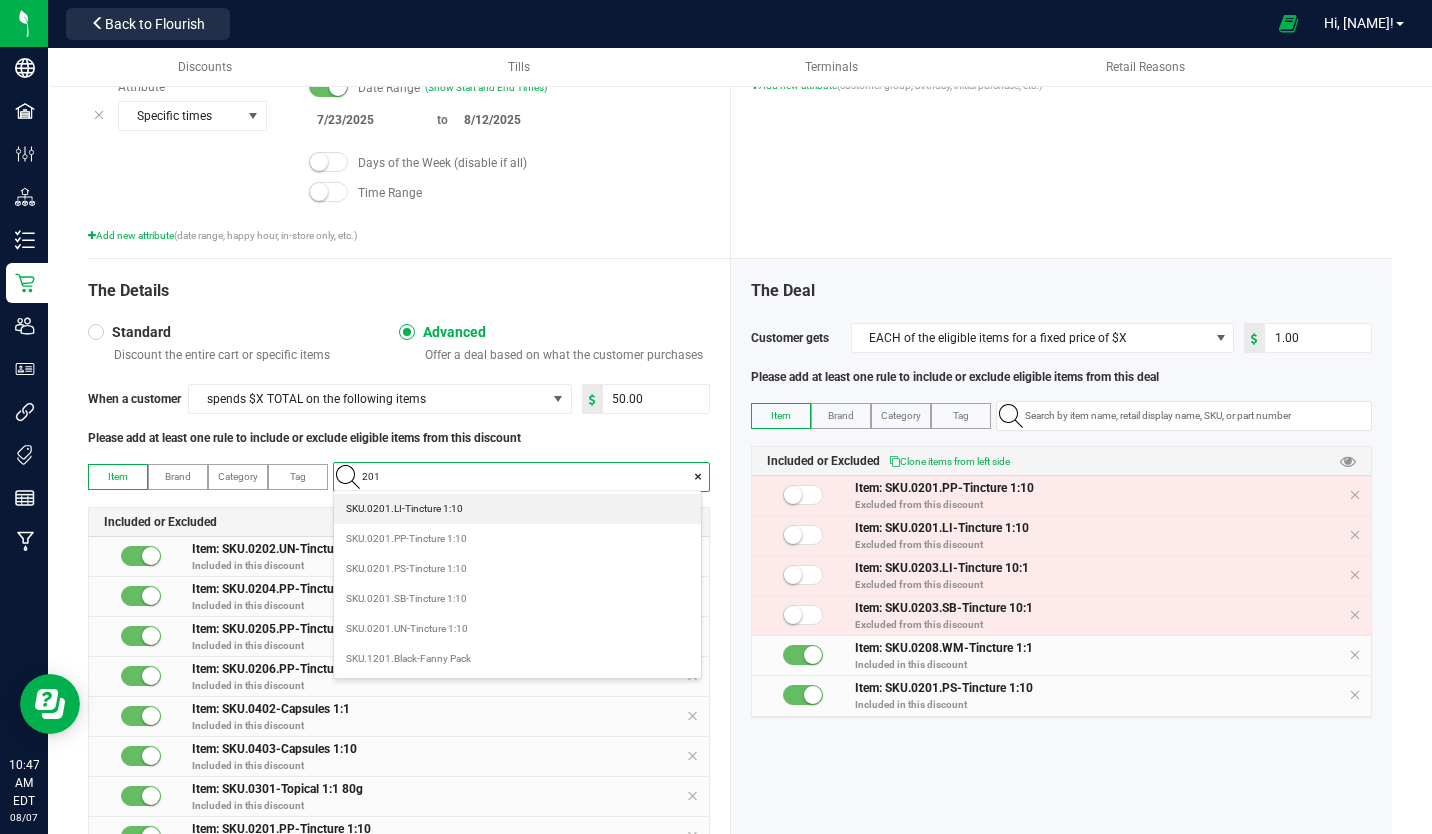 click on "SKU.0201.PS-Tincture 1:10" at bounding box center [406, 569] 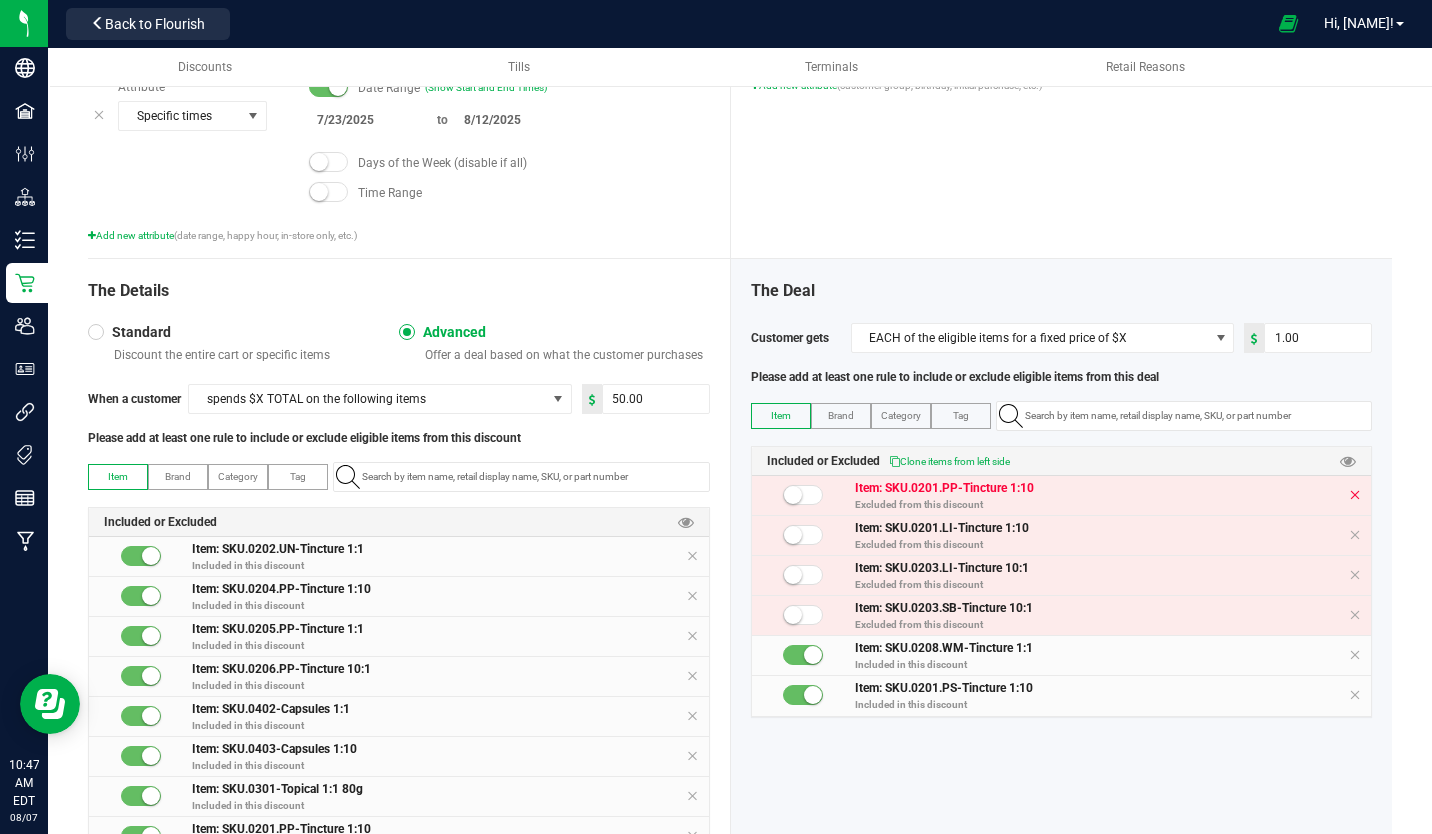 click at bounding box center (1355, 495) 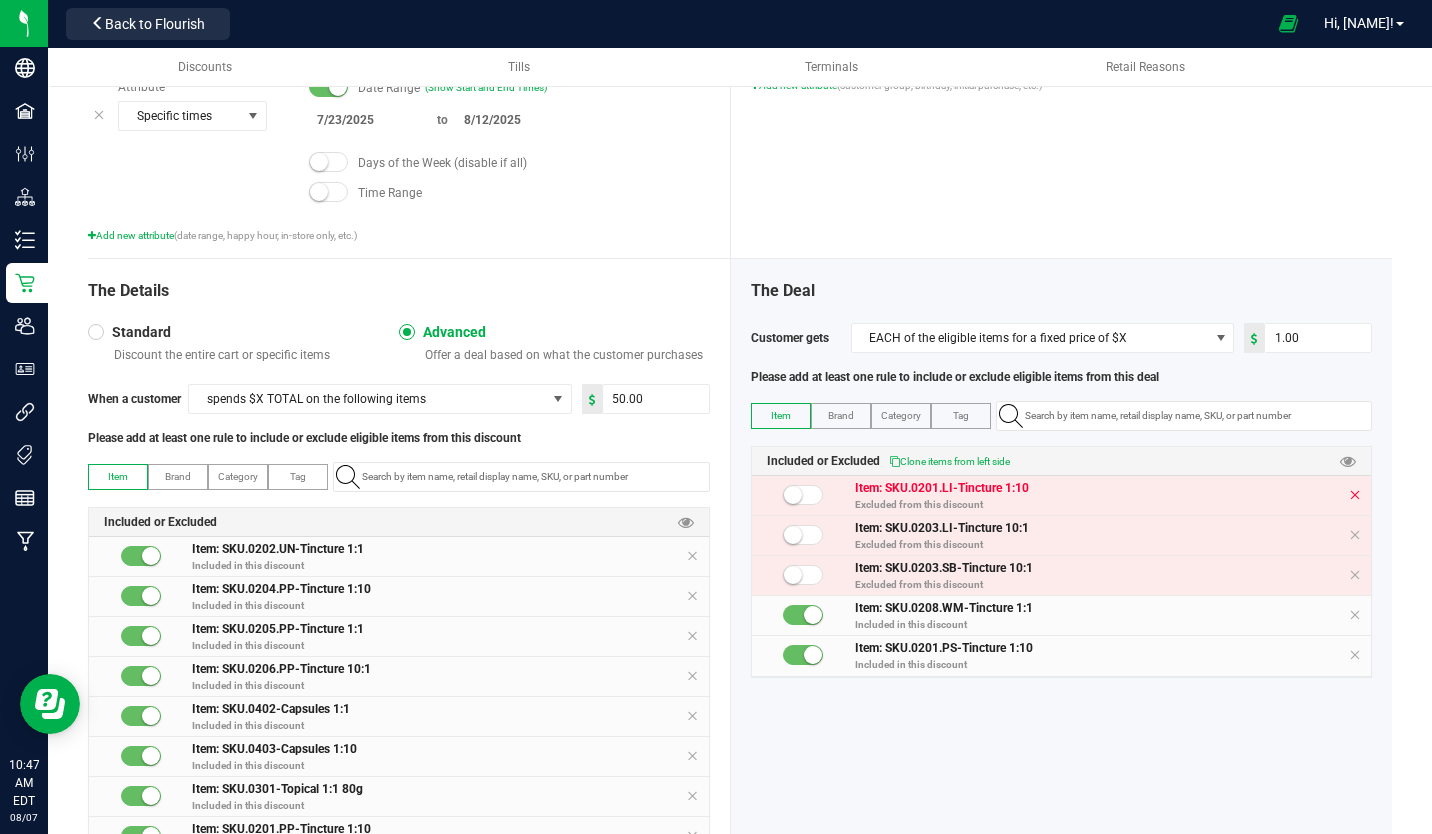 click at bounding box center (1355, 495) 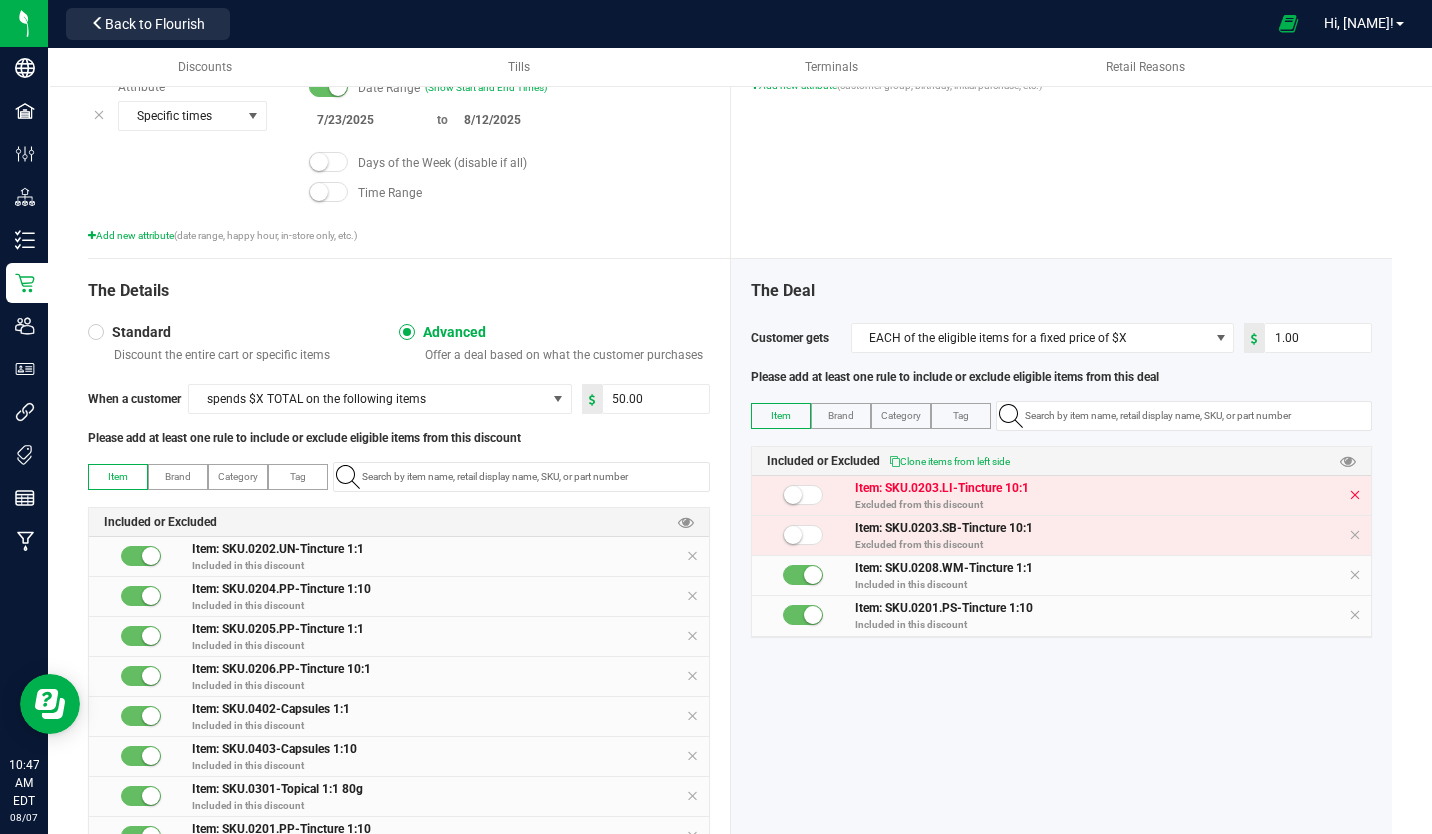 click at bounding box center (1355, 495) 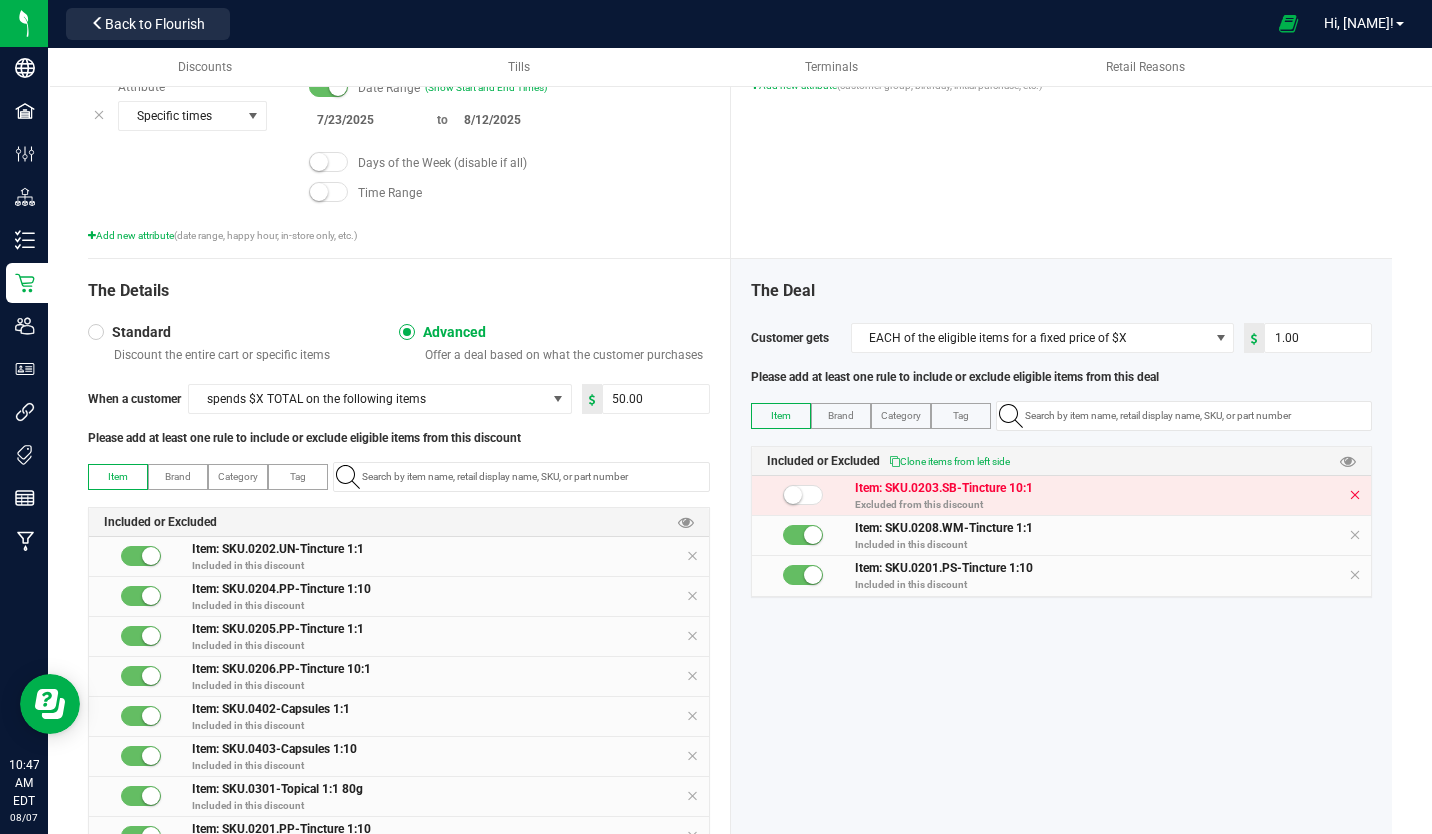 click at bounding box center [1355, 495] 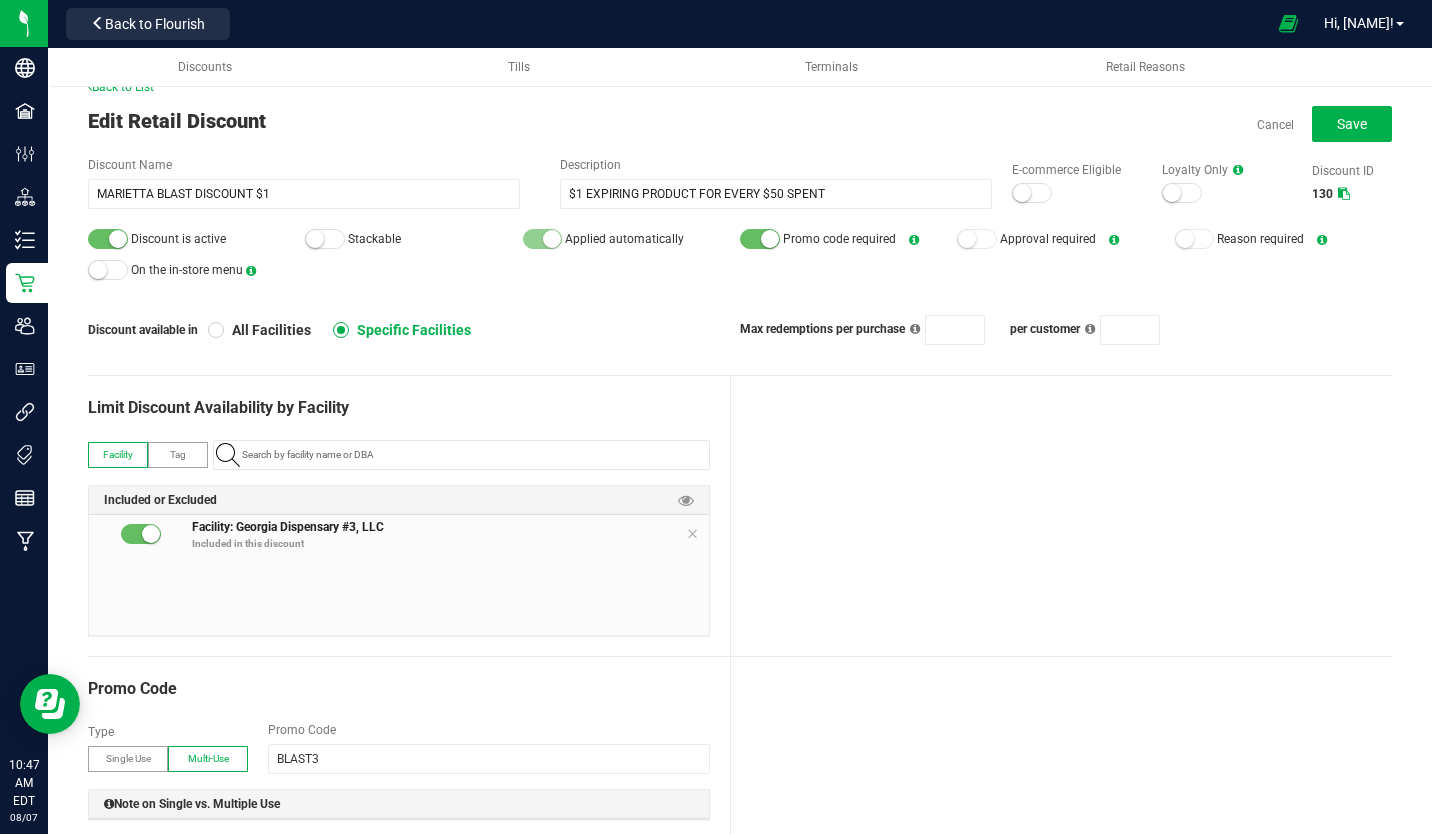 scroll, scrollTop: 30, scrollLeft: 0, axis: vertical 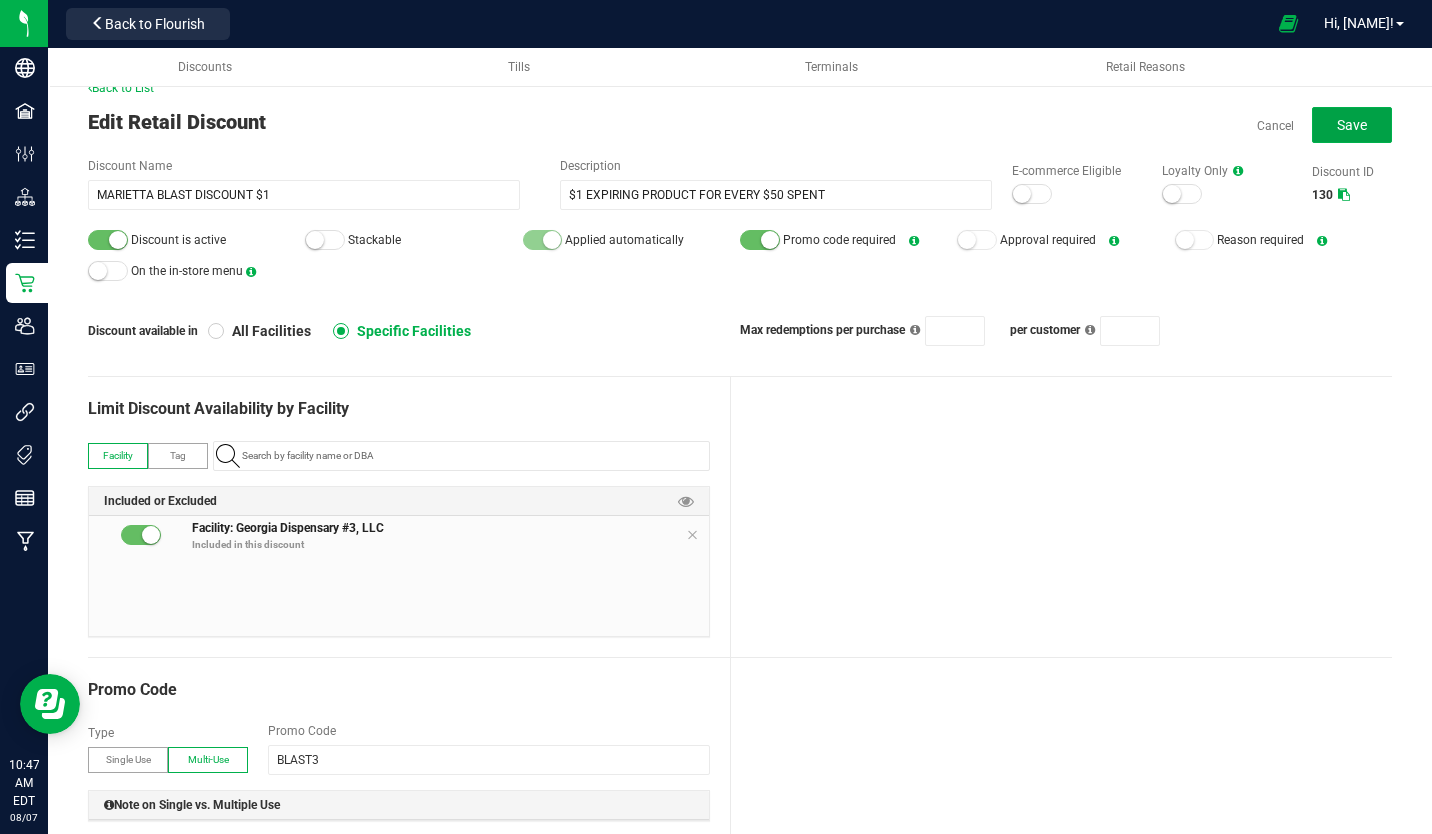 click on "Save" at bounding box center [1352, 125] 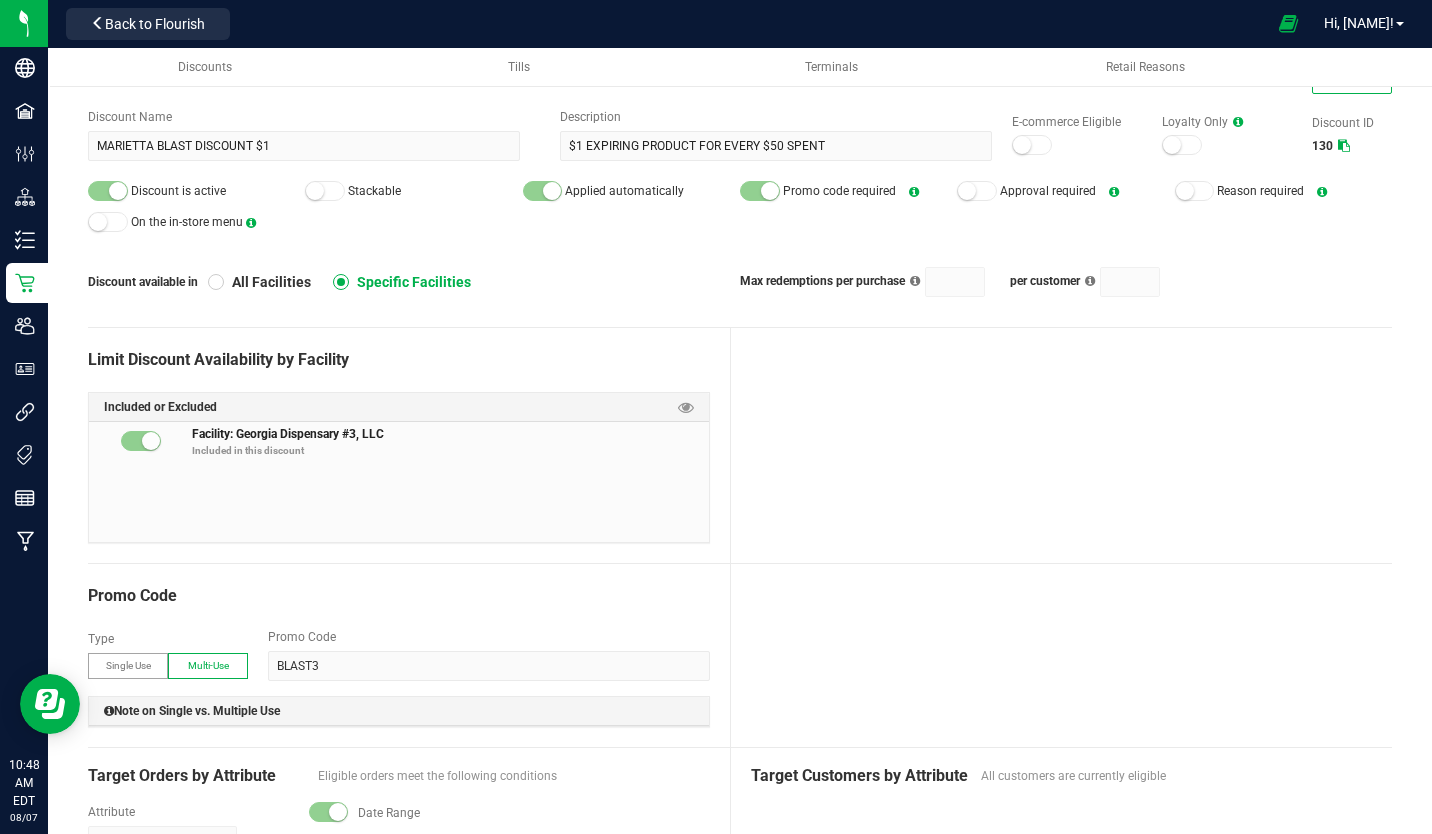 scroll, scrollTop: 0, scrollLeft: 0, axis: both 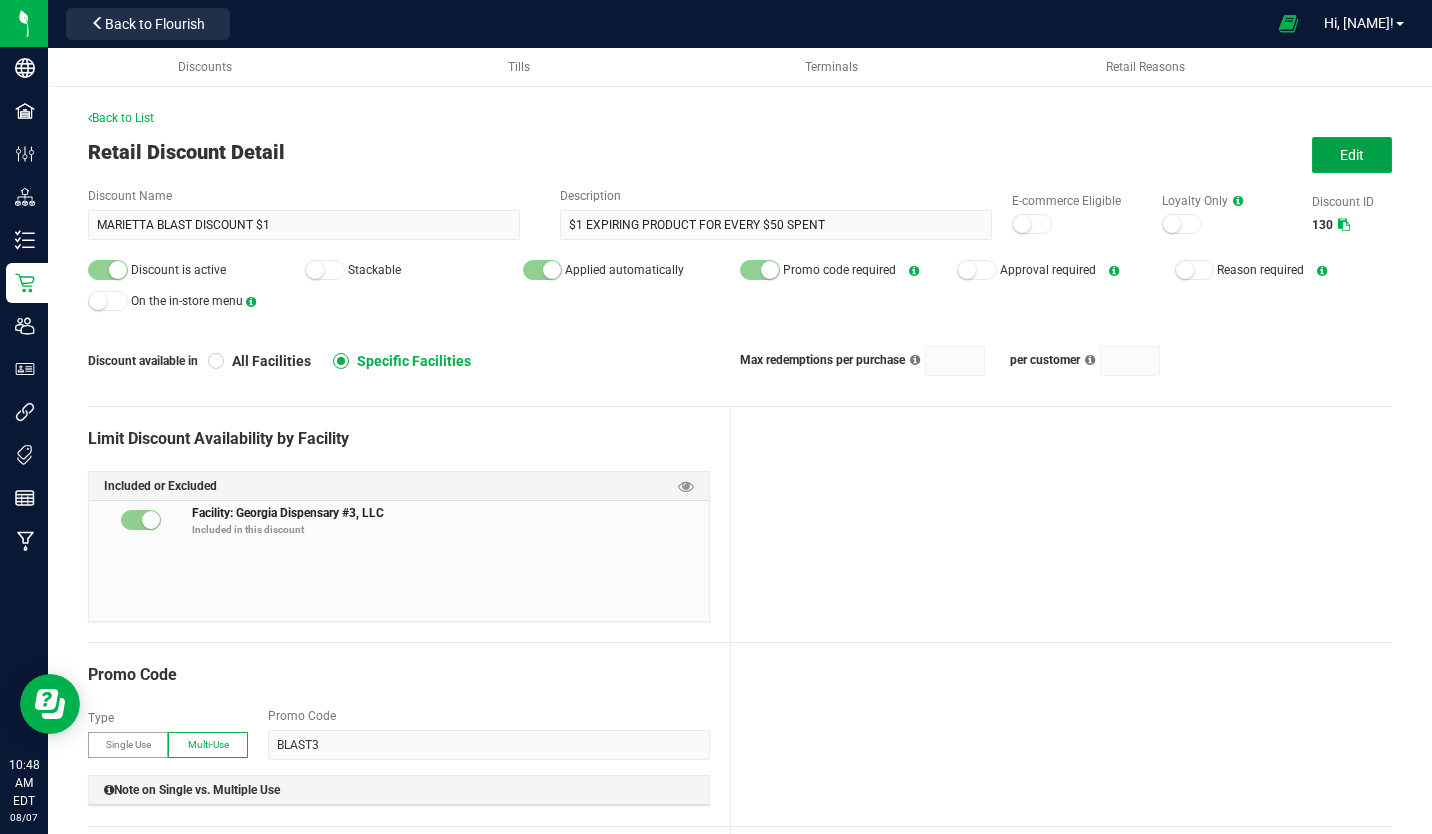 click on "Edit" at bounding box center (1352, 155) 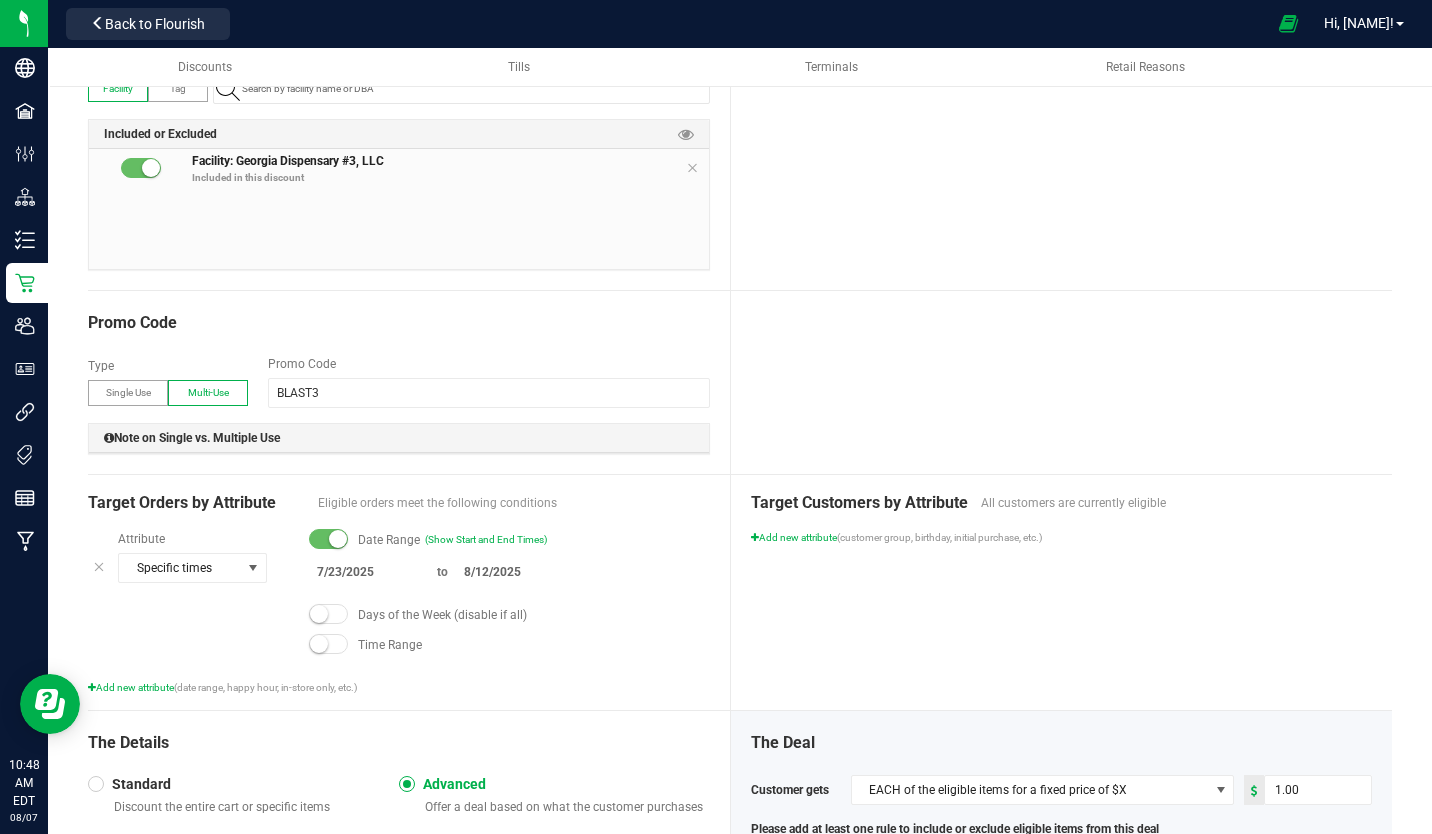scroll, scrollTop: 407, scrollLeft: 0, axis: vertical 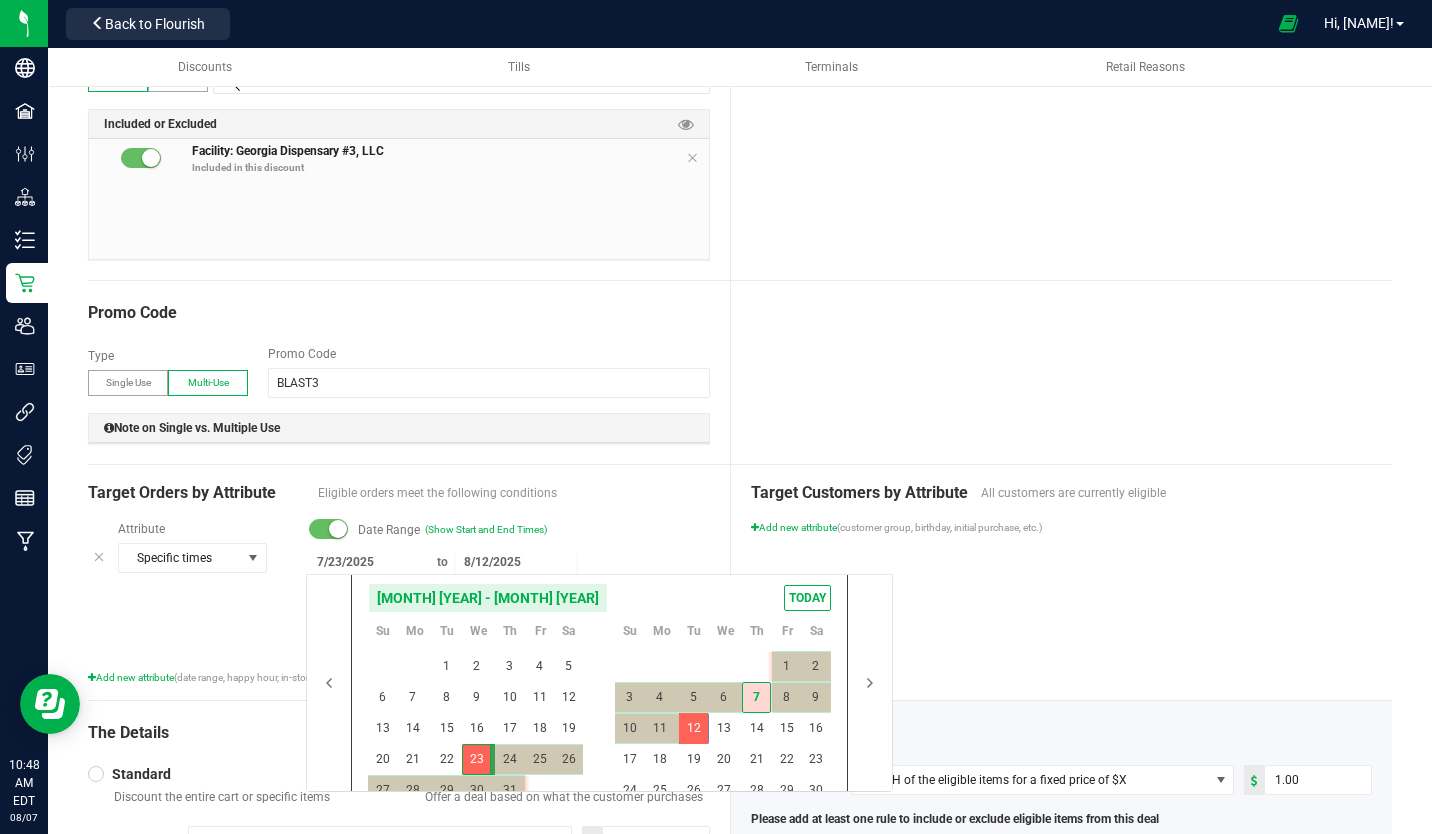 click on "8/12/2025" at bounding box center (516, 562) 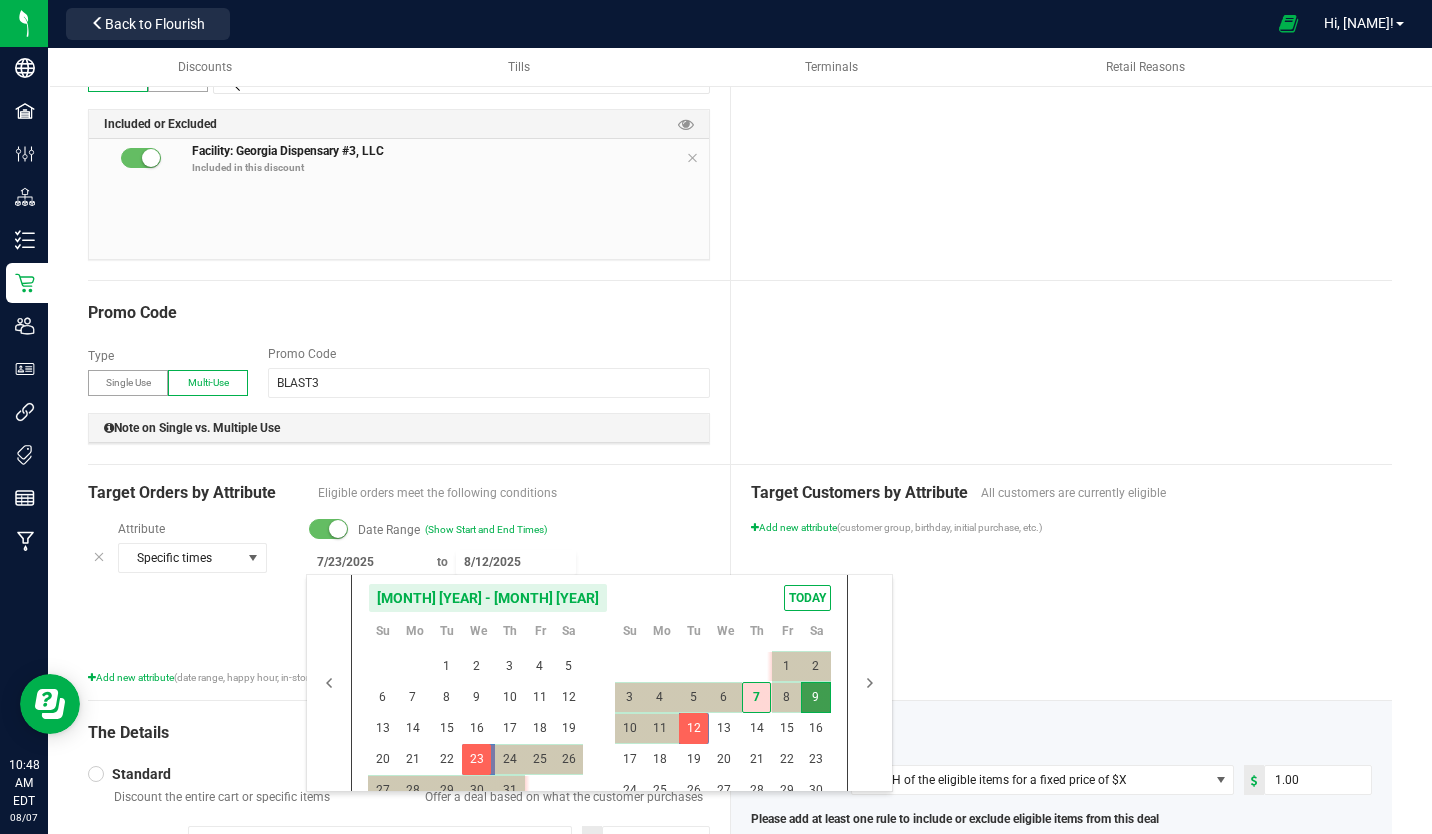 click at bounding box center (870, 683) 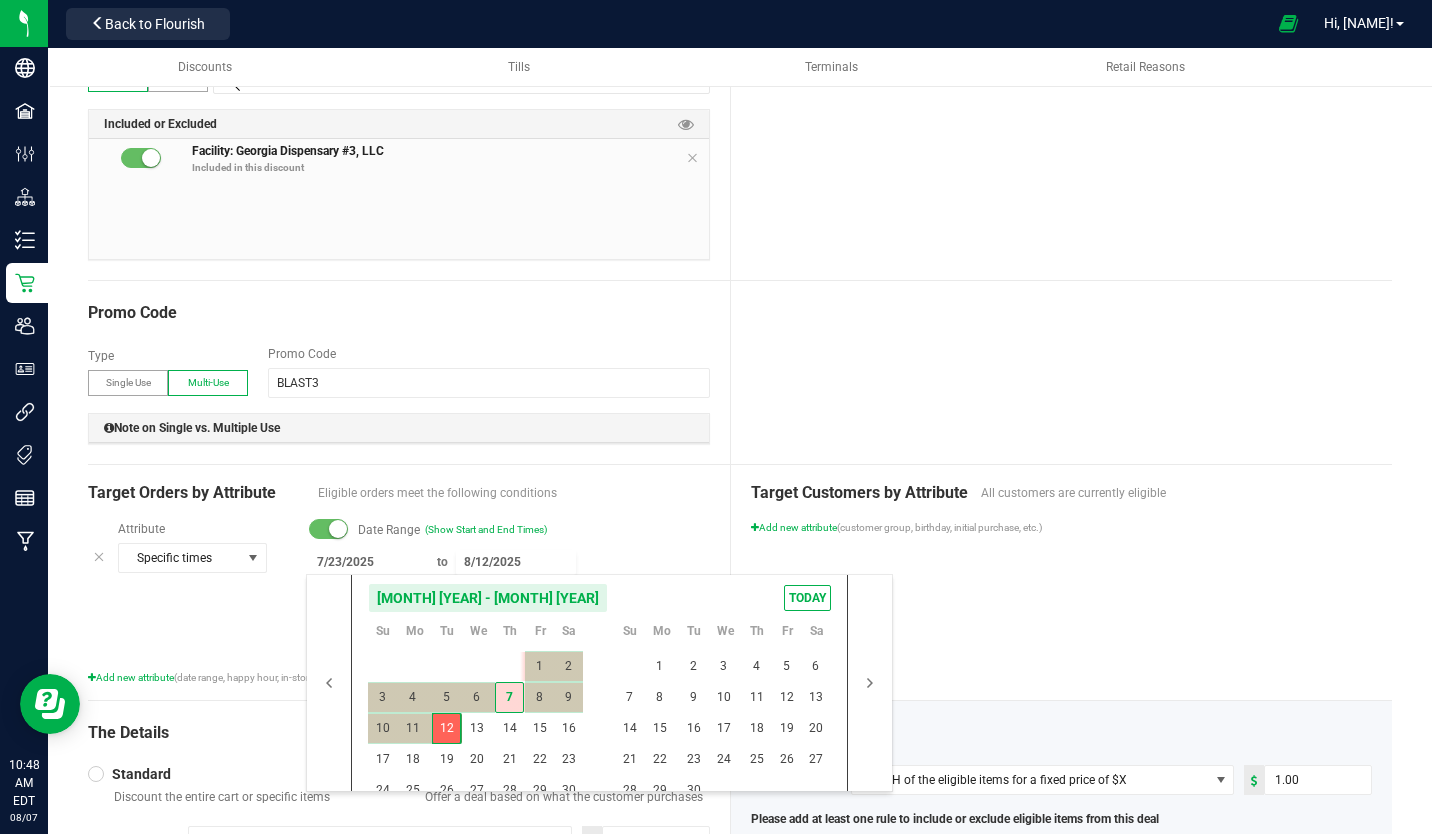 click on "12" at bounding box center (446, 728) 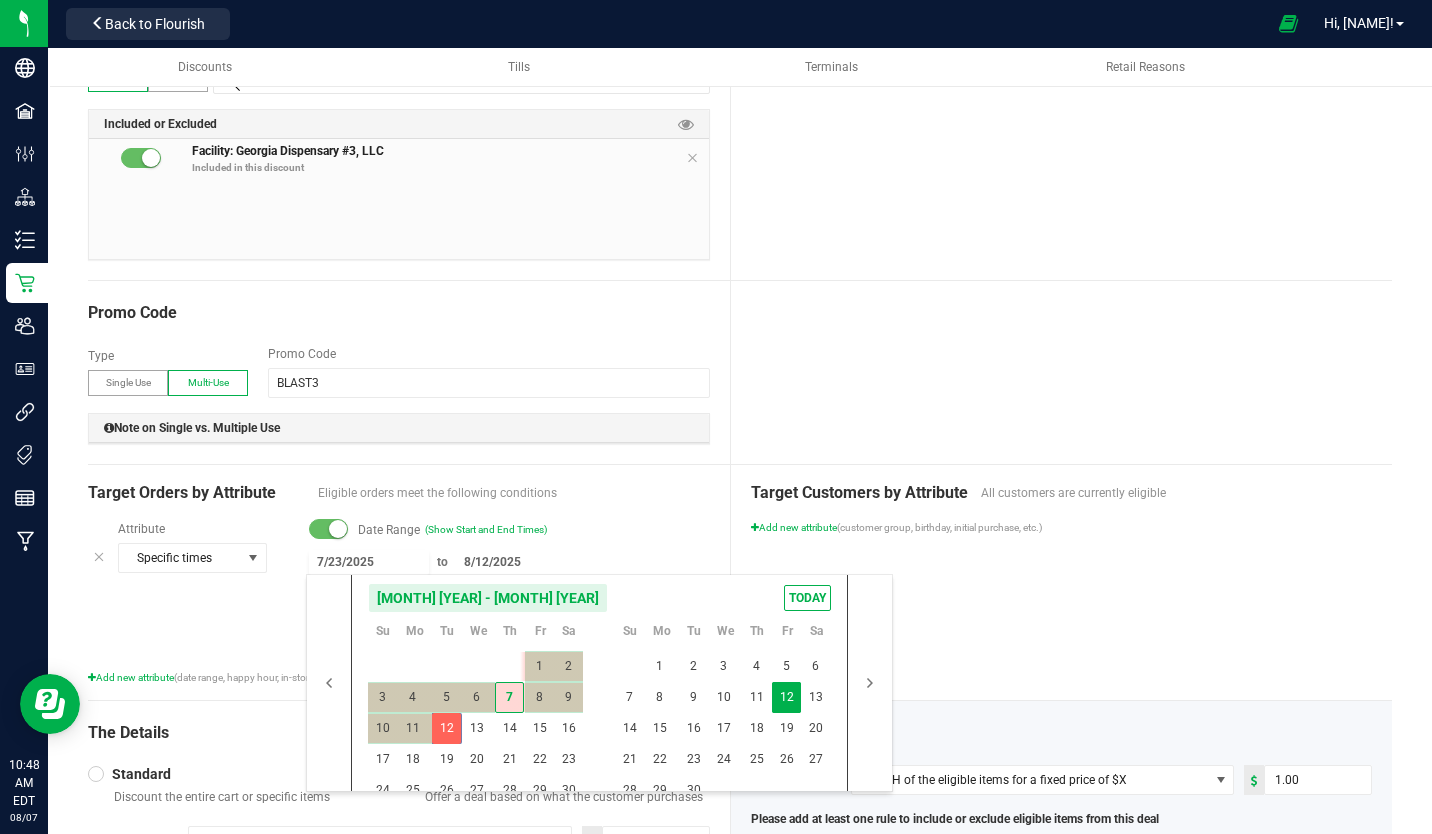 click on "12" at bounding box center (786, 697) 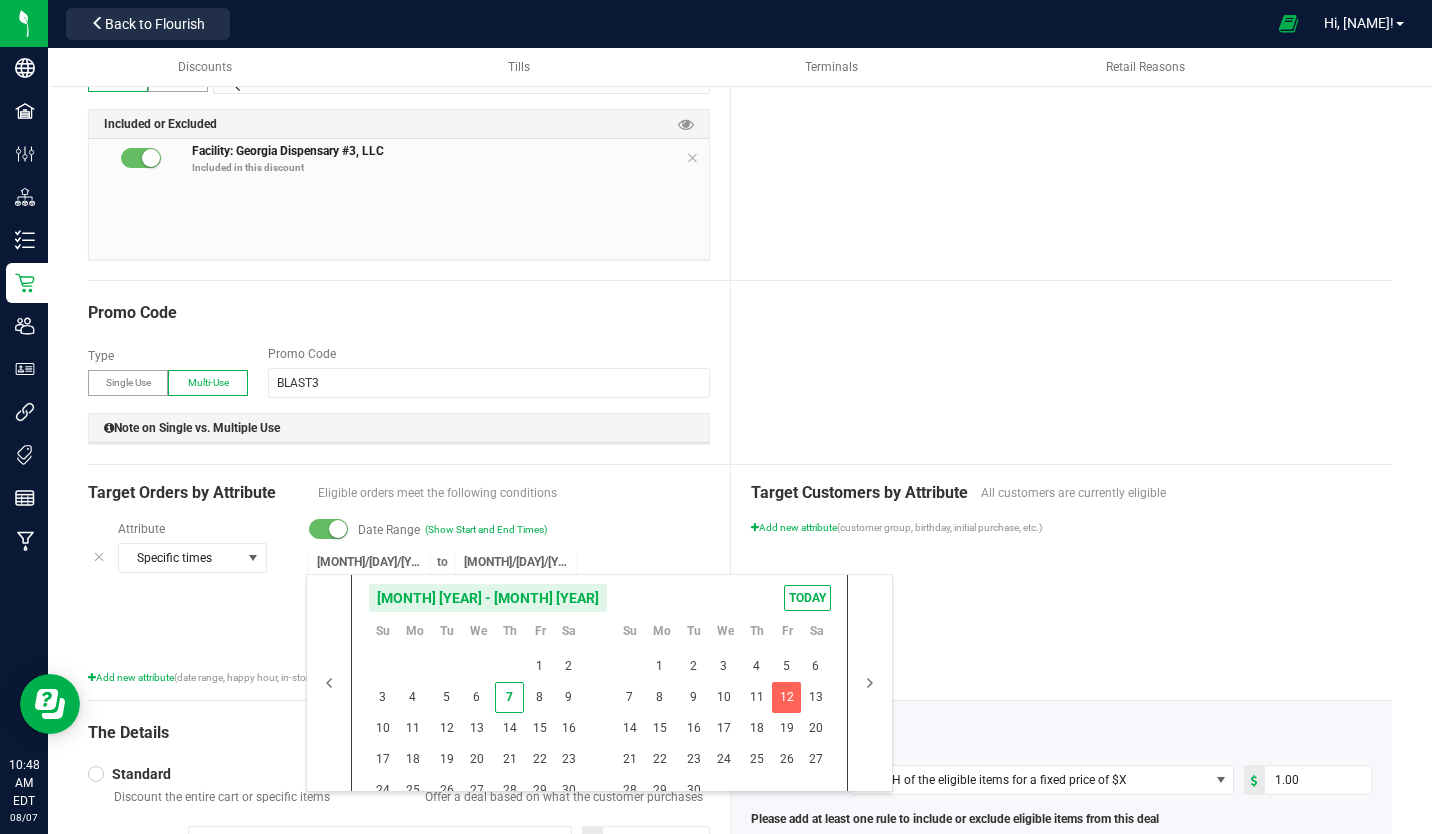 click on "9/12/2025" at bounding box center (369, 562) 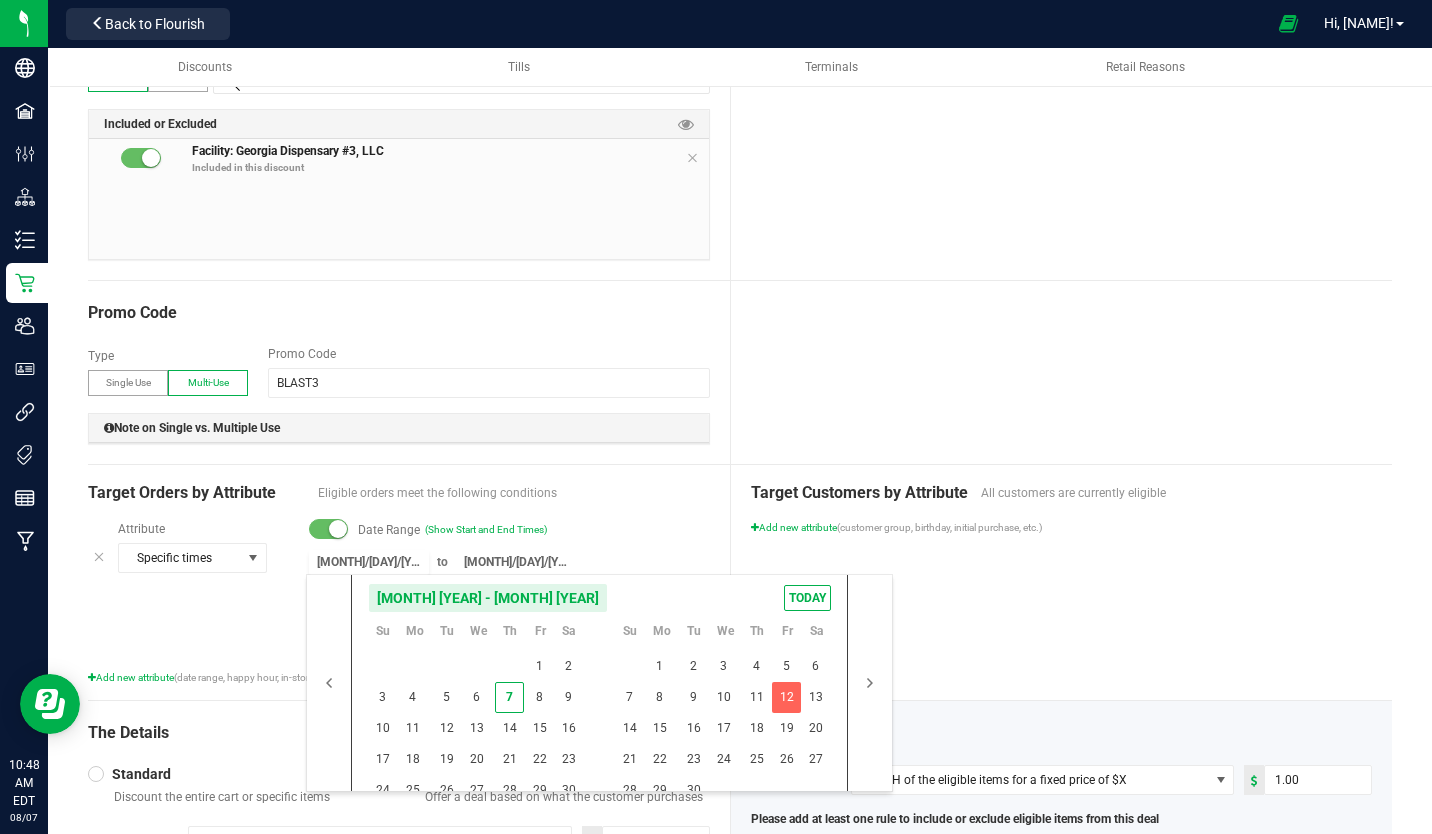 click on "9/12/2025" at bounding box center (369, 562) 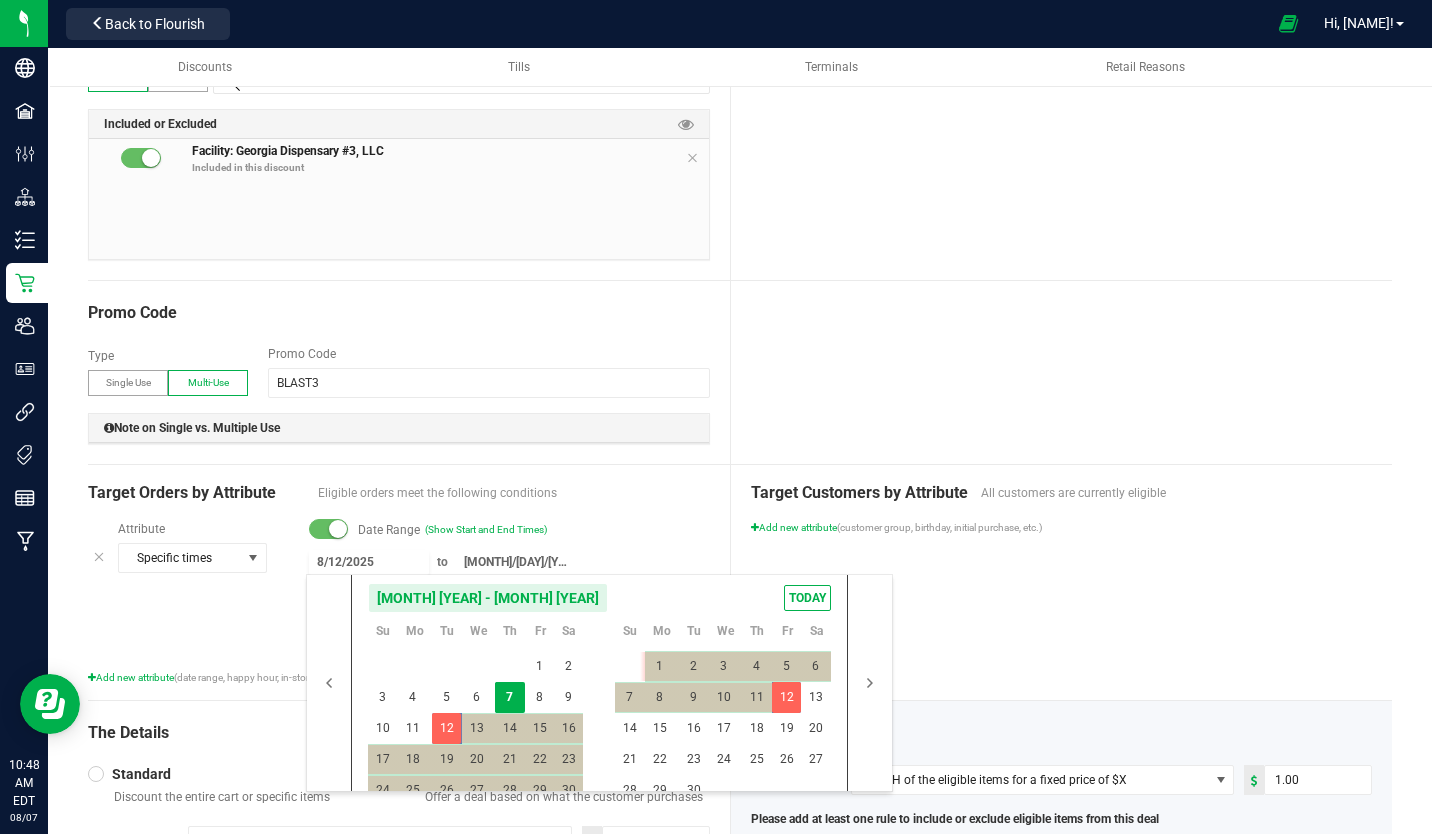 click on "7" at bounding box center [509, 697] 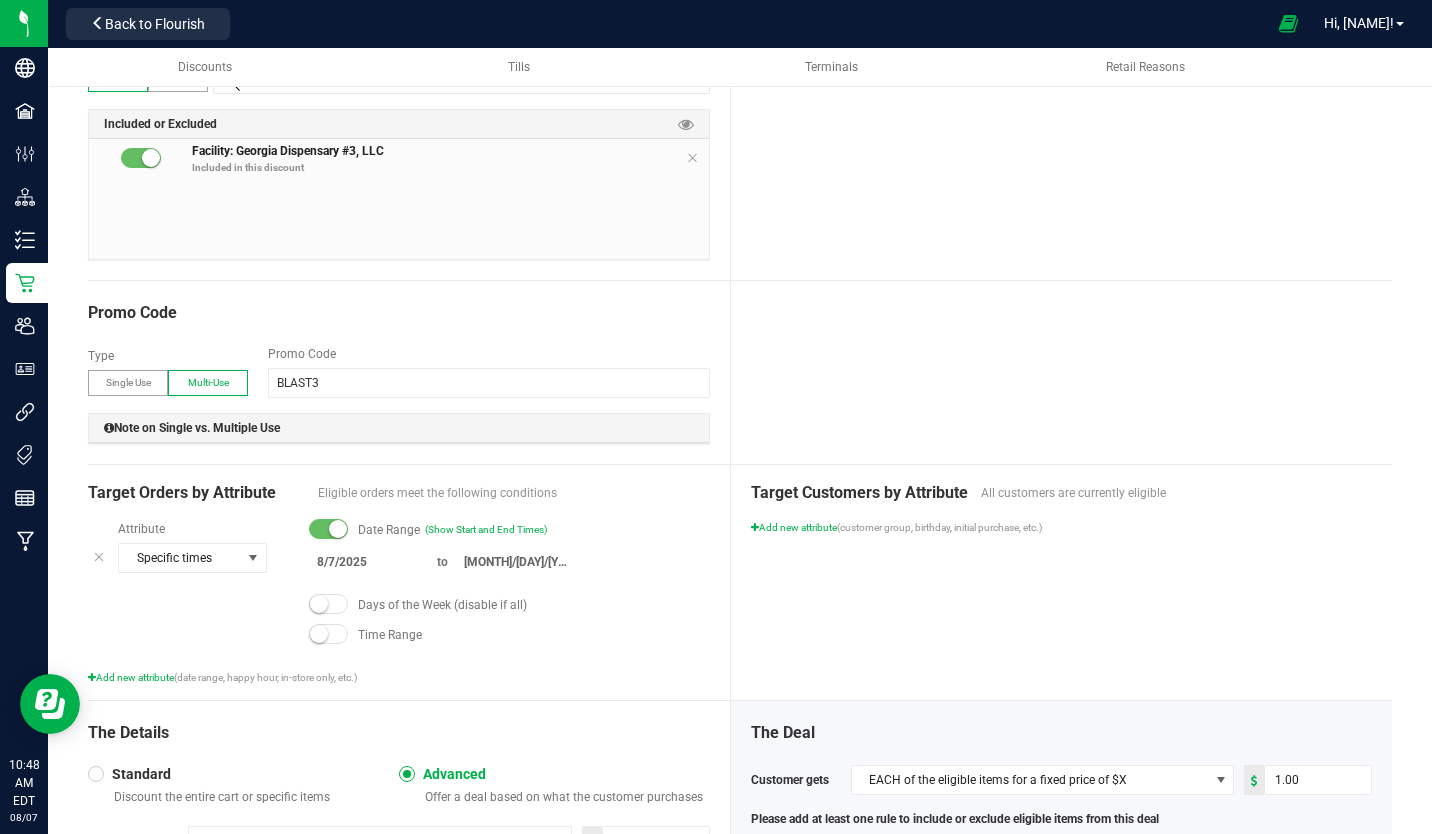click at bounding box center [1062, 372] 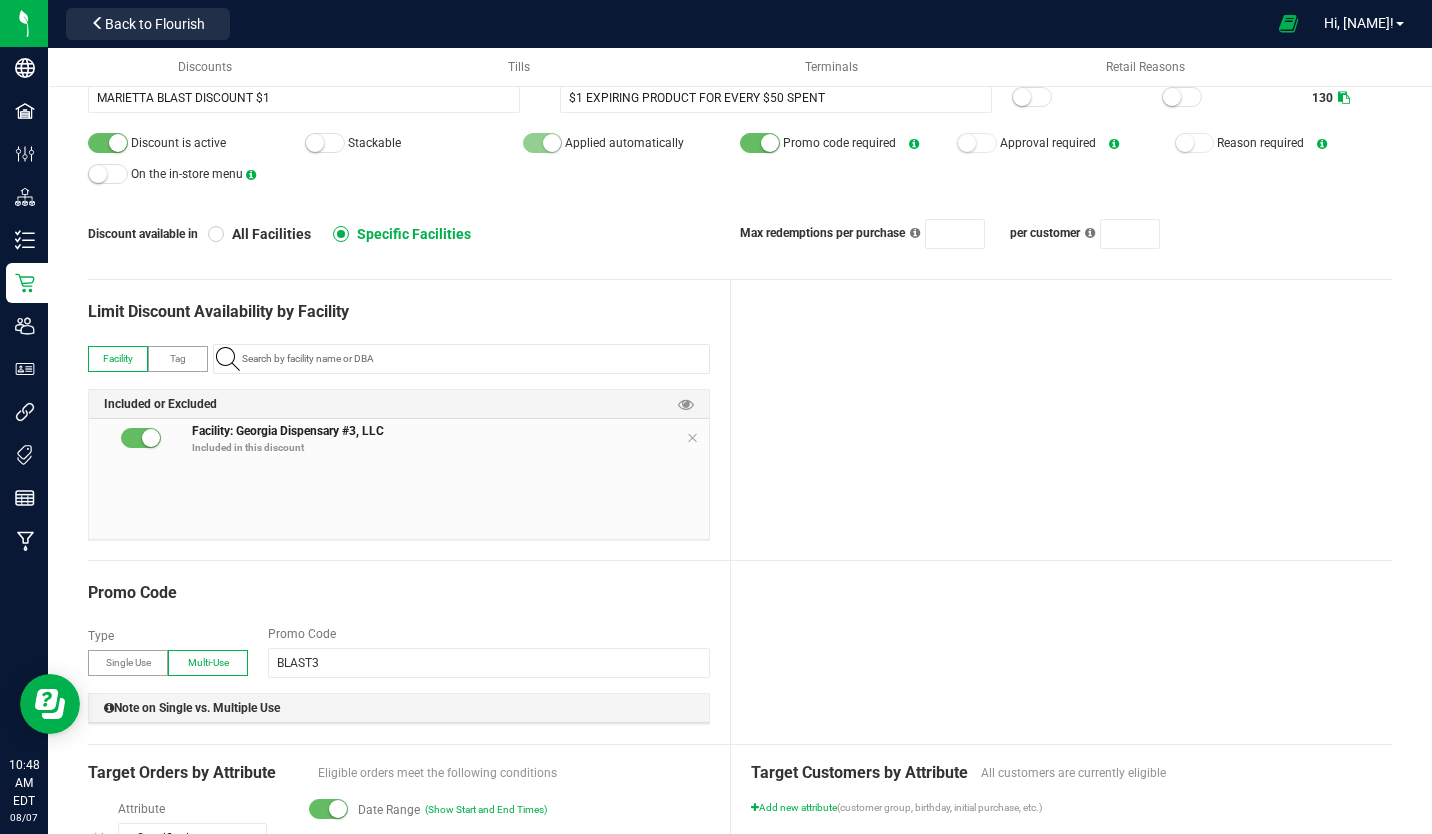 scroll, scrollTop: 0, scrollLeft: 0, axis: both 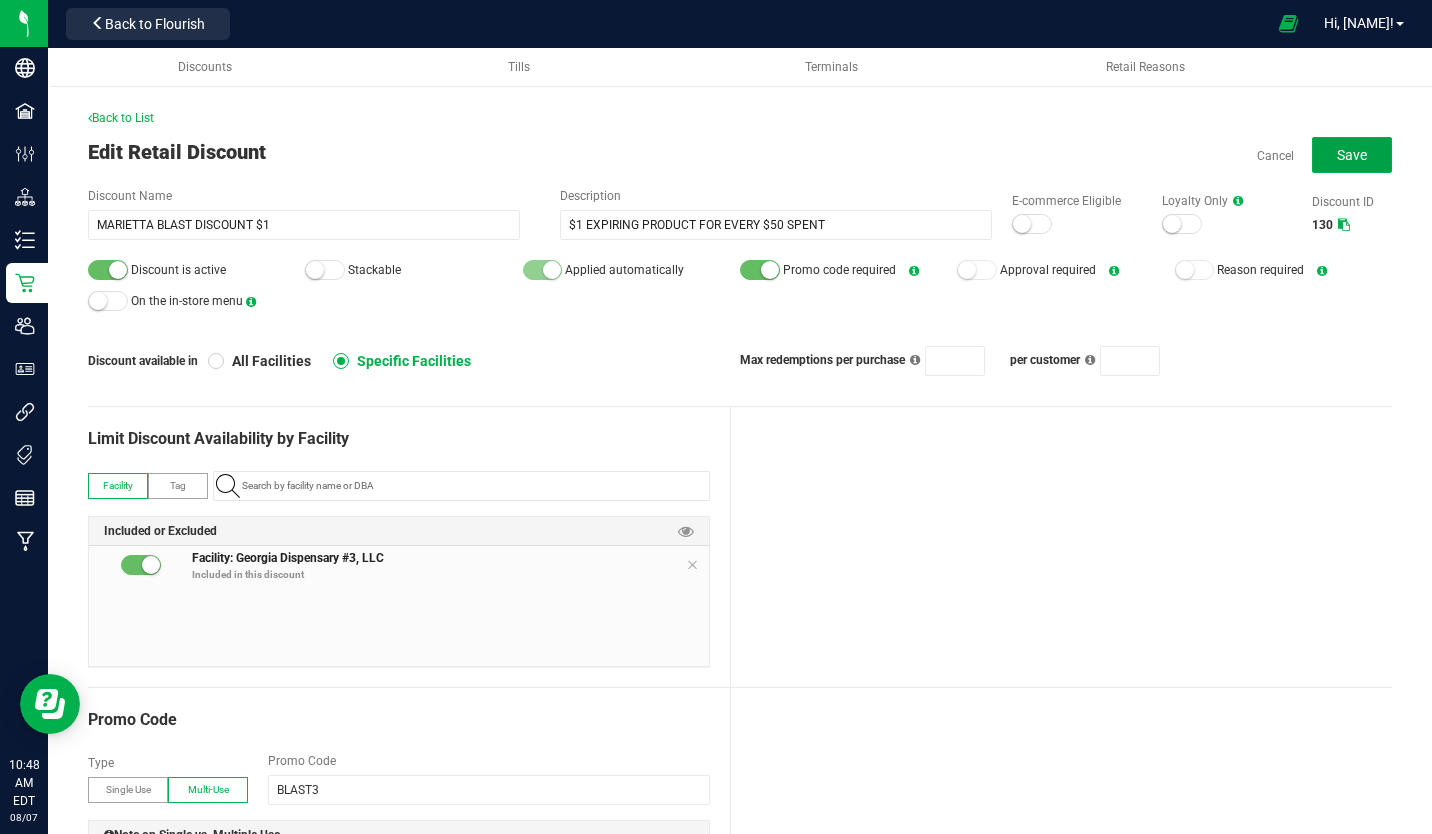 click on "Save" at bounding box center [1352, 155] 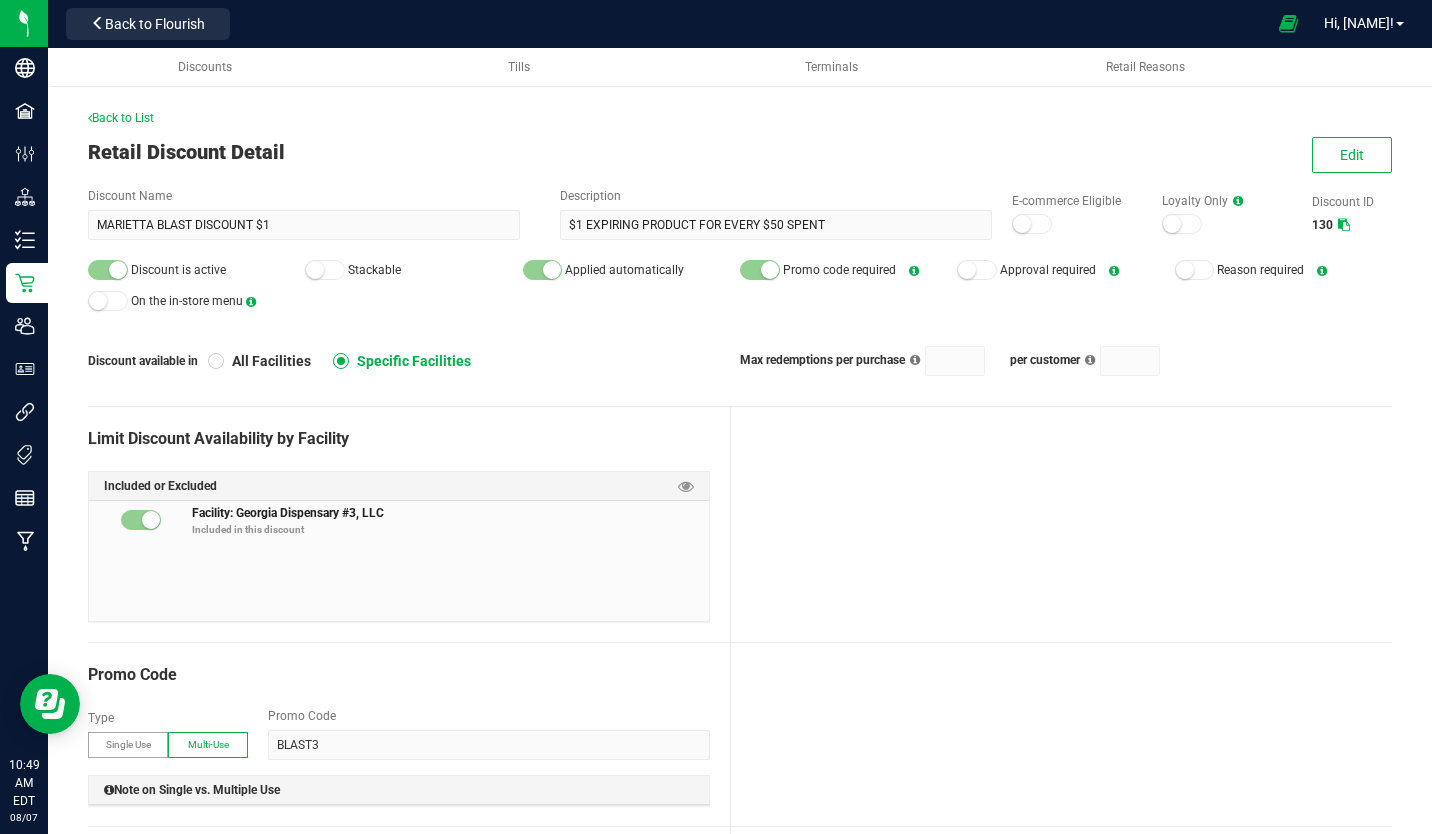 click on "Back to List" at bounding box center [121, 118] 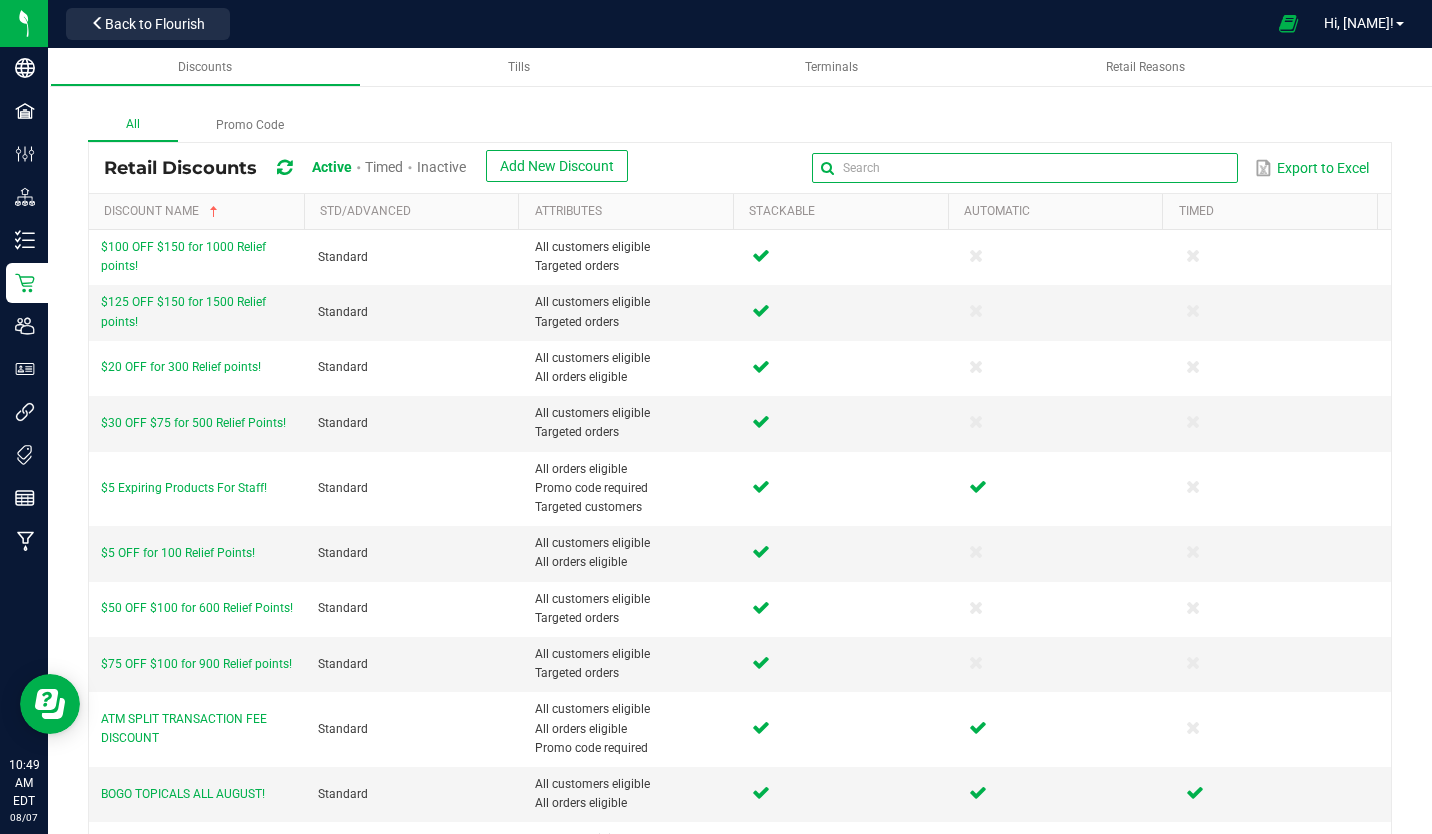 click at bounding box center (1024, 168) 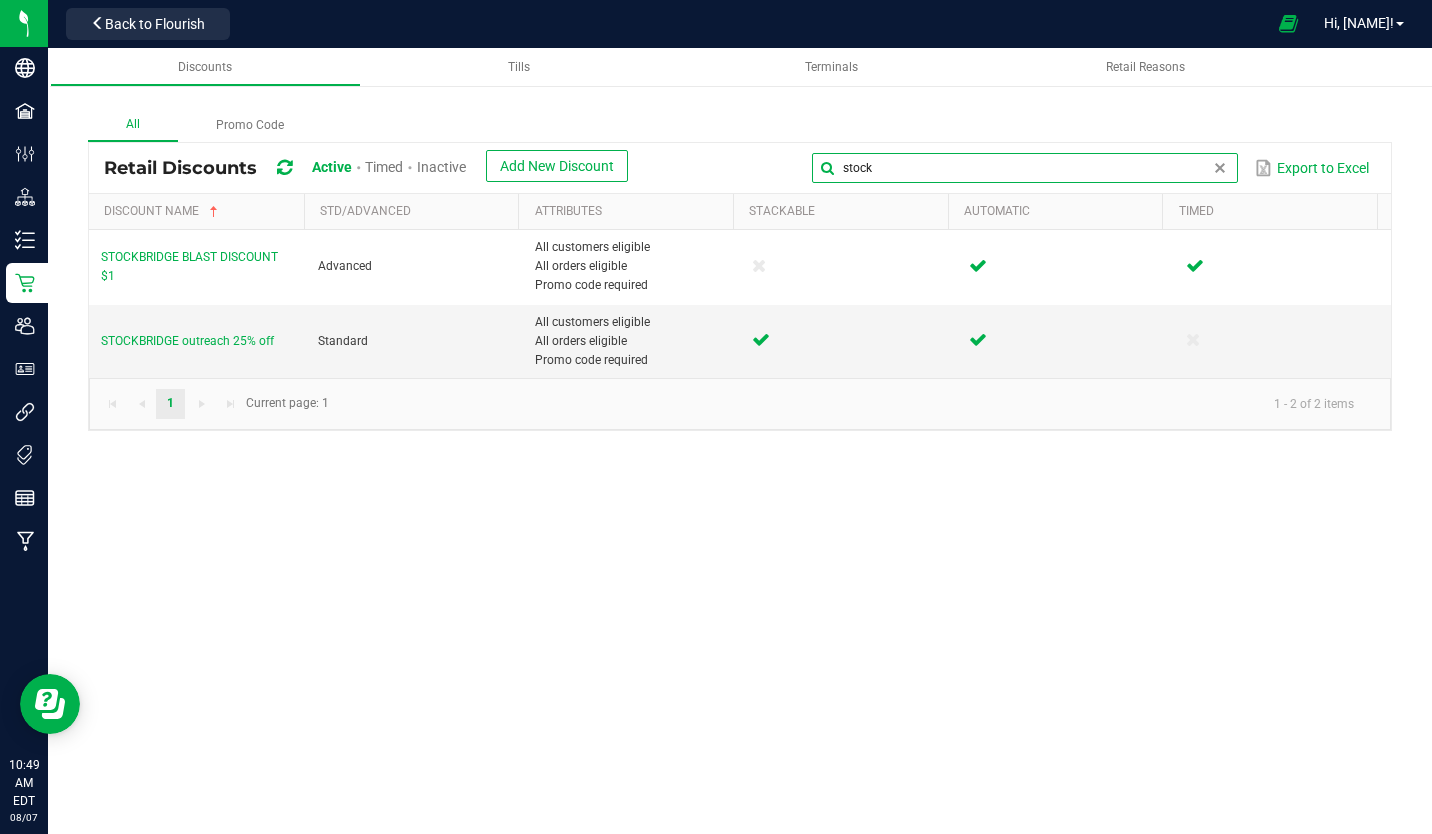 type on "stock" 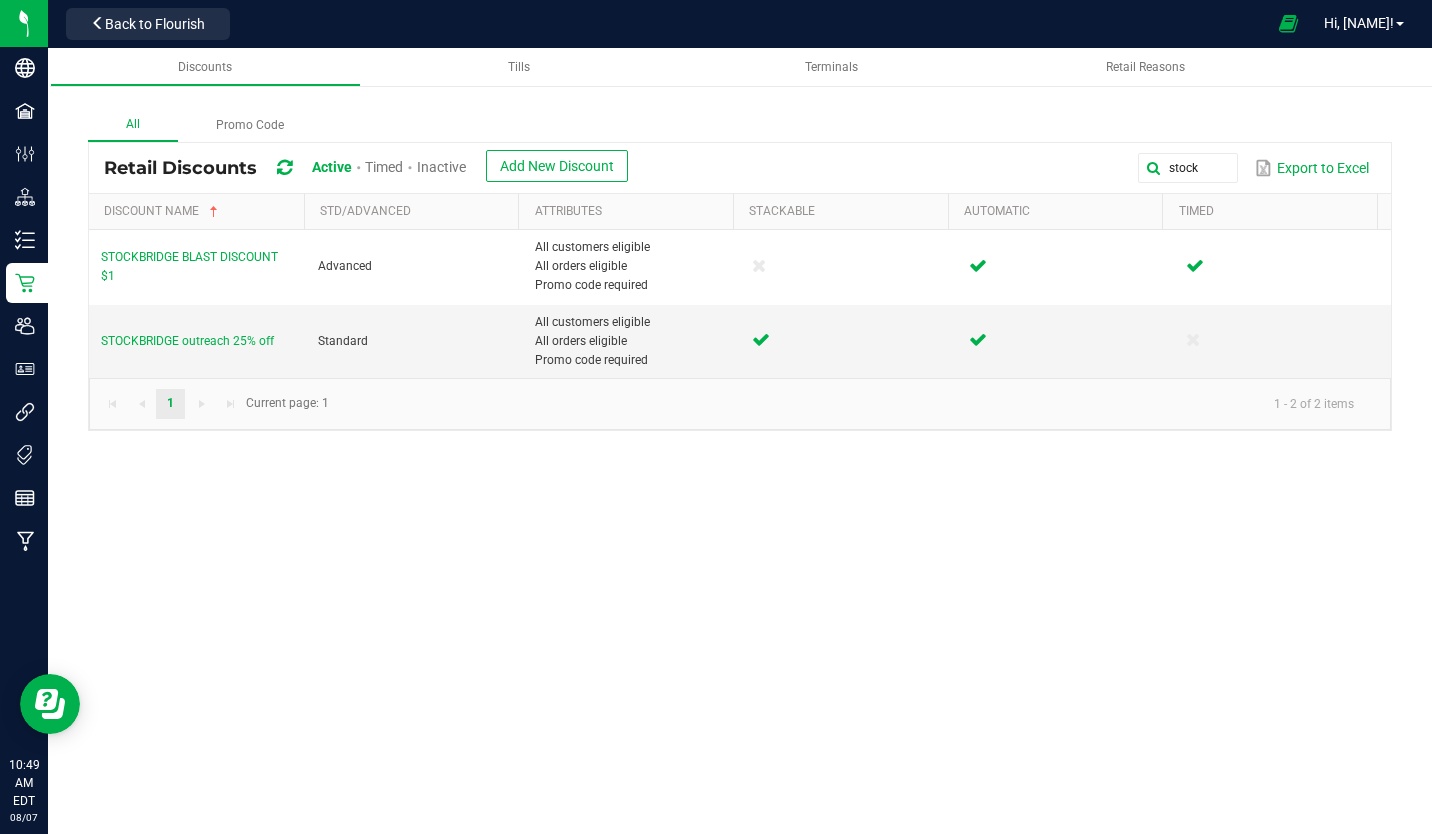 click on "STOCKBRIDGE BLAST DISCOUNT $1" at bounding box center (189, 266) 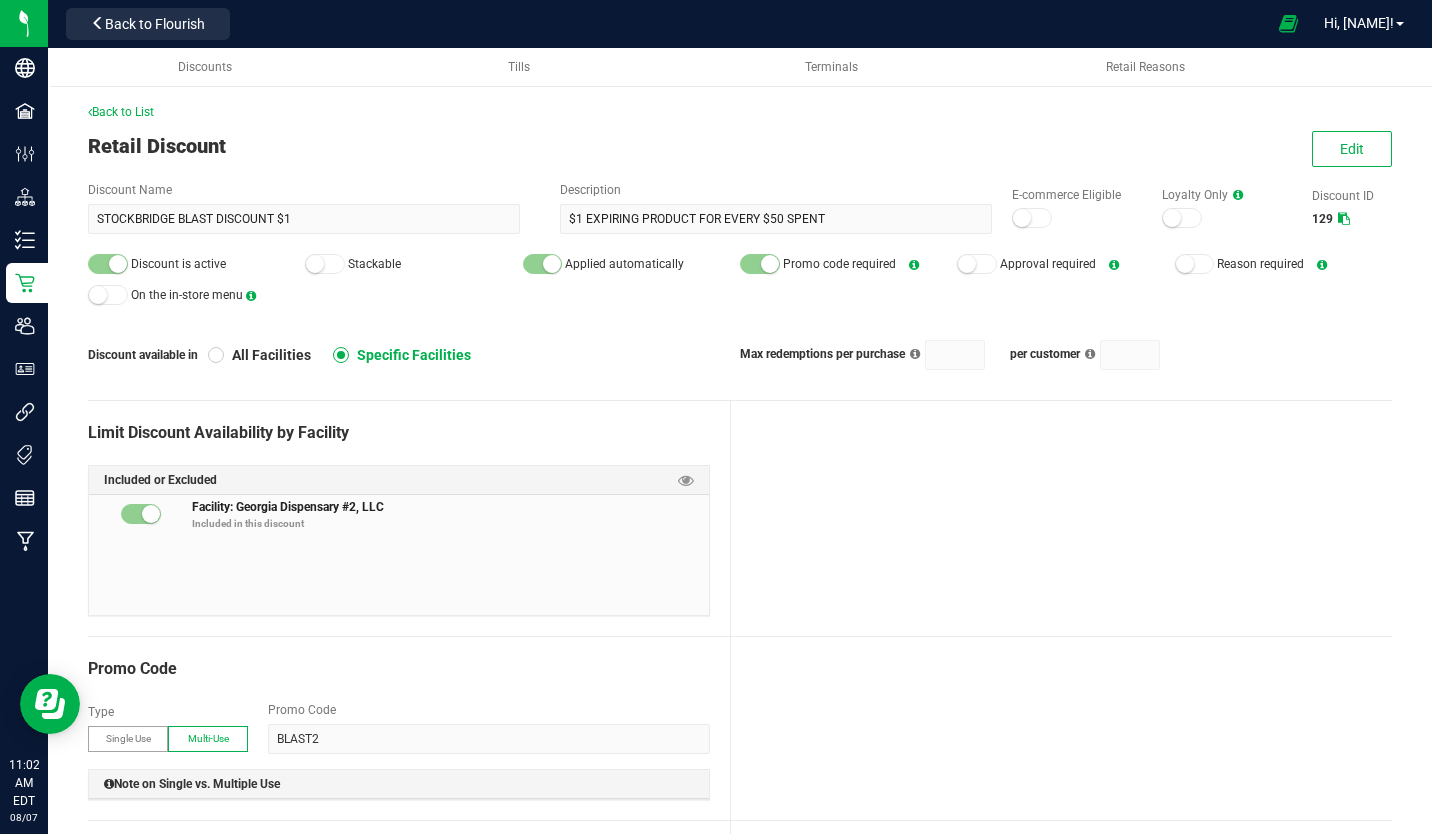 scroll, scrollTop: 0, scrollLeft: 0, axis: both 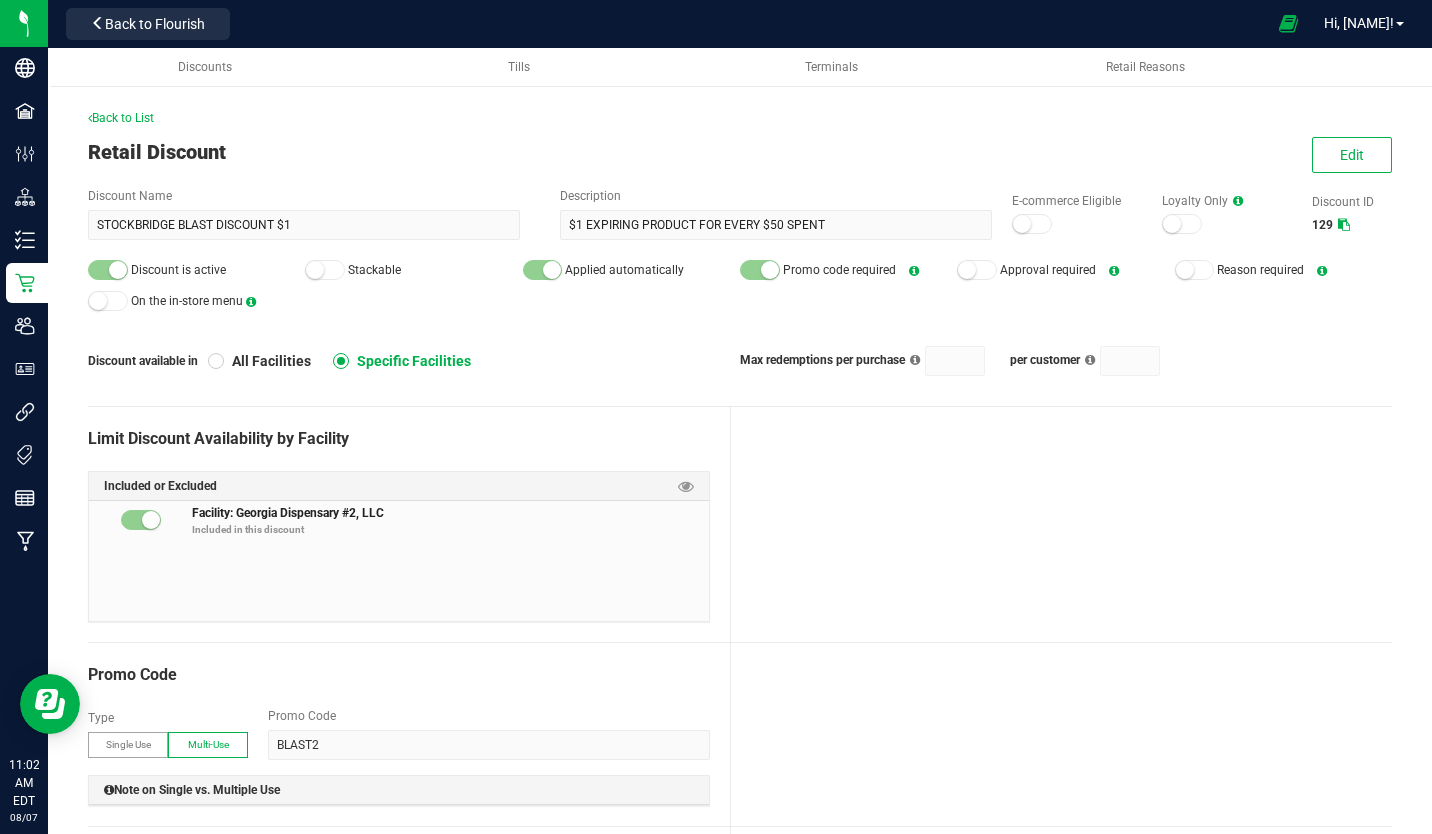 click at bounding box center (0, 0) 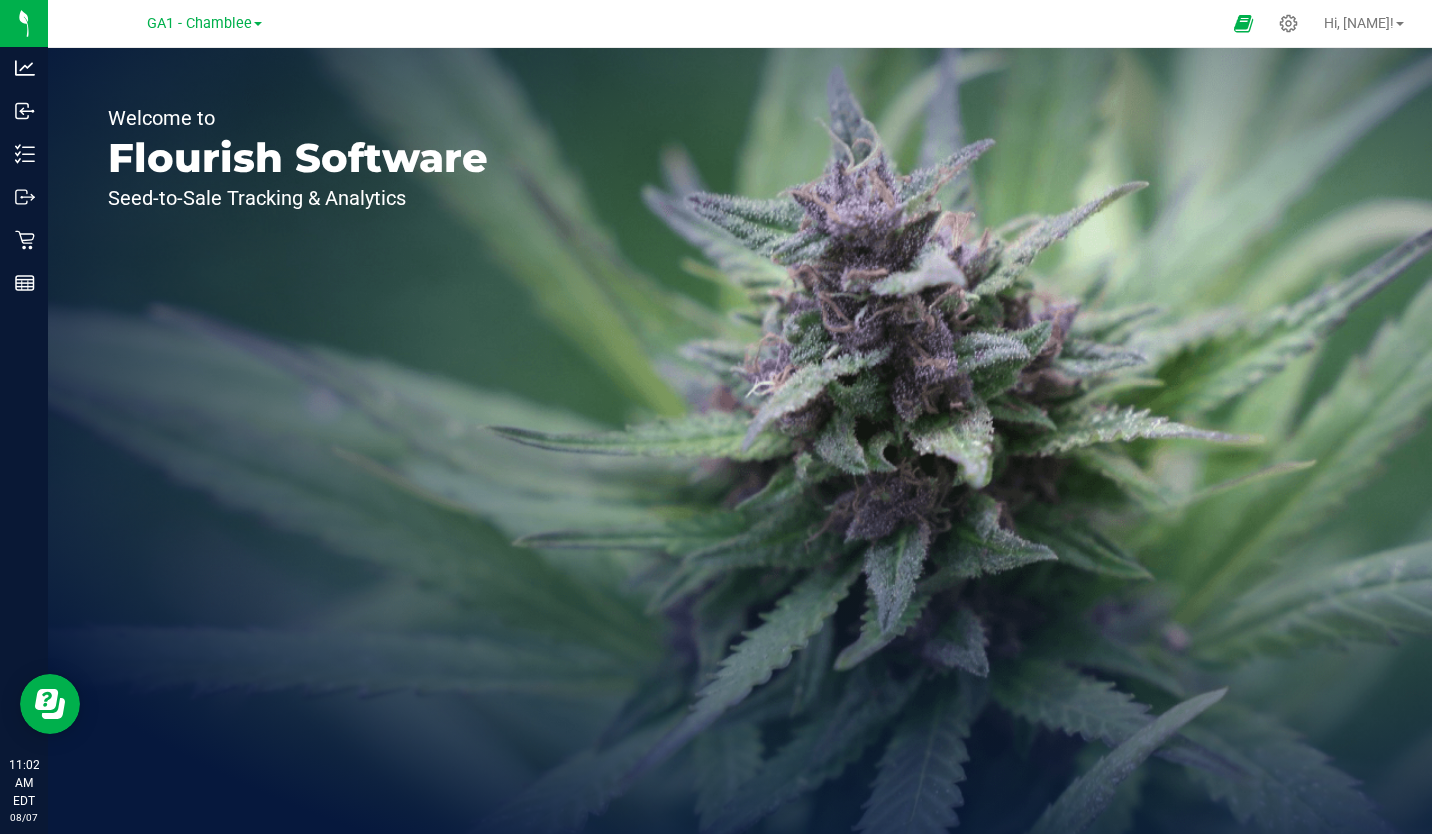click on "GA1 - Chamblee" at bounding box center [199, 23] 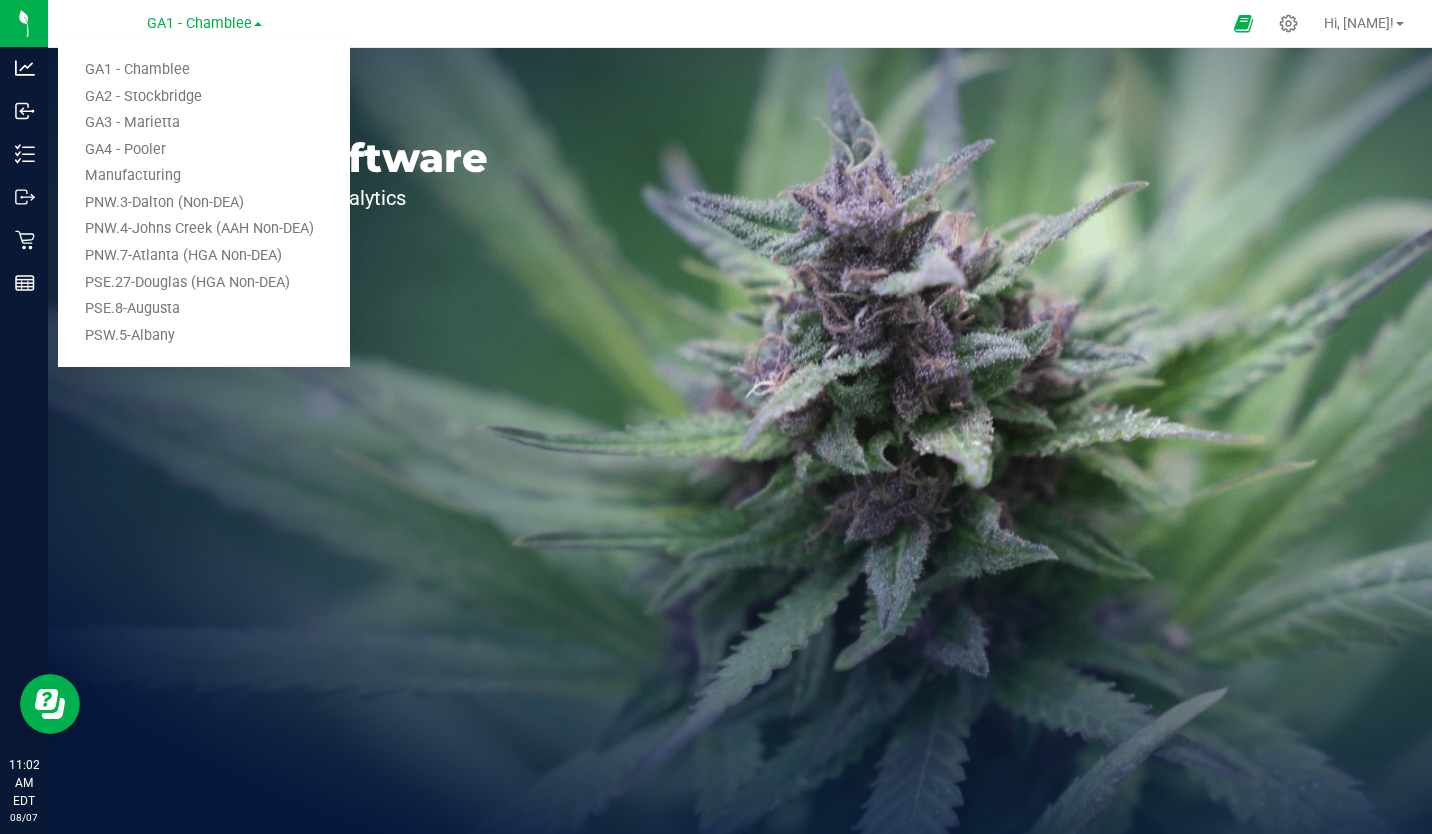 click on "GA3 - Marietta" at bounding box center [204, 123] 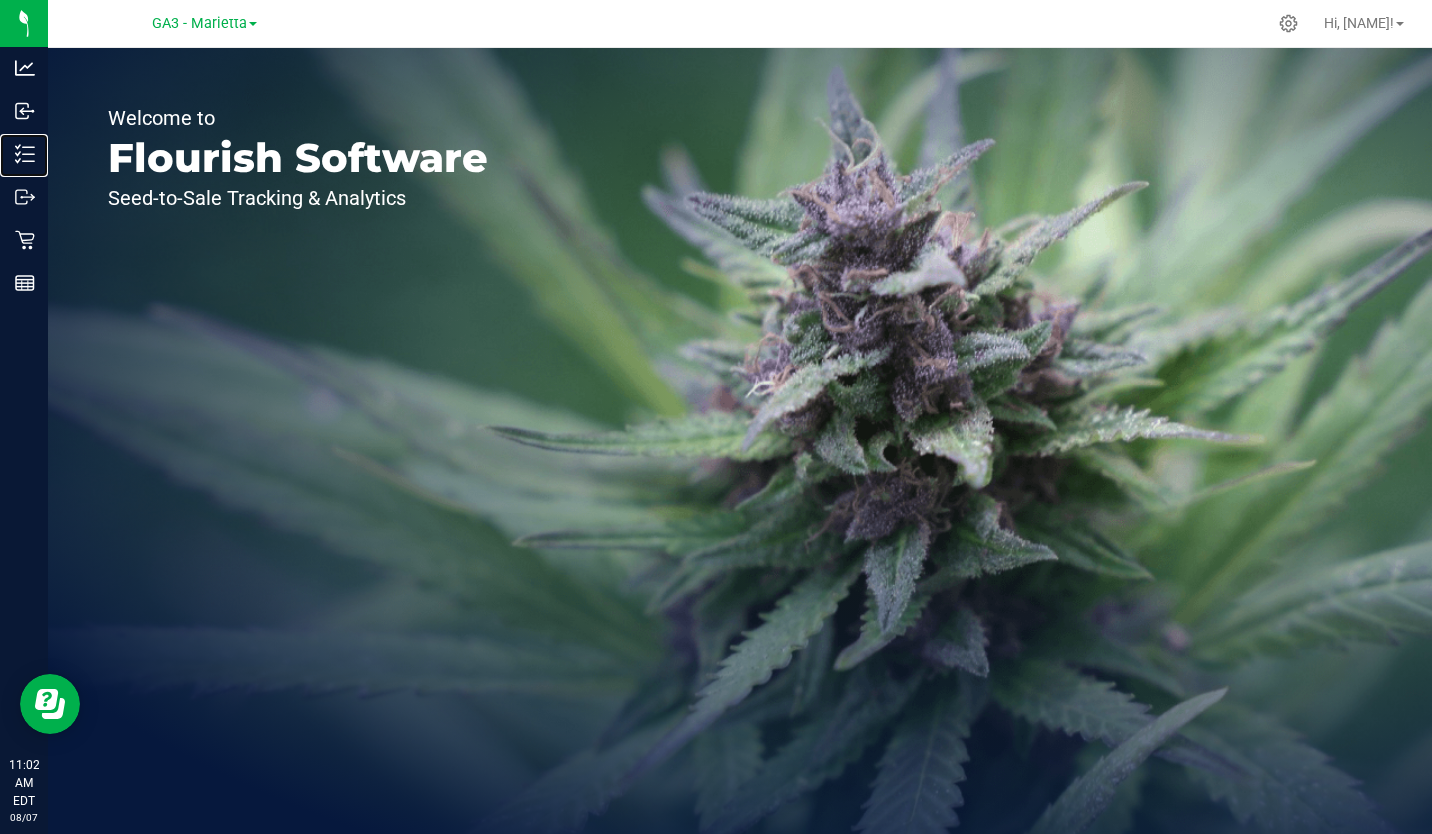 click on "Inventory" at bounding box center (0, 0) 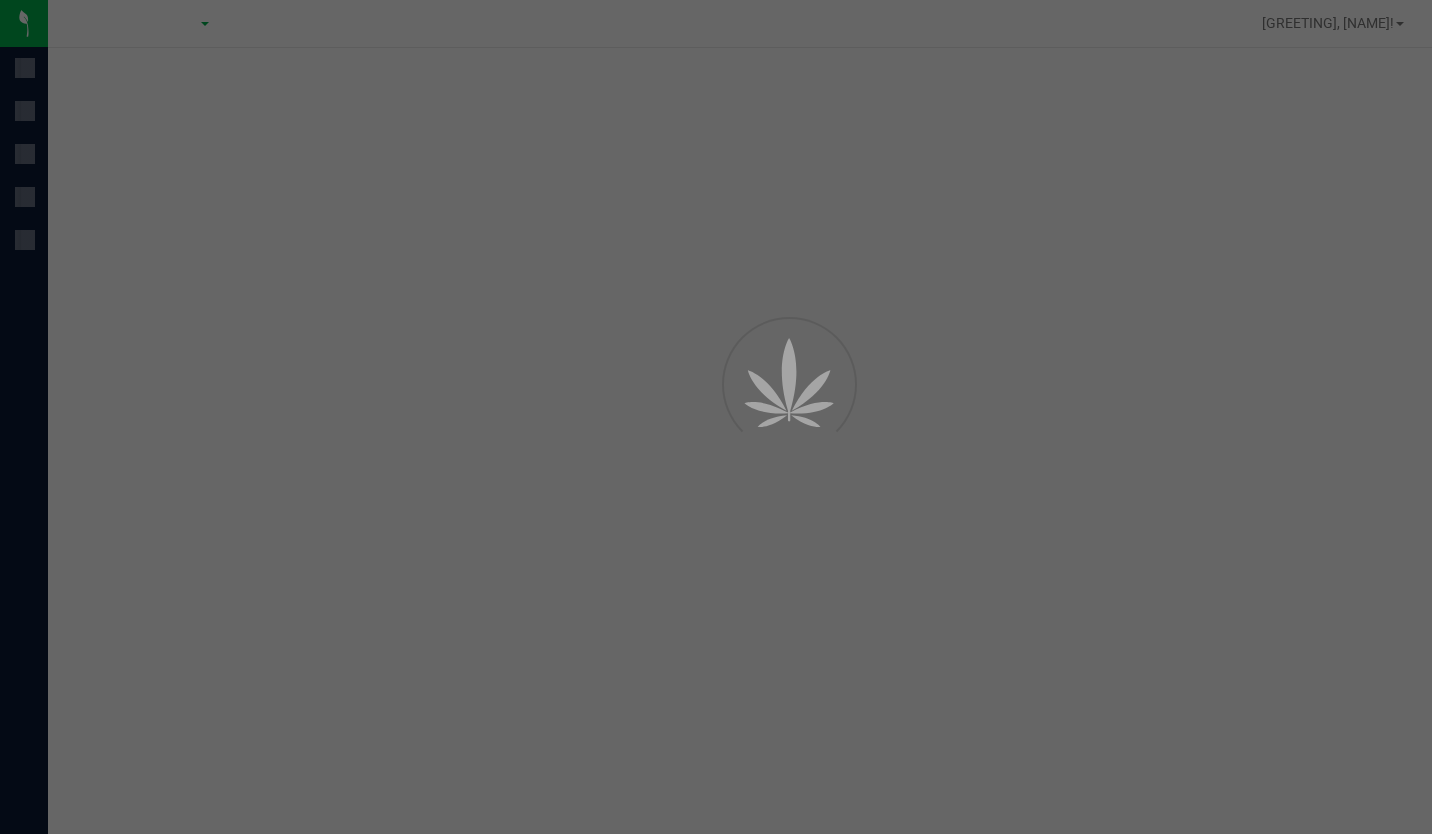 scroll, scrollTop: 0, scrollLeft: 0, axis: both 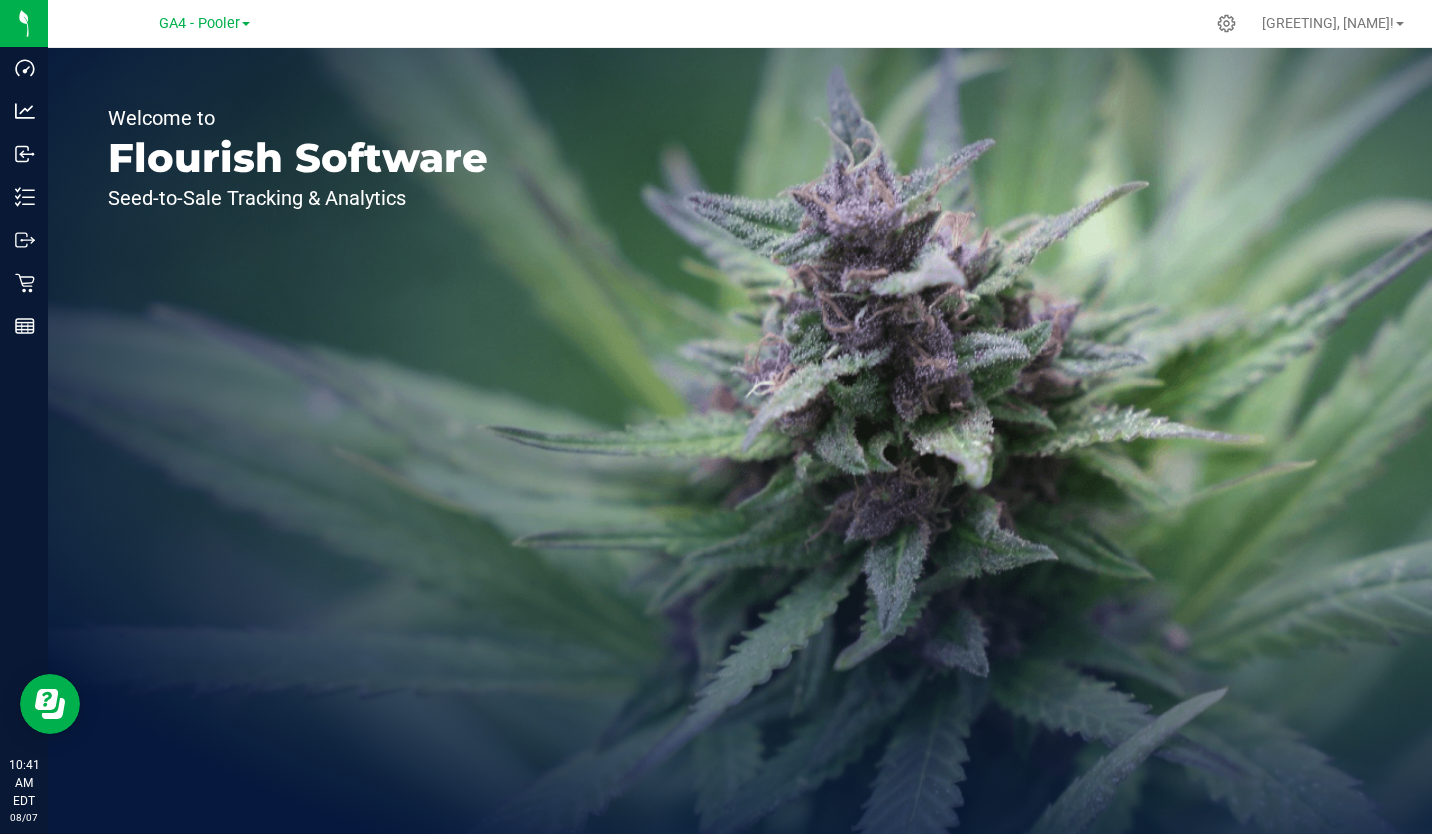 click on "GA4 - Pooler" at bounding box center [199, 23] 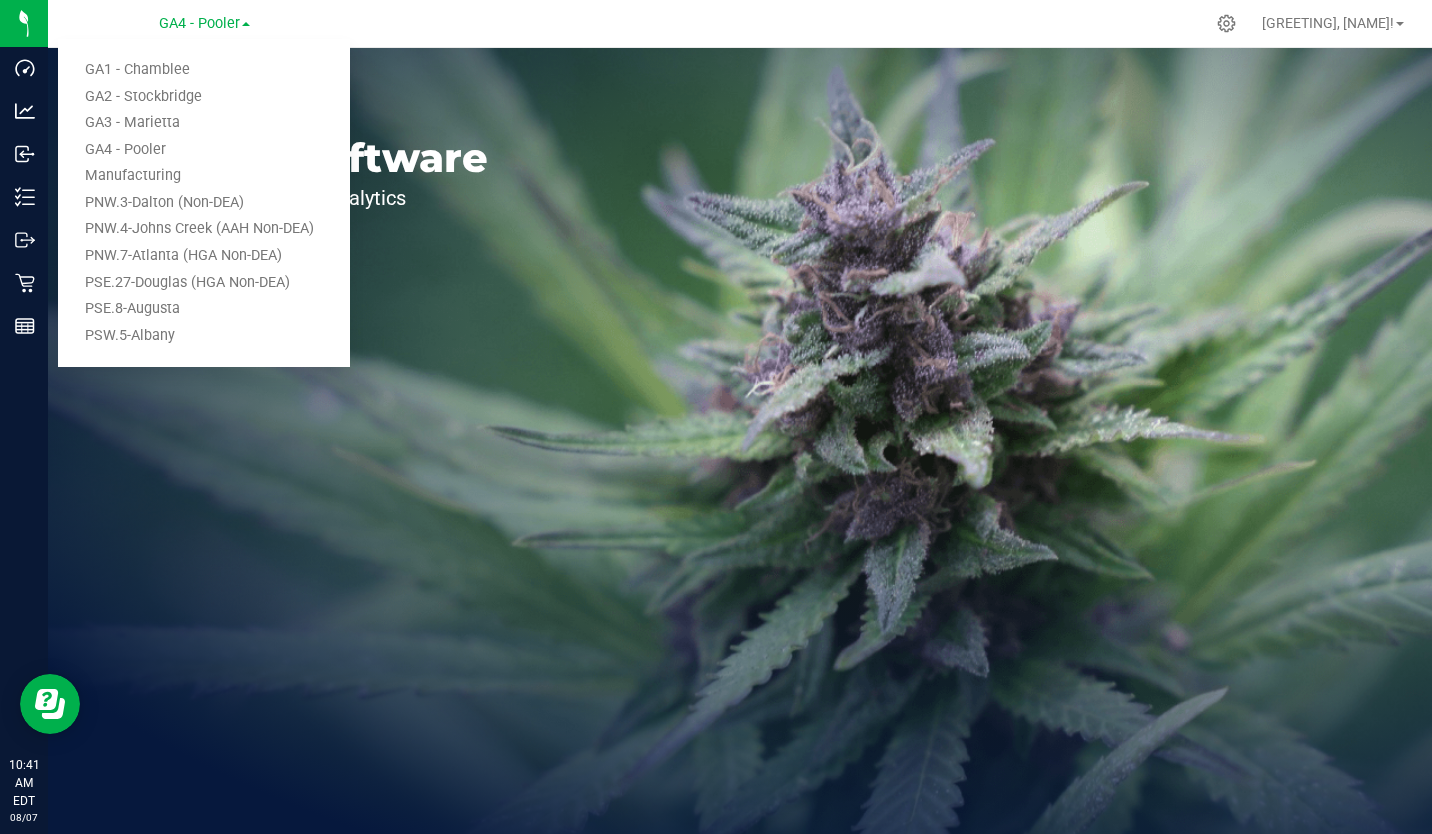 click on "GA3 - Marietta" at bounding box center [204, 123] 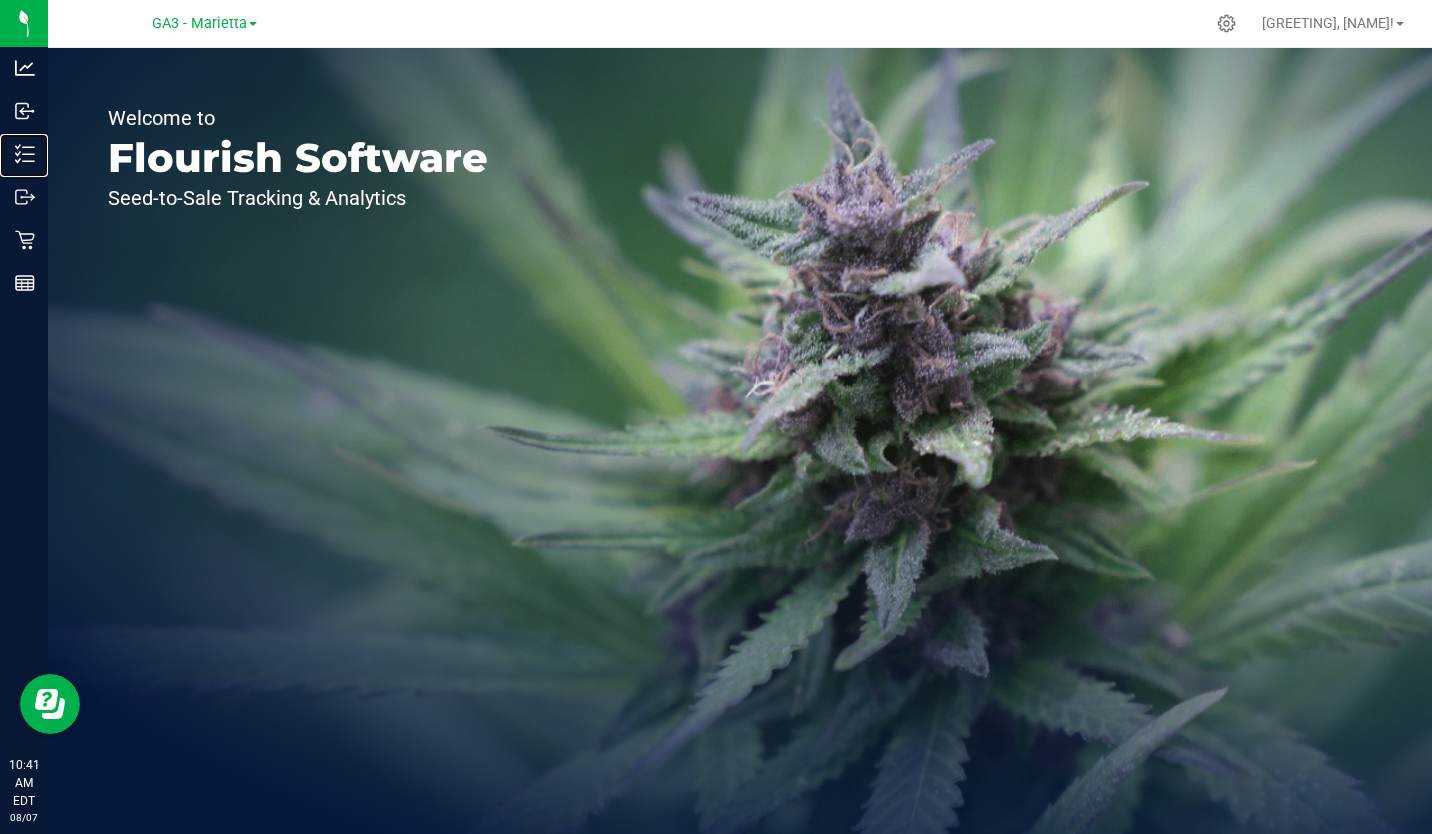 click on "Inventory" at bounding box center [27, 154] 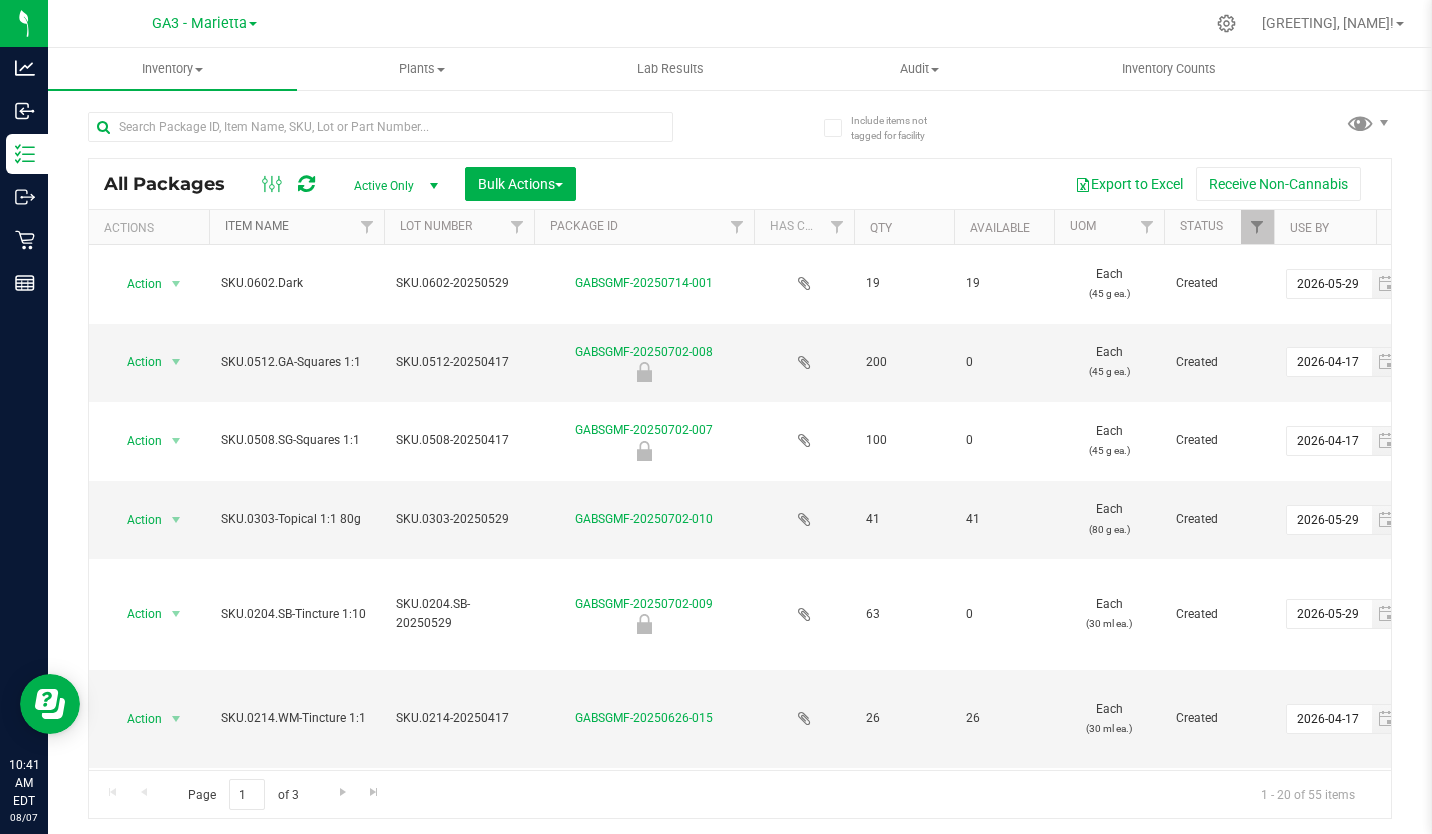 click on "Item Name" at bounding box center [257, 226] 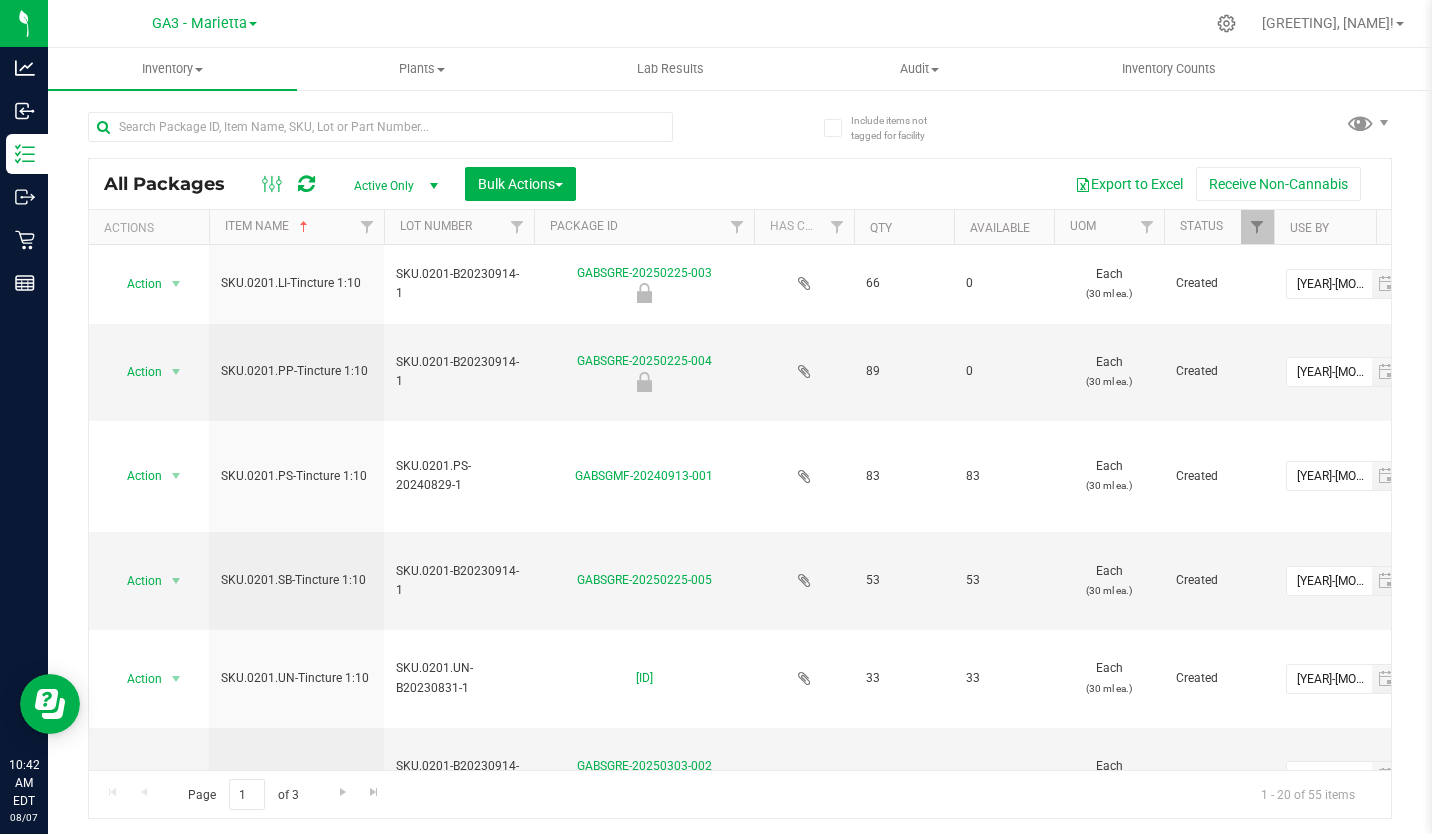 click on "Use By" at bounding box center (1399, 227) 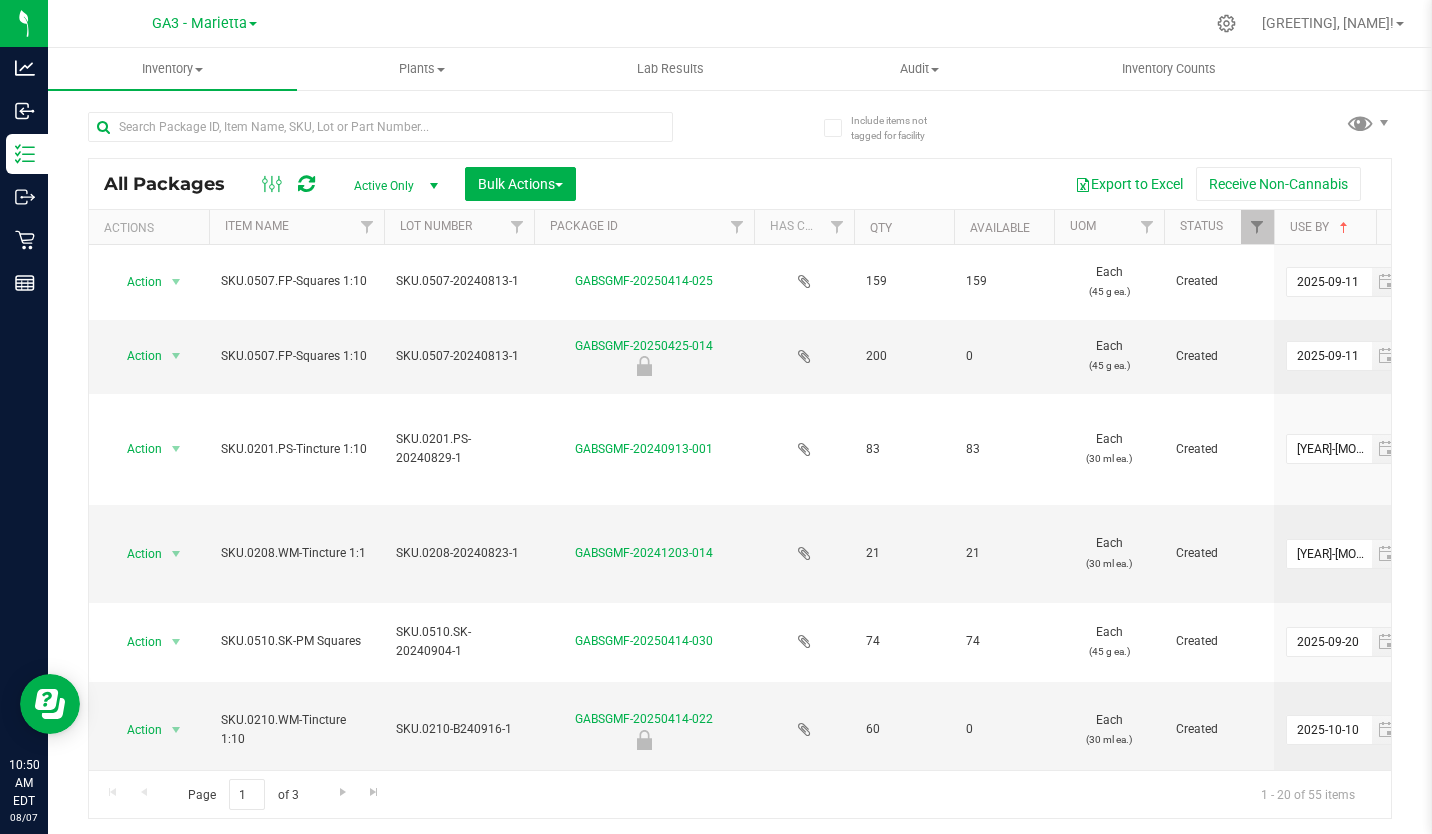 click on "GA3 - Marietta" at bounding box center [199, 23] 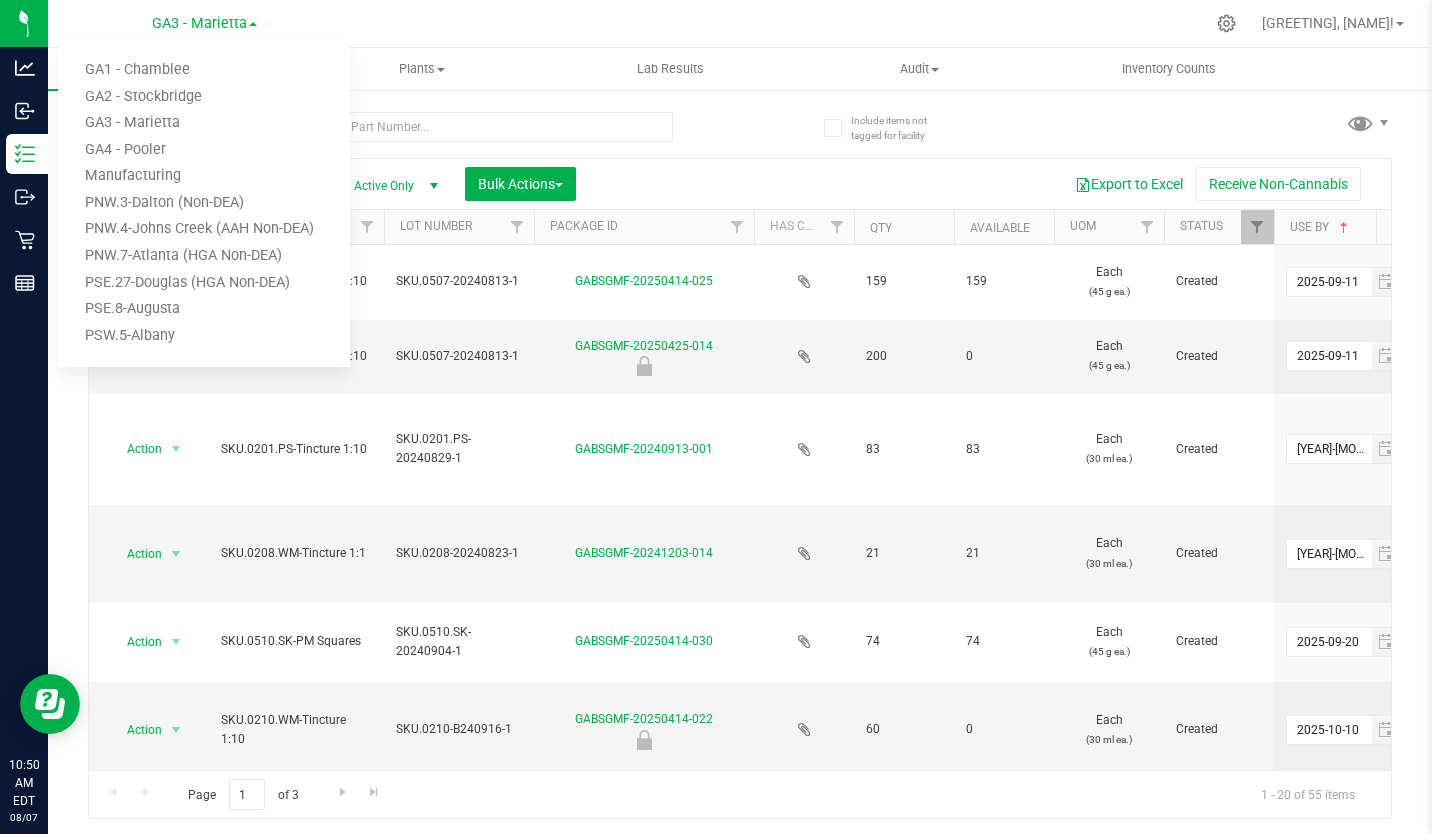 click on "GA2 - Stockbridge" at bounding box center (204, 97) 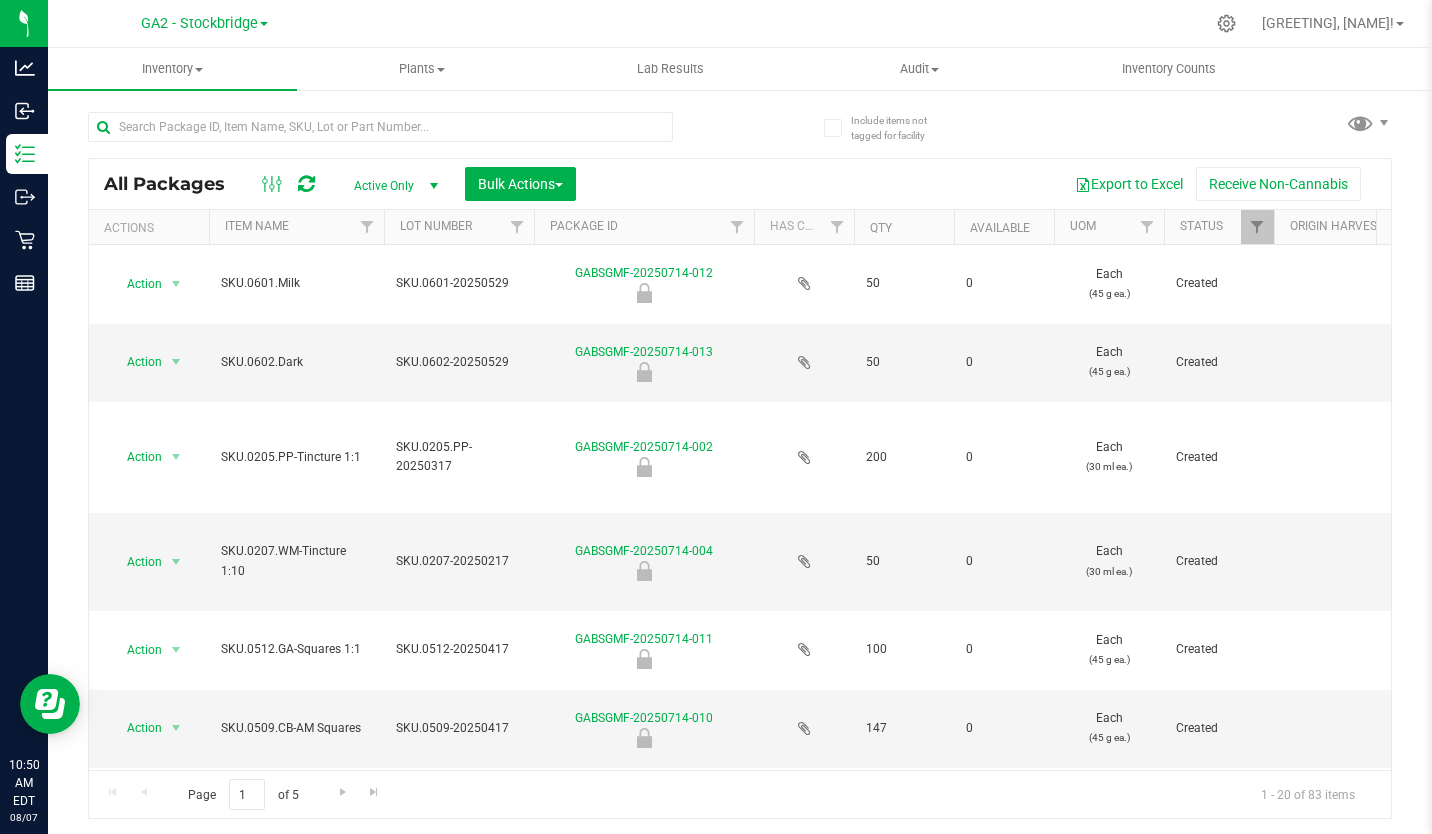 scroll, scrollTop: 0, scrollLeft: 480, axis: horizontal 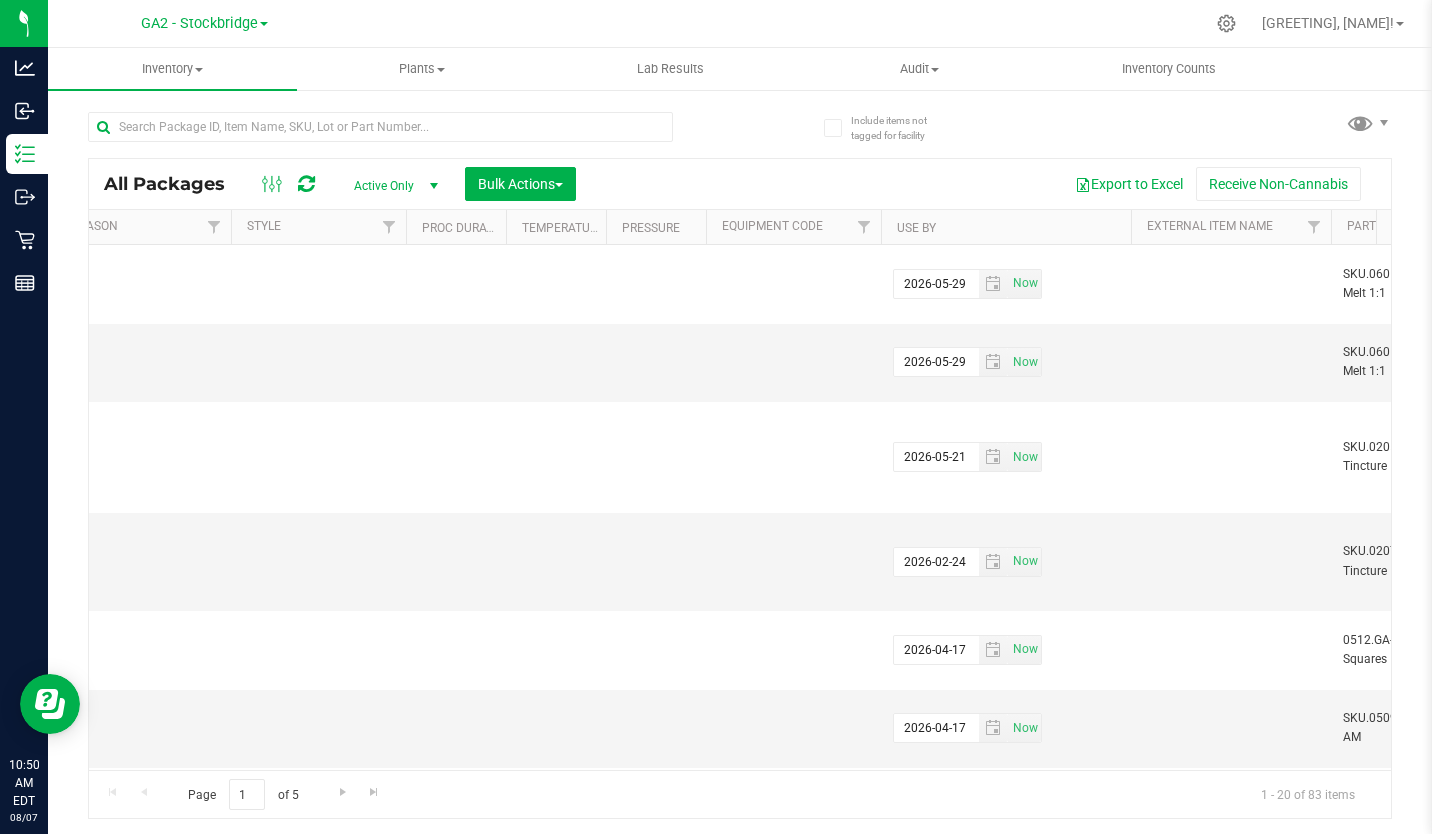 click on "Use By" at bounding box center [1006, 227] 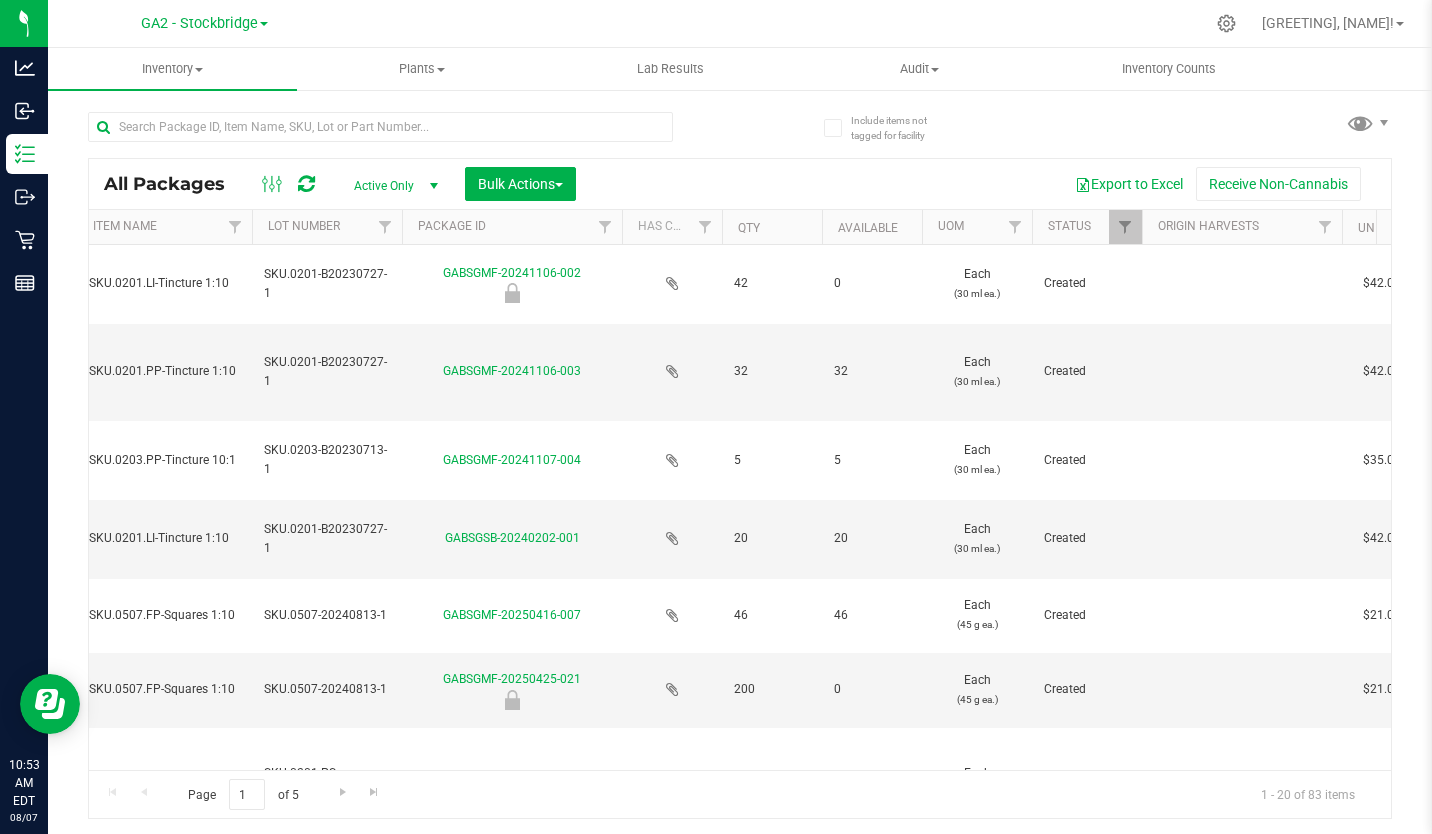 scroll, scrollTop: 0, scrollLeft: 0, axis: both 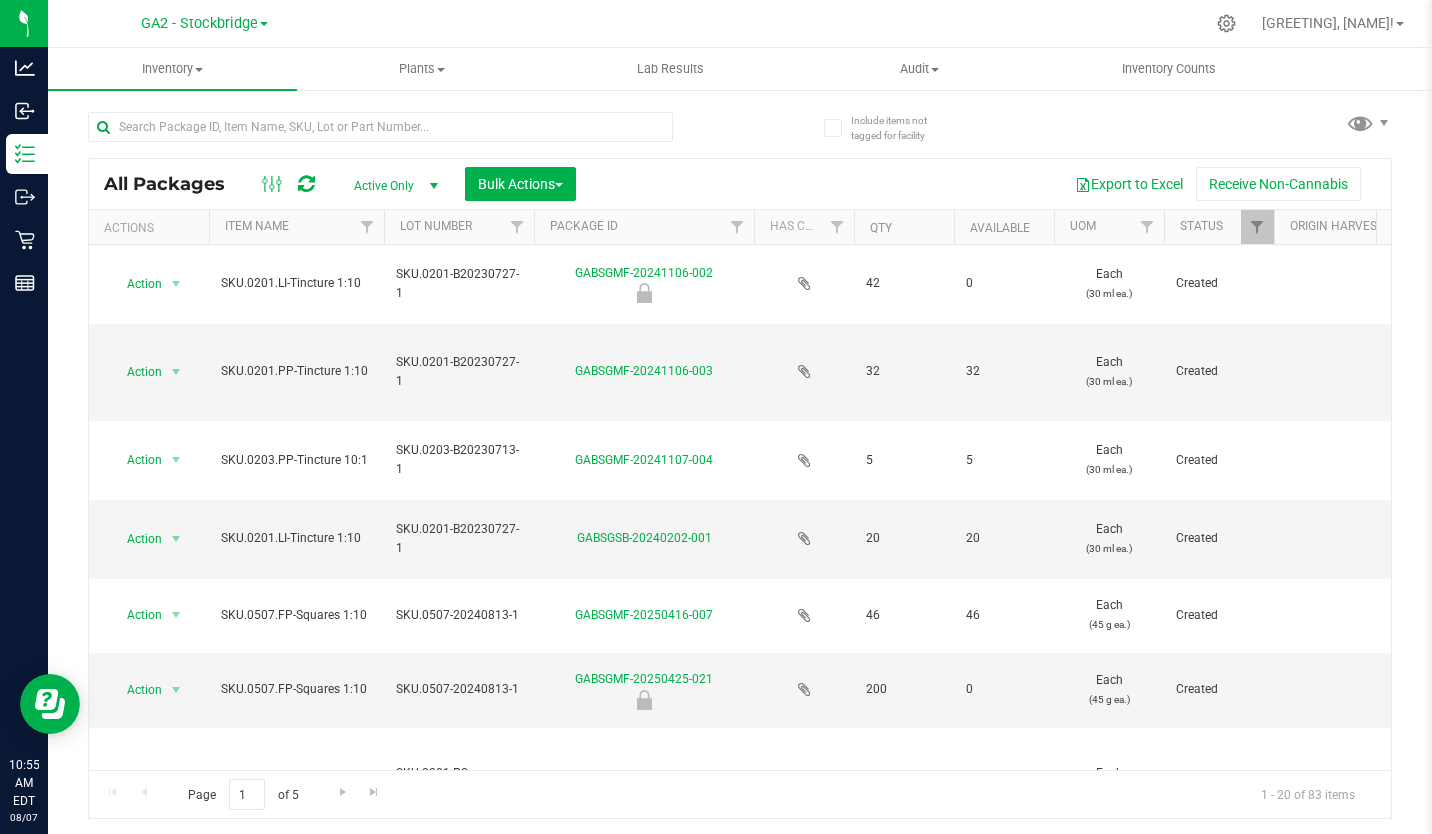 click on "GA2 - Stockbridge" at bounding box center [199, 23] 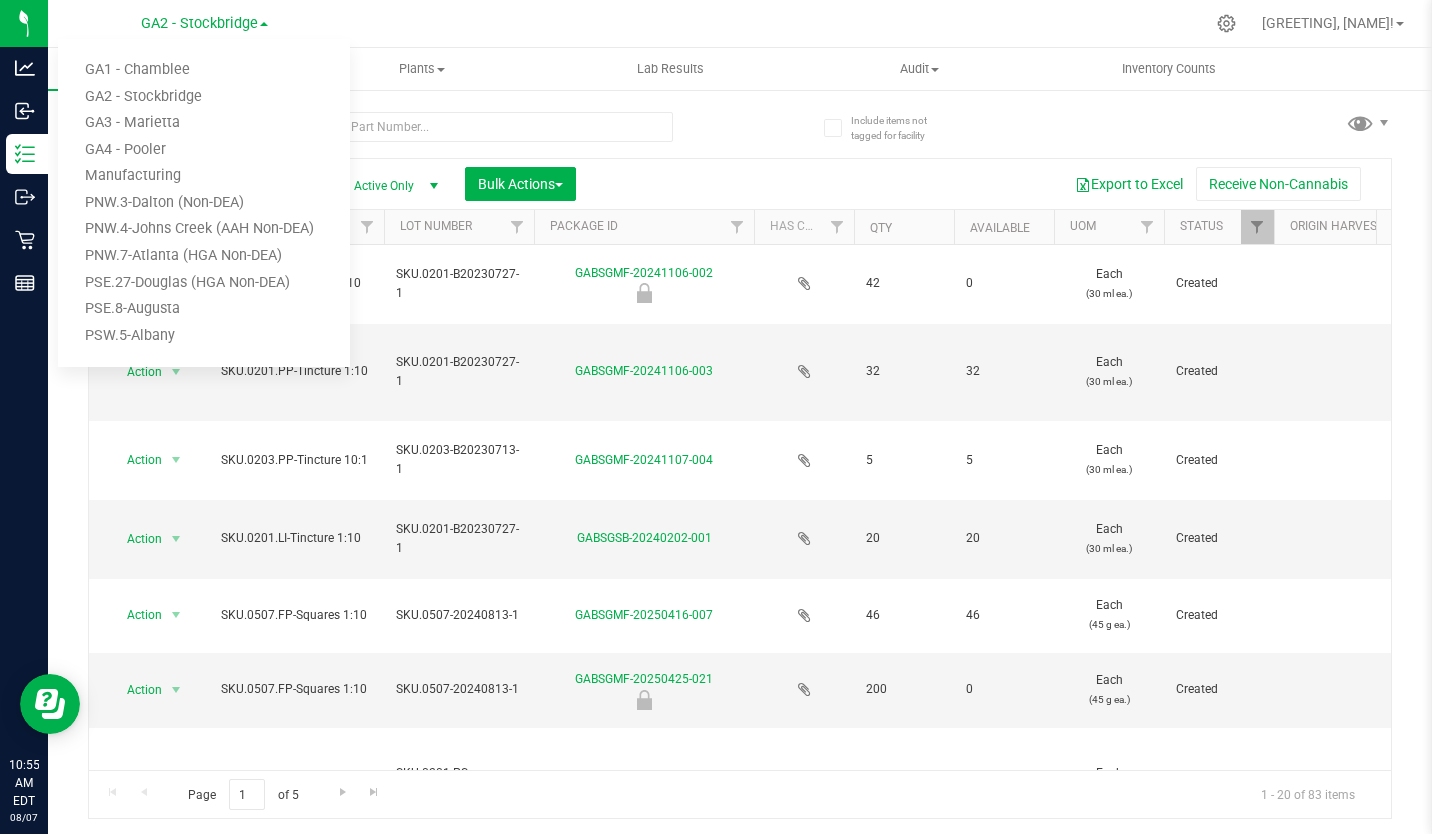 click on "GA1 - Chamblee" at bounding box center (204, 70) 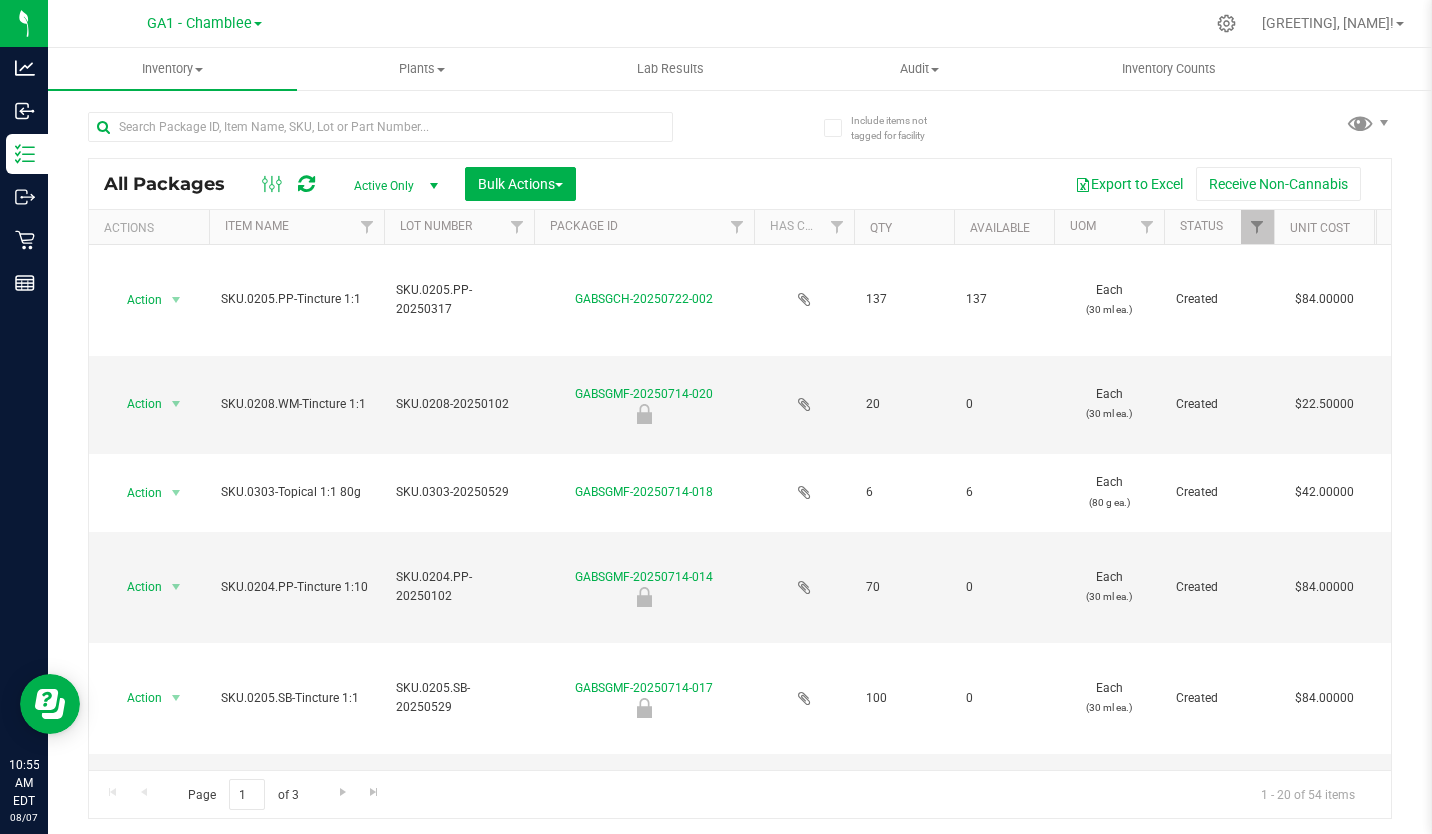 scroll, scrollTop: 0, scrollLeft: 110, axis: horizontal 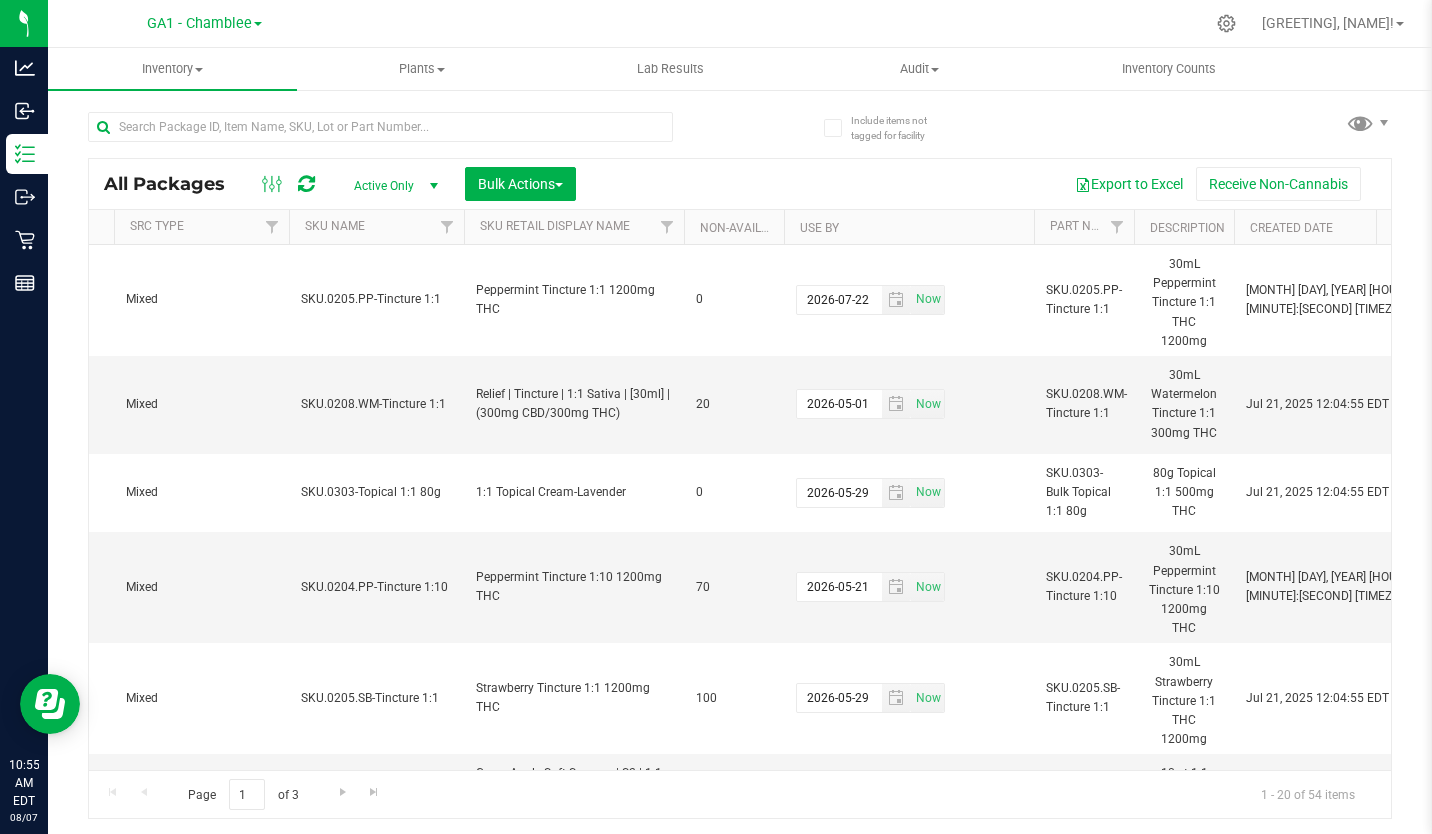 click on "Use By" at bounding box center (909, 227) 